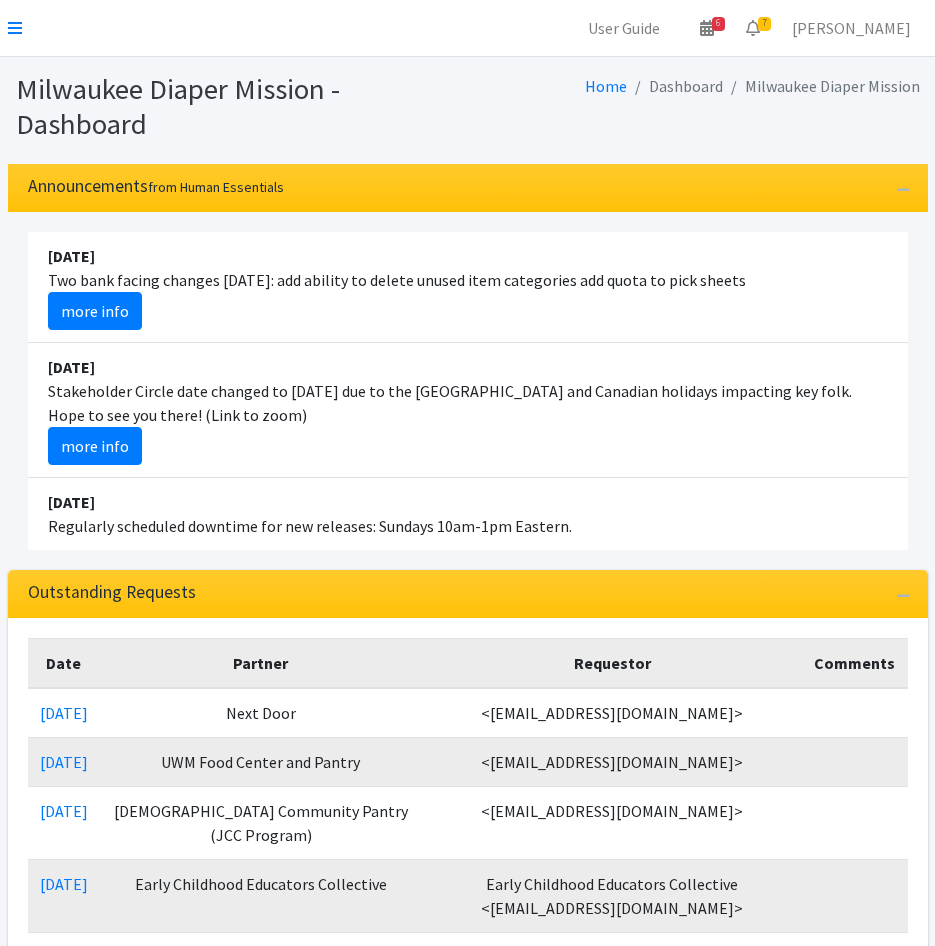 scroll, scrollTop: 0, scrollLeft: 0, axis: both 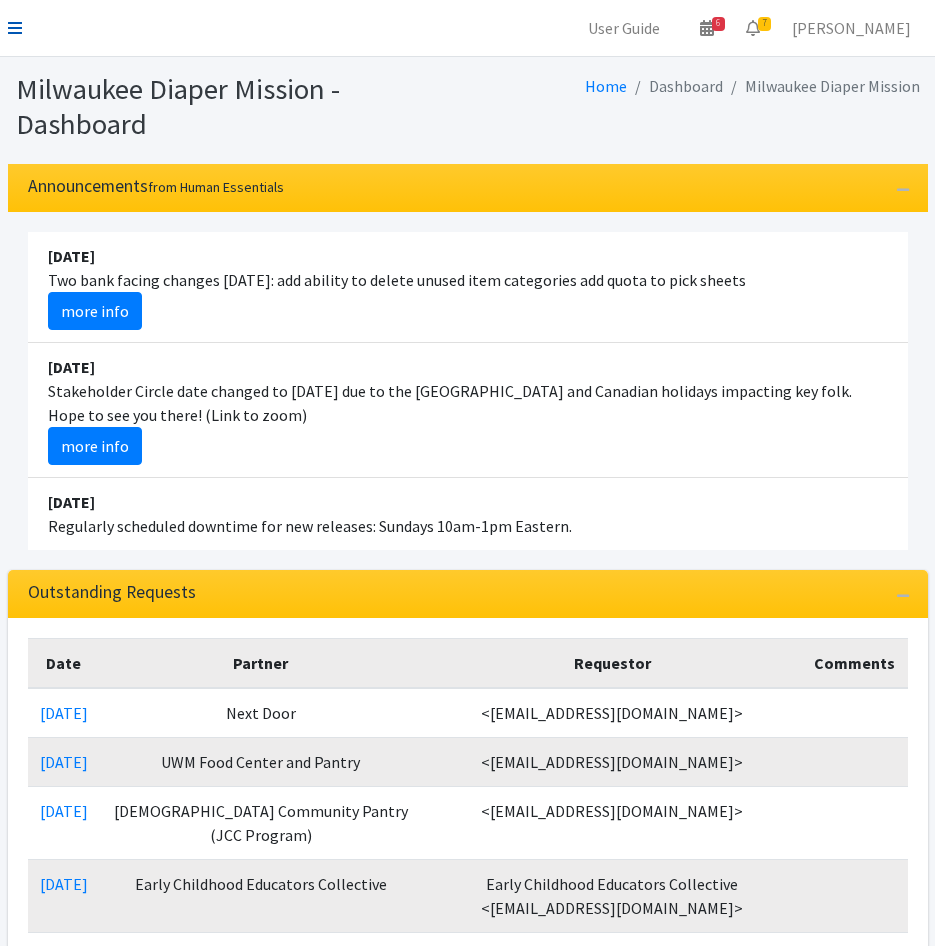 click at bounding box center (15, 28) 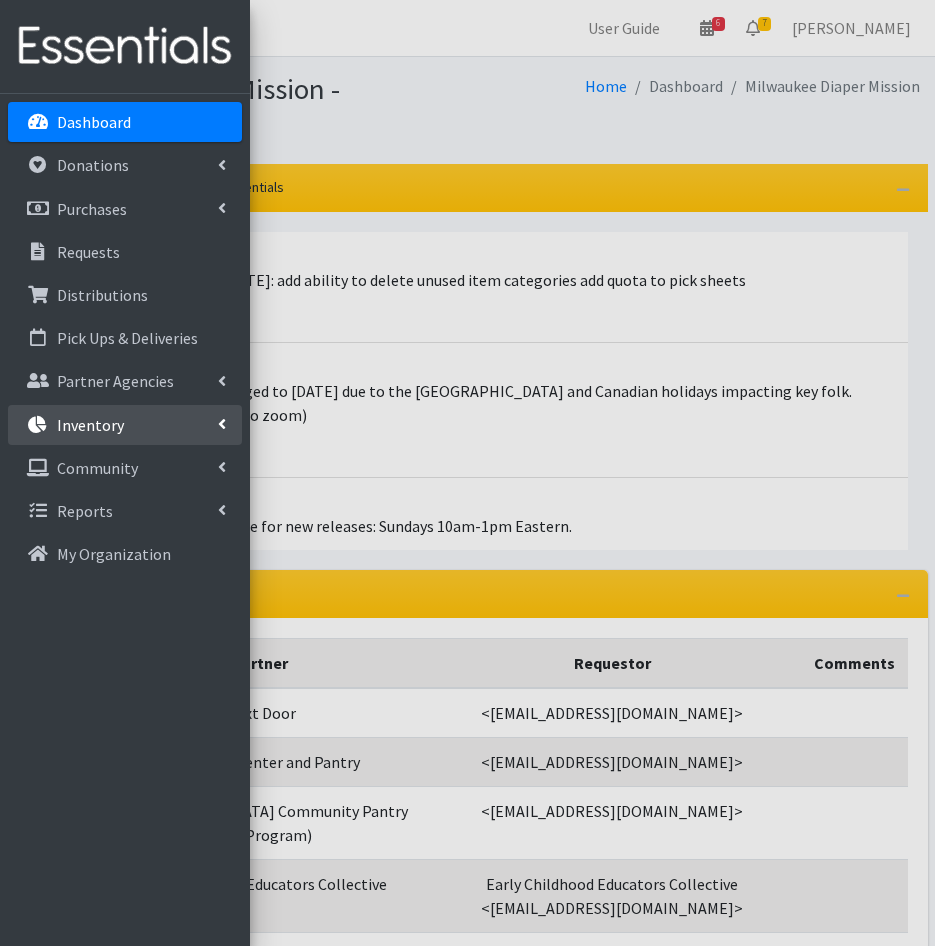 click on "Inventory" at bounding box center [90, 425] 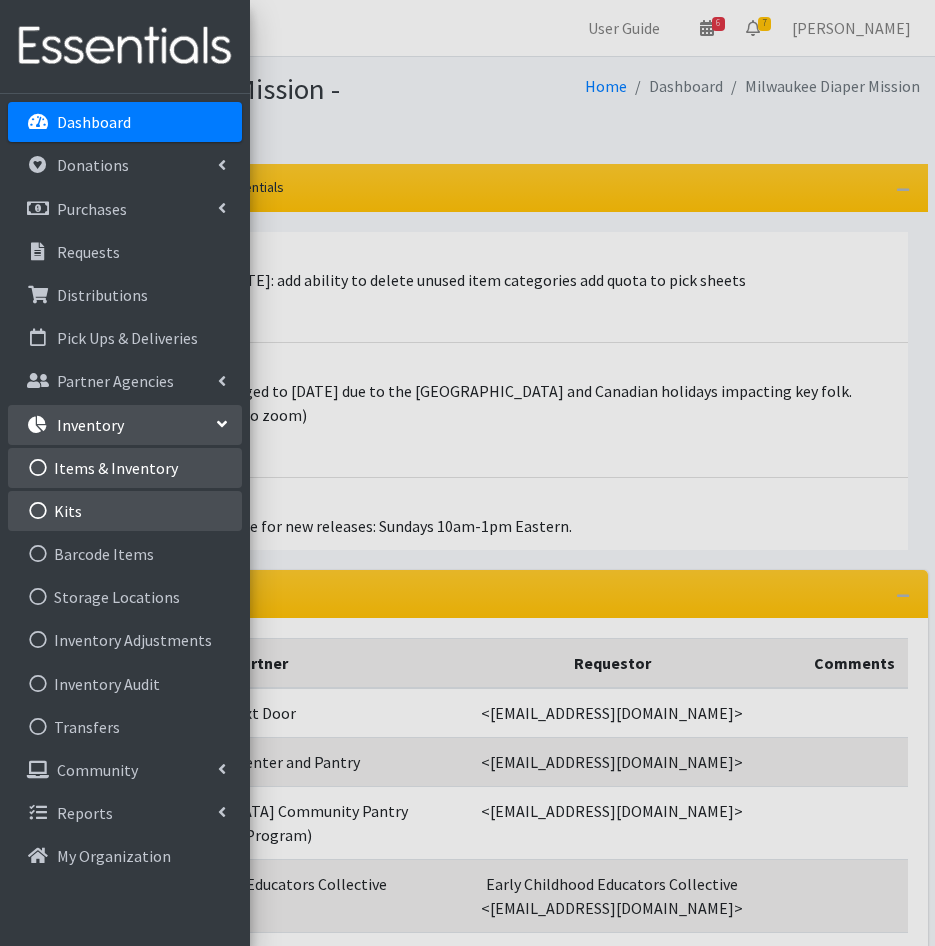 drag, startPoint x: 118, startPoint y: 506, endPoint x: 175, endPoint y: 481, distance: 62.241467 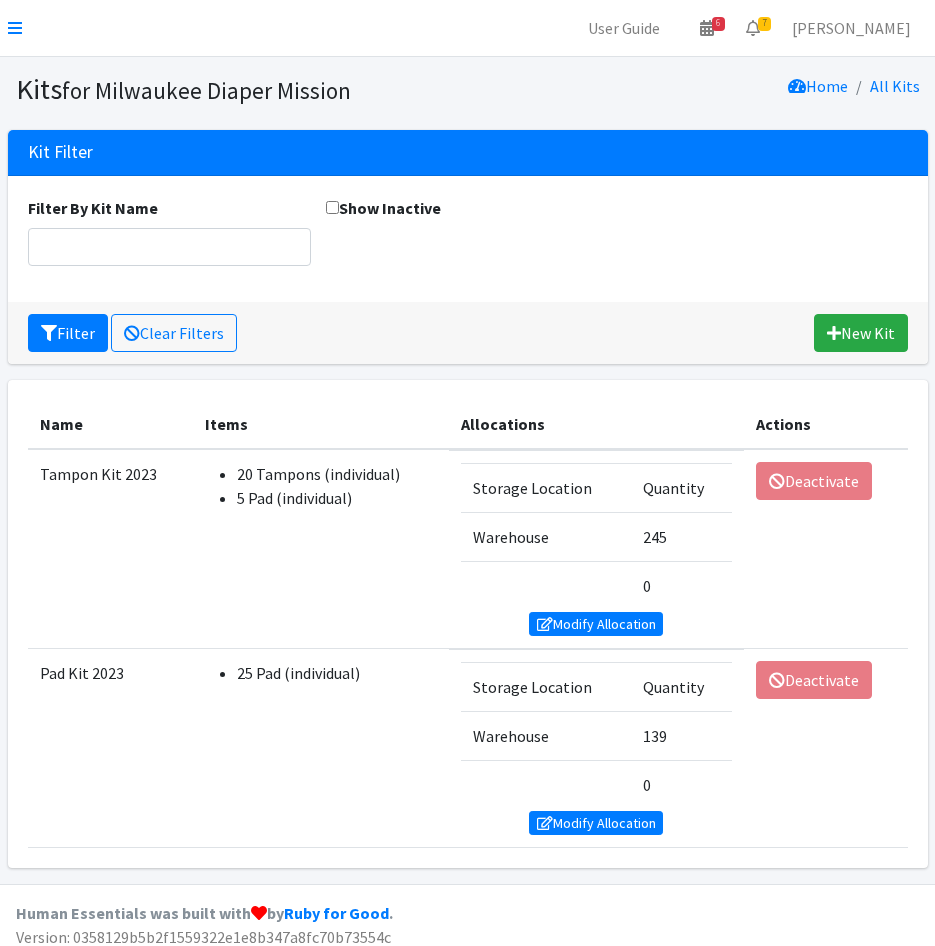 scroll, scrollTop: 0, scrollLeft: 0, axis: both 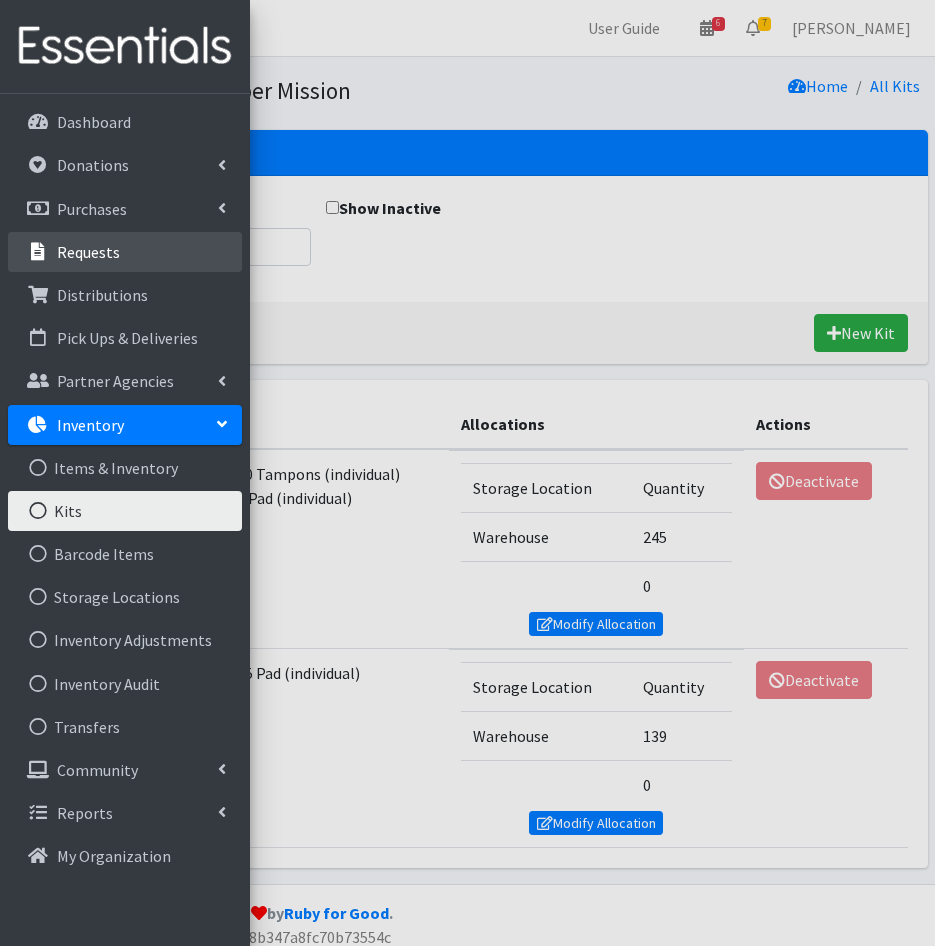 drag, startPoint x: 58, startPoint y: 254, endPoint x: 197, endPoint y: 418, distance: 214.9814 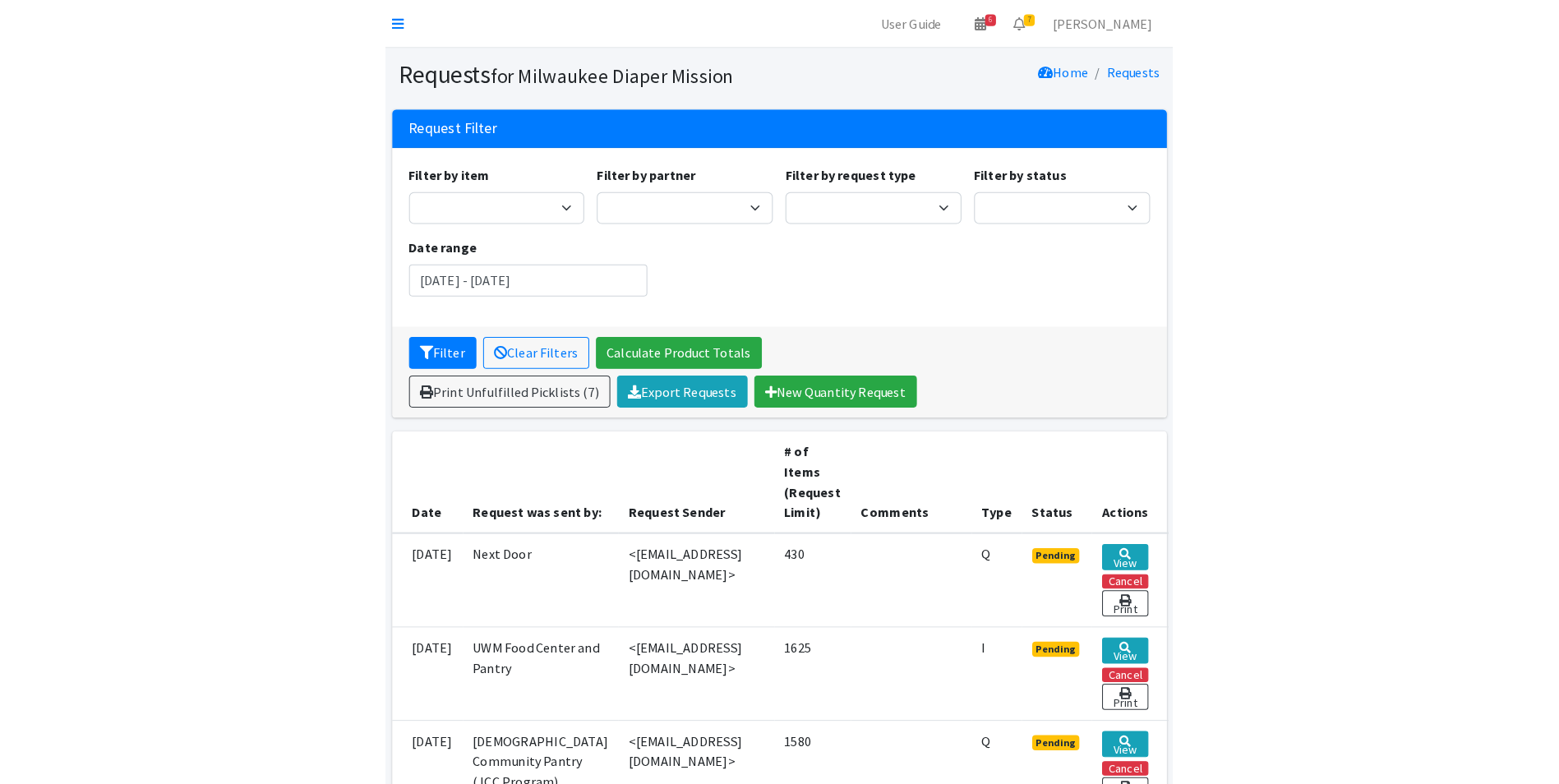 scroll, scrollTop: 247, scrollLeft: 0, axis: vertical 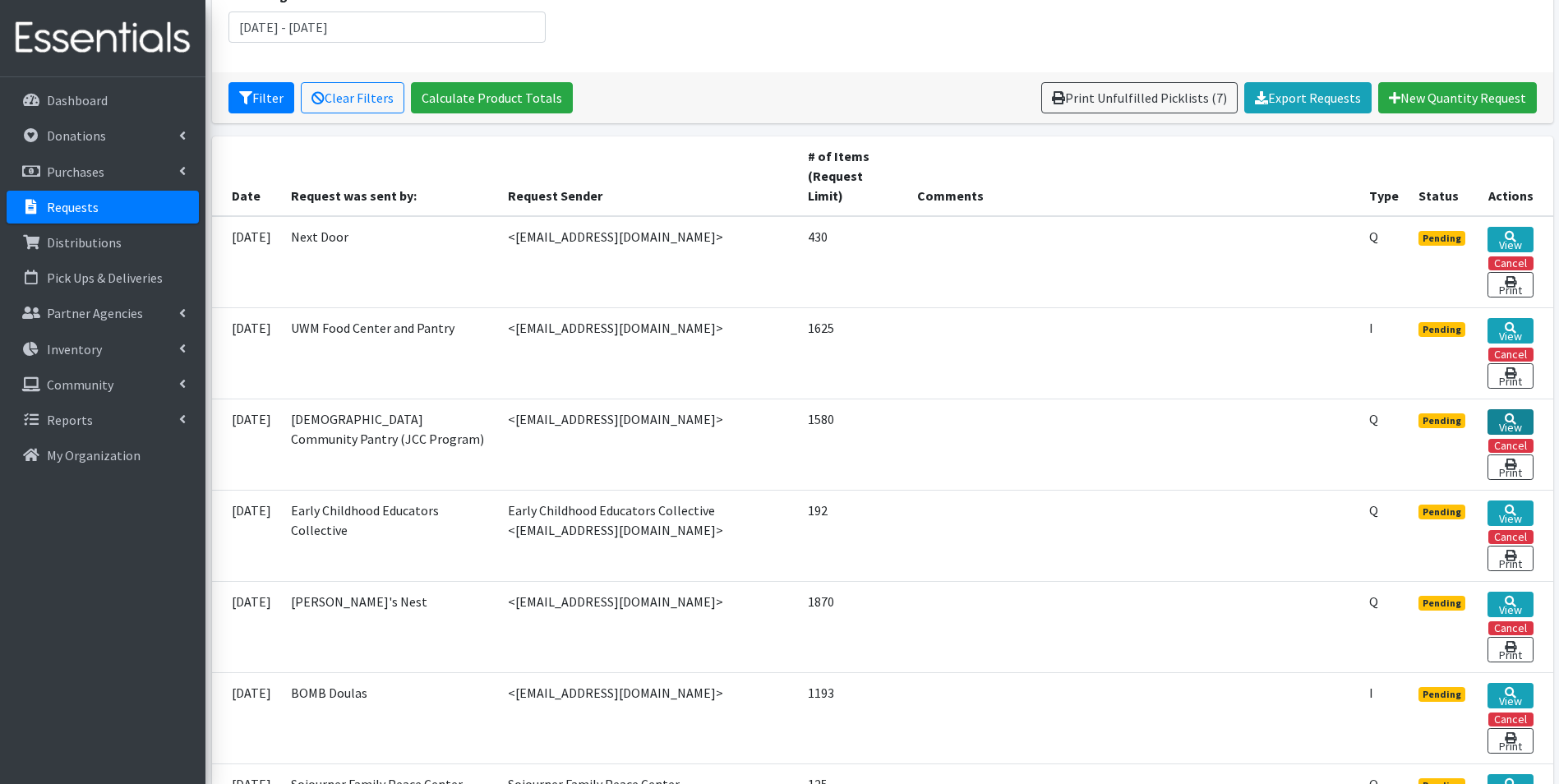 click on "View" at bounding box center [1511, 422] 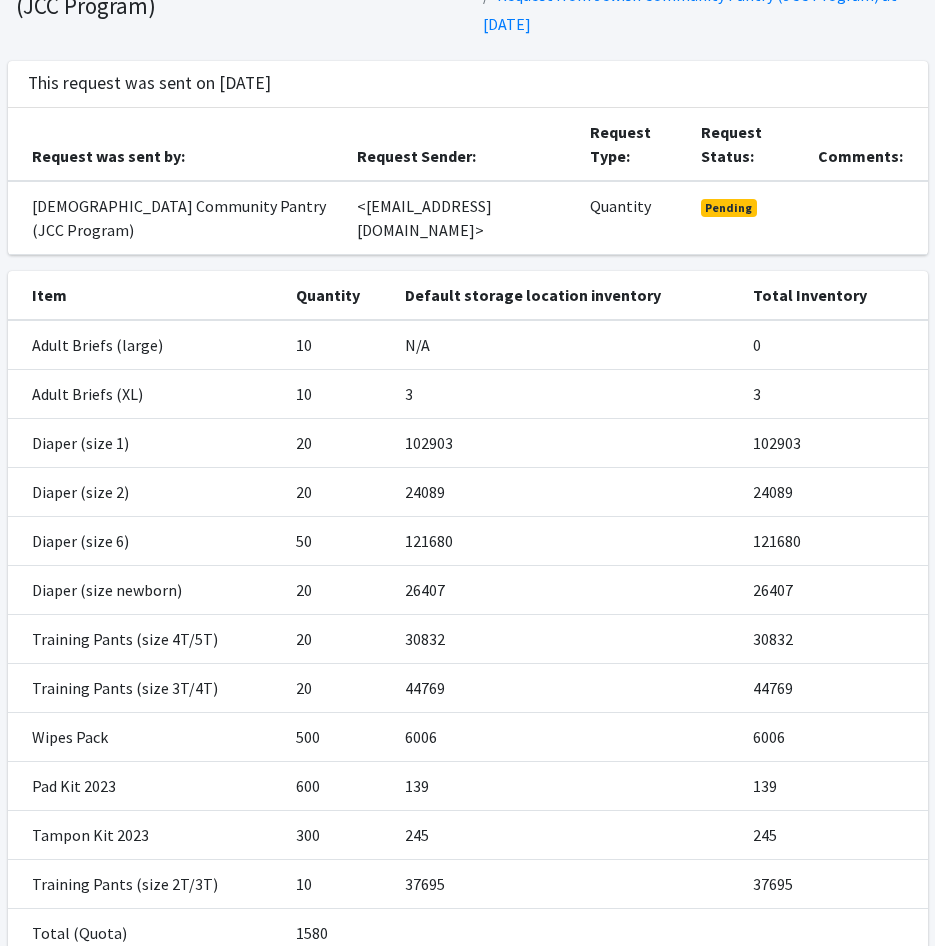 scroll, scrollTop: 0, scrollLeft: 0, axis: both 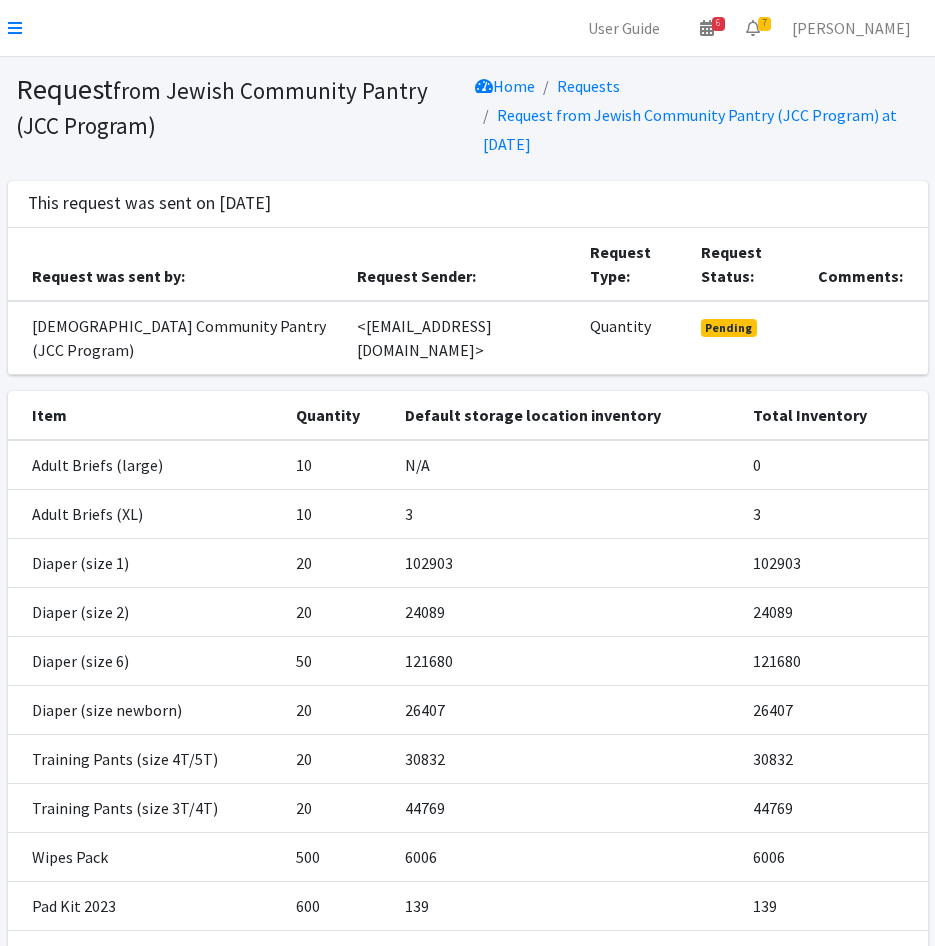 click at bounding box center (15, 28) 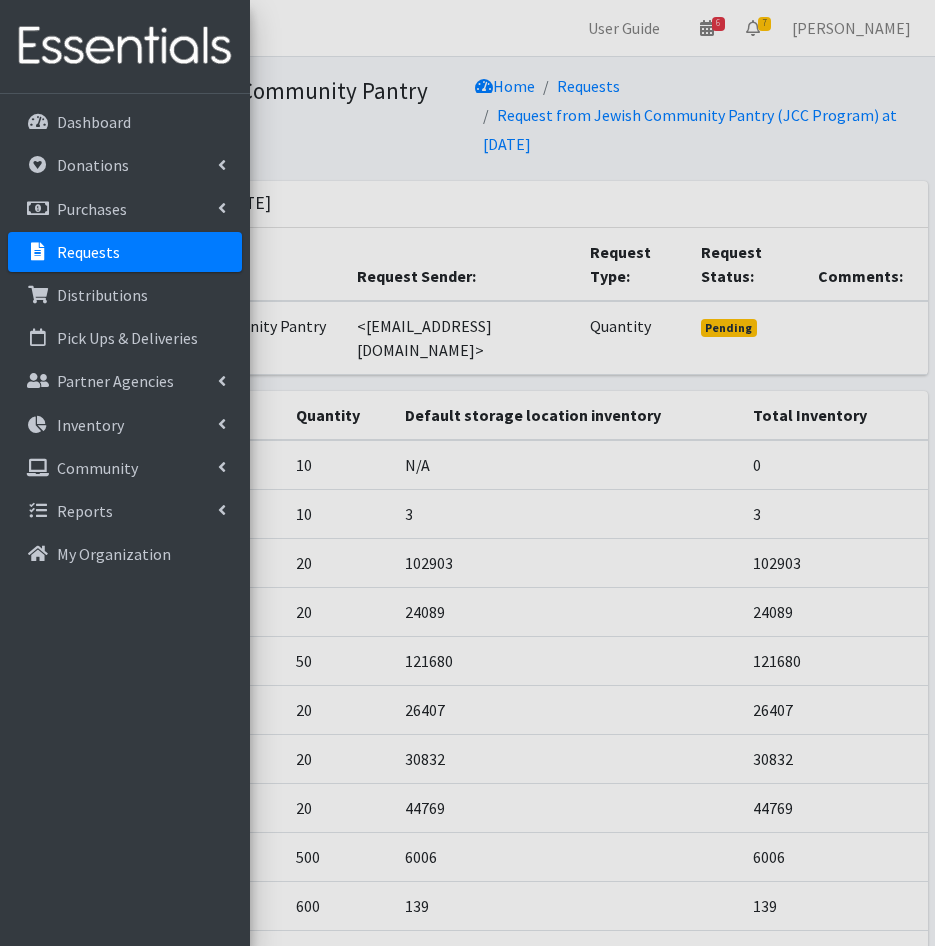 click on "Requests" at bounding box center [125, 252] 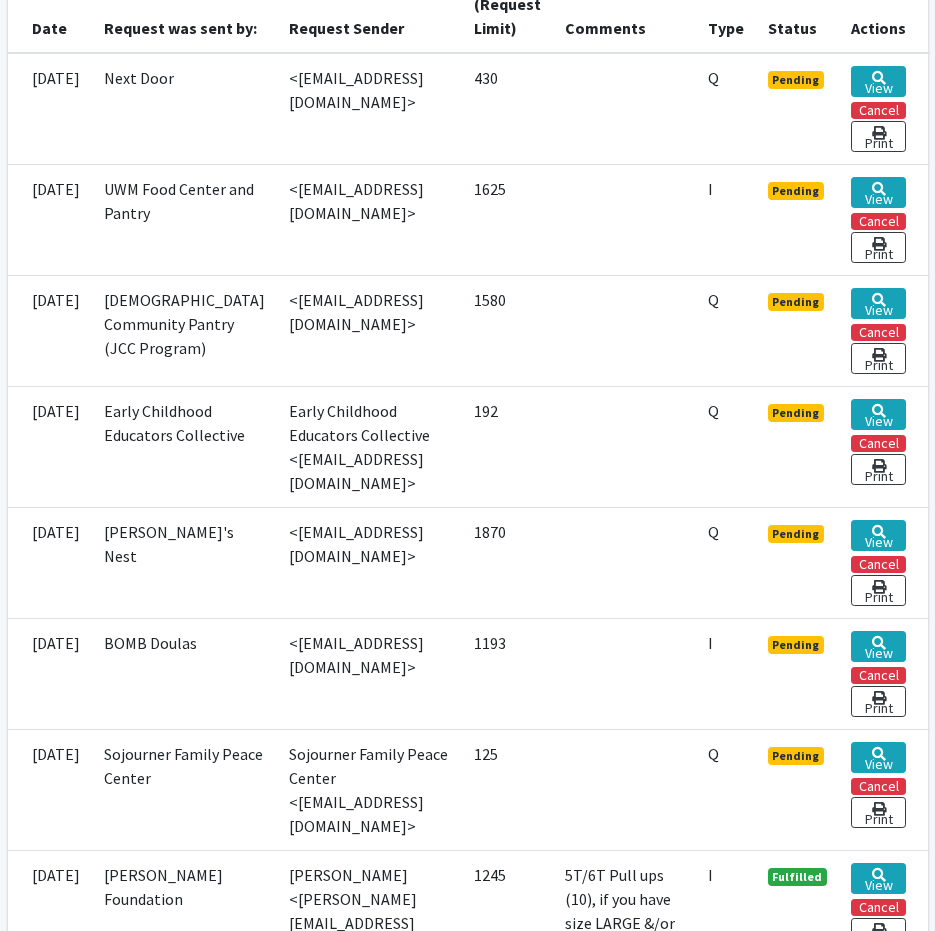 scroll, scrollTop: 700, scrollLeft: 0, axis: vertical 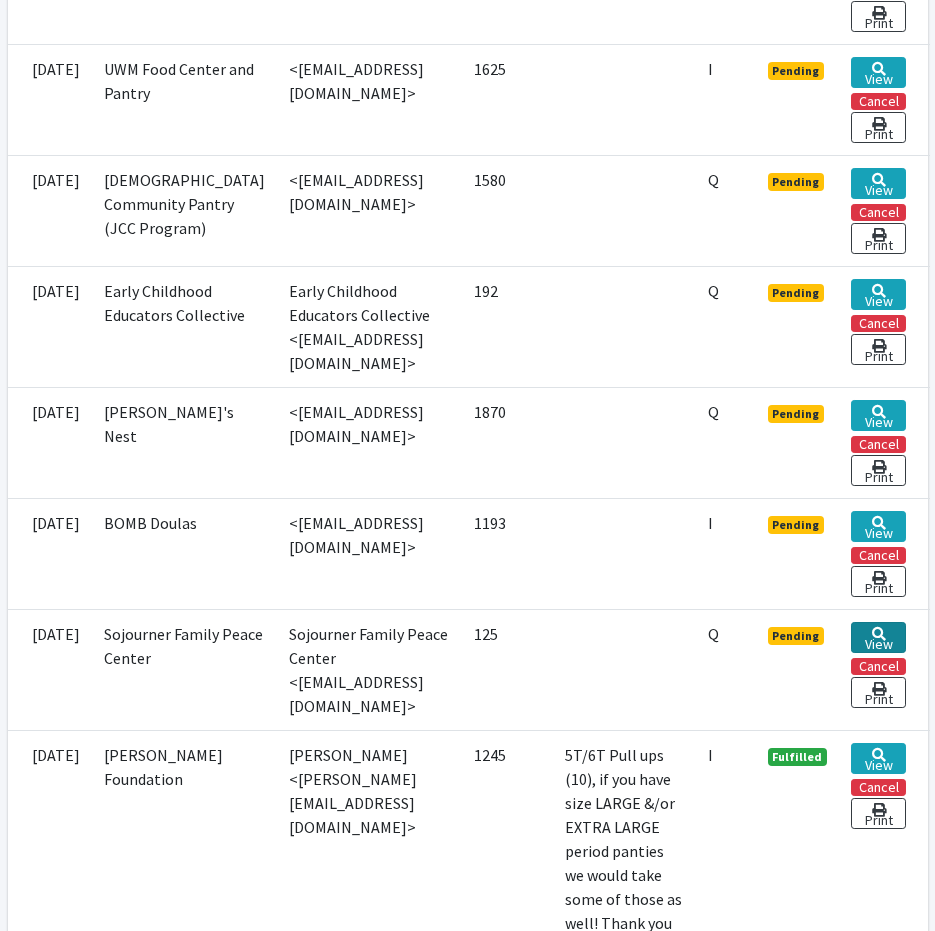 click at bounding box center (879, 634) 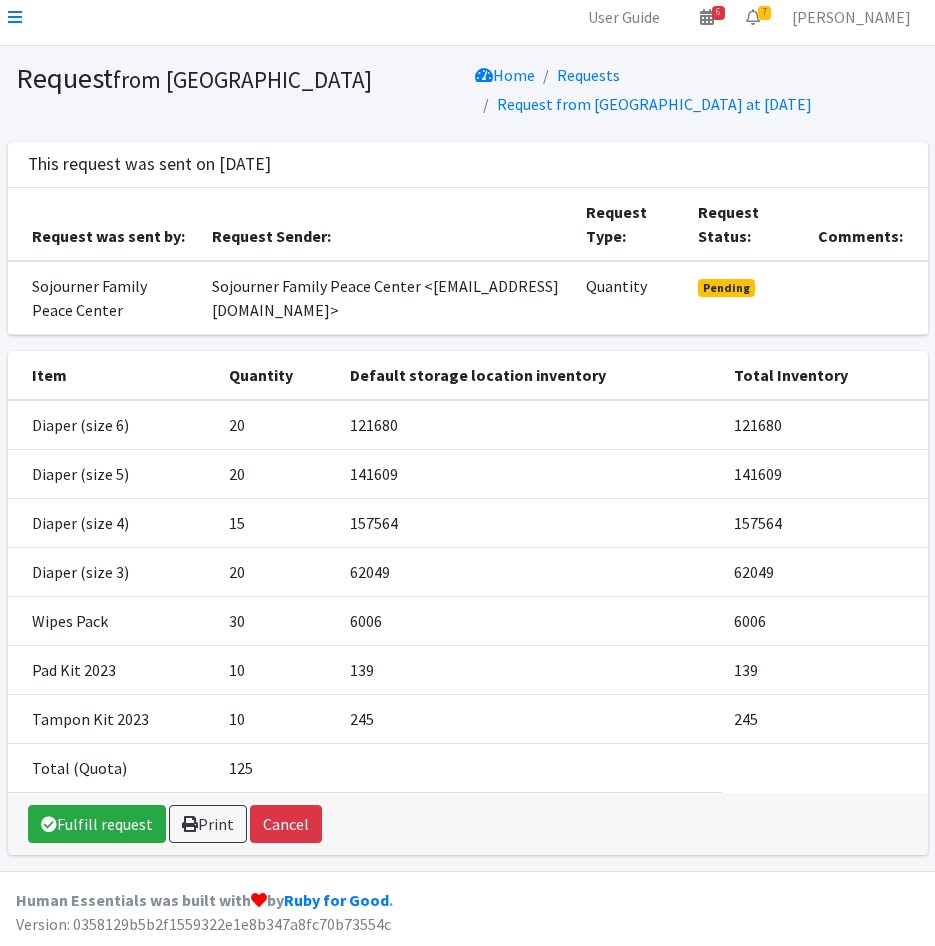 scroll, scrollTop: 22, scrollLeft: 0, axis: vertical 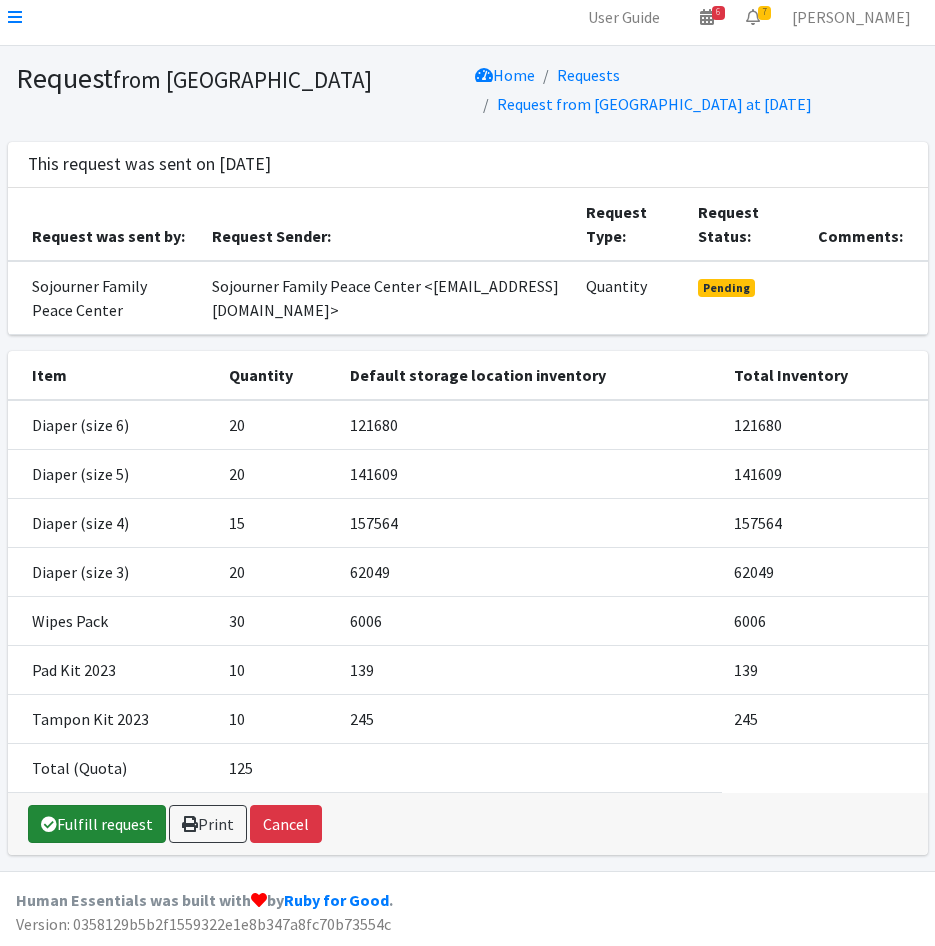click on "Fulfill request" at bounding box center [97, 824] 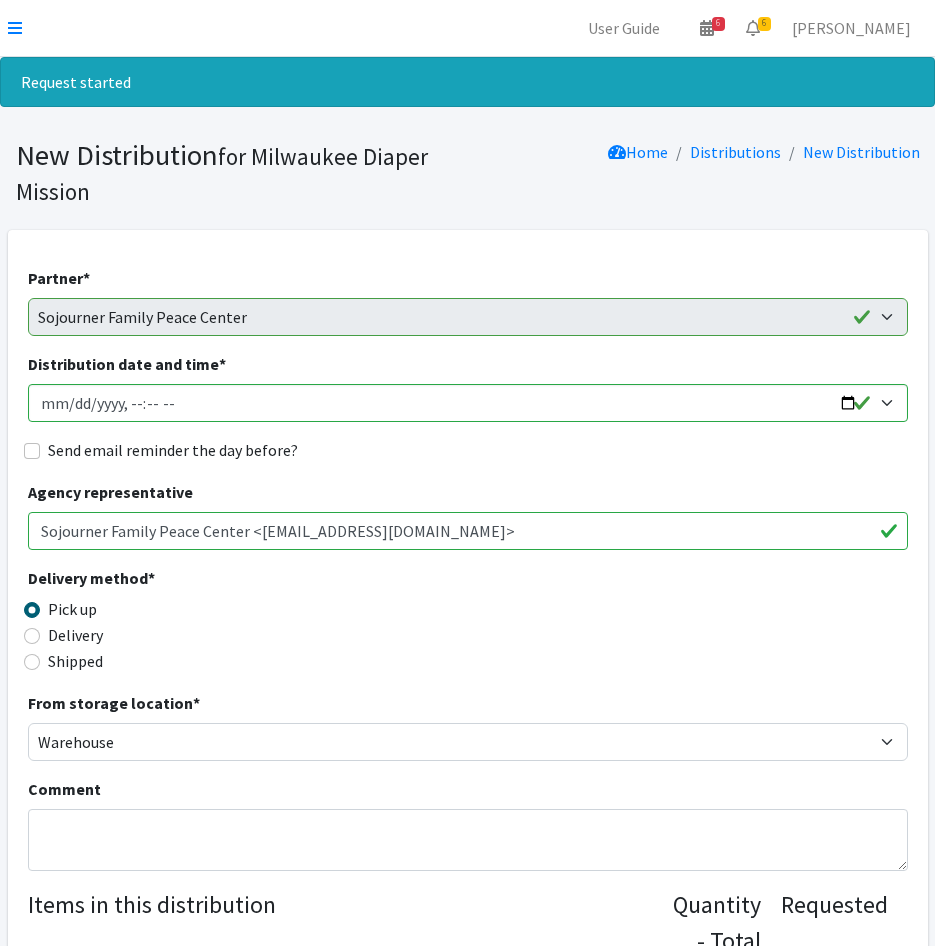 scroll, scrollTop: 0, scrollLeft: 0, axis: both 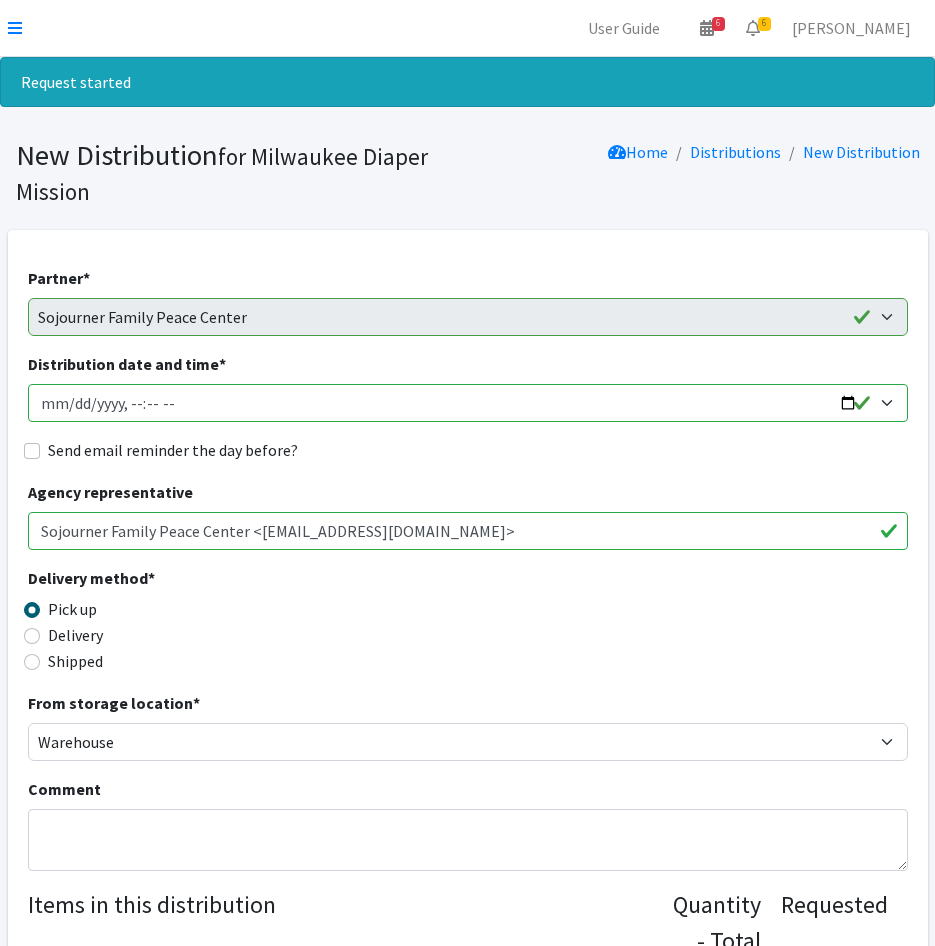 click on "Distribution date and time  *" at bounding box center (468, 403) 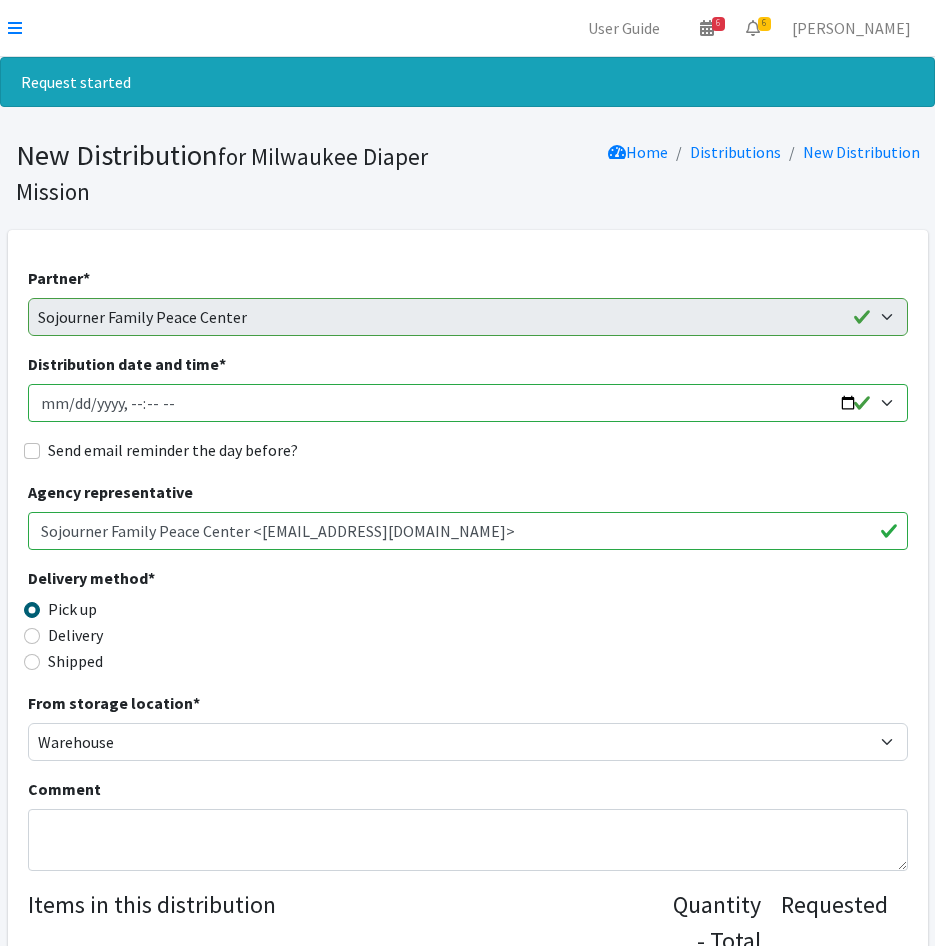 type on "2025-07-10T12:00" 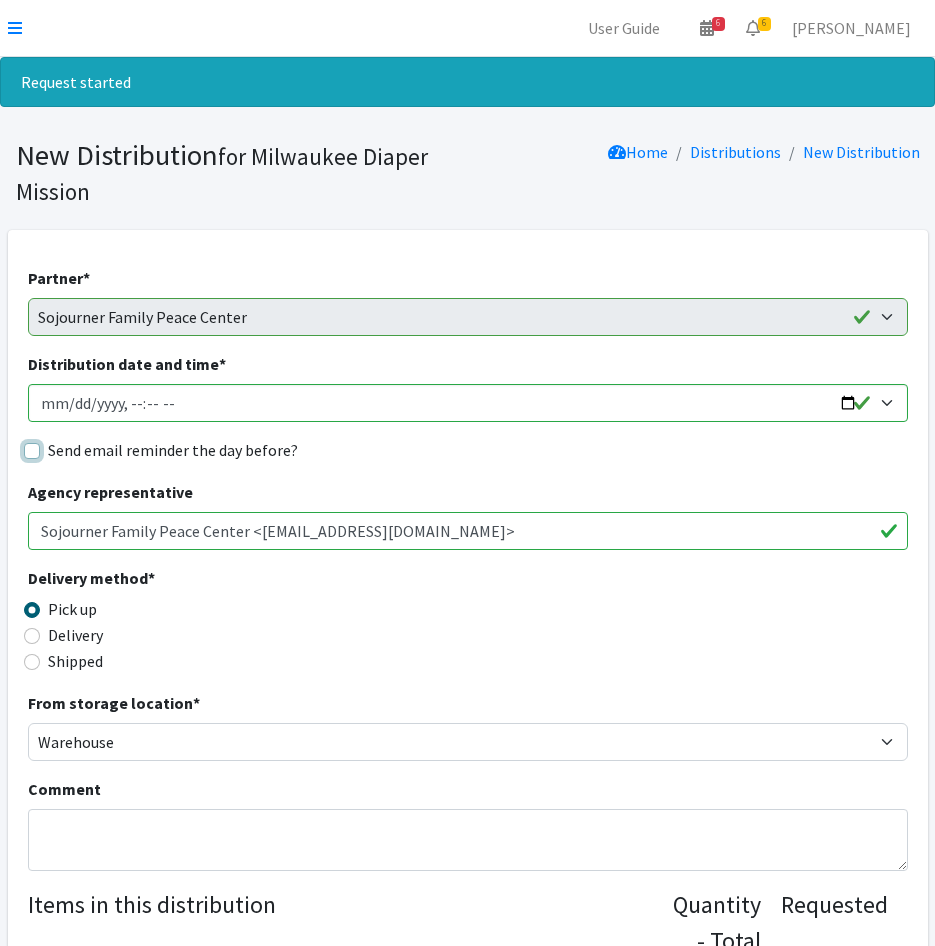 click on "Send email reminder the day before?" at bounding box center (32, 451) 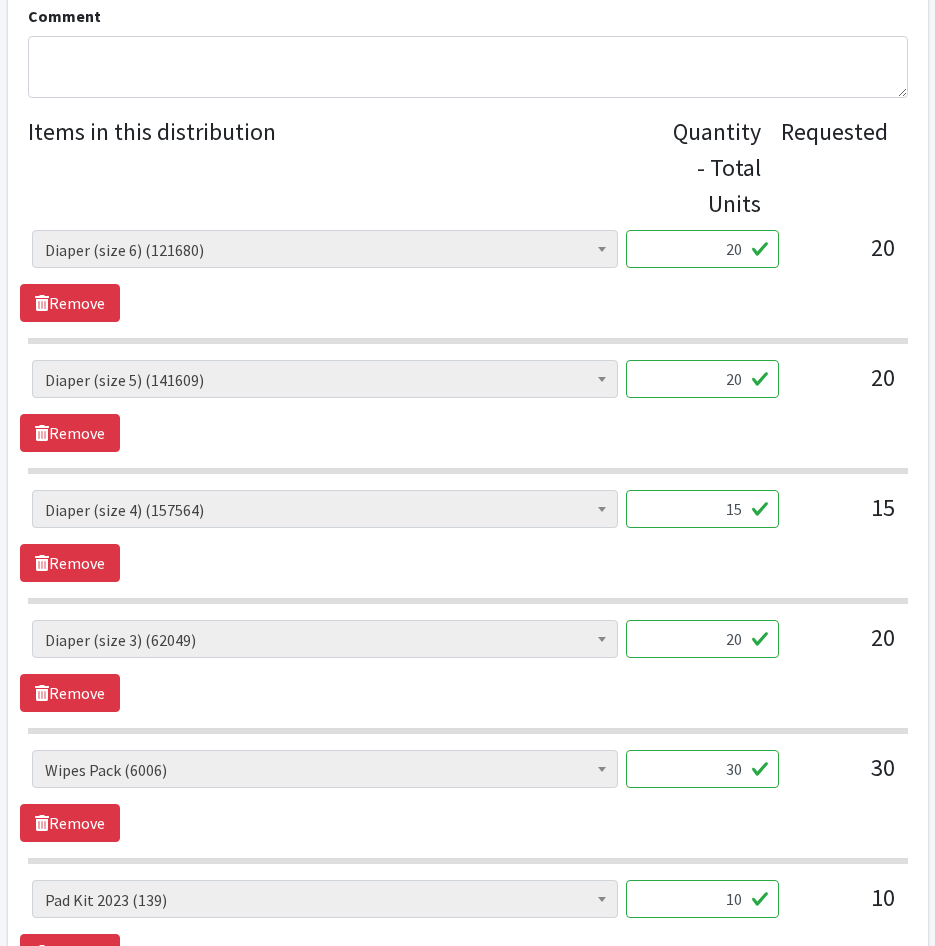 scroll, scrollTop: 800, scrollLeft: 0, axis: vertical 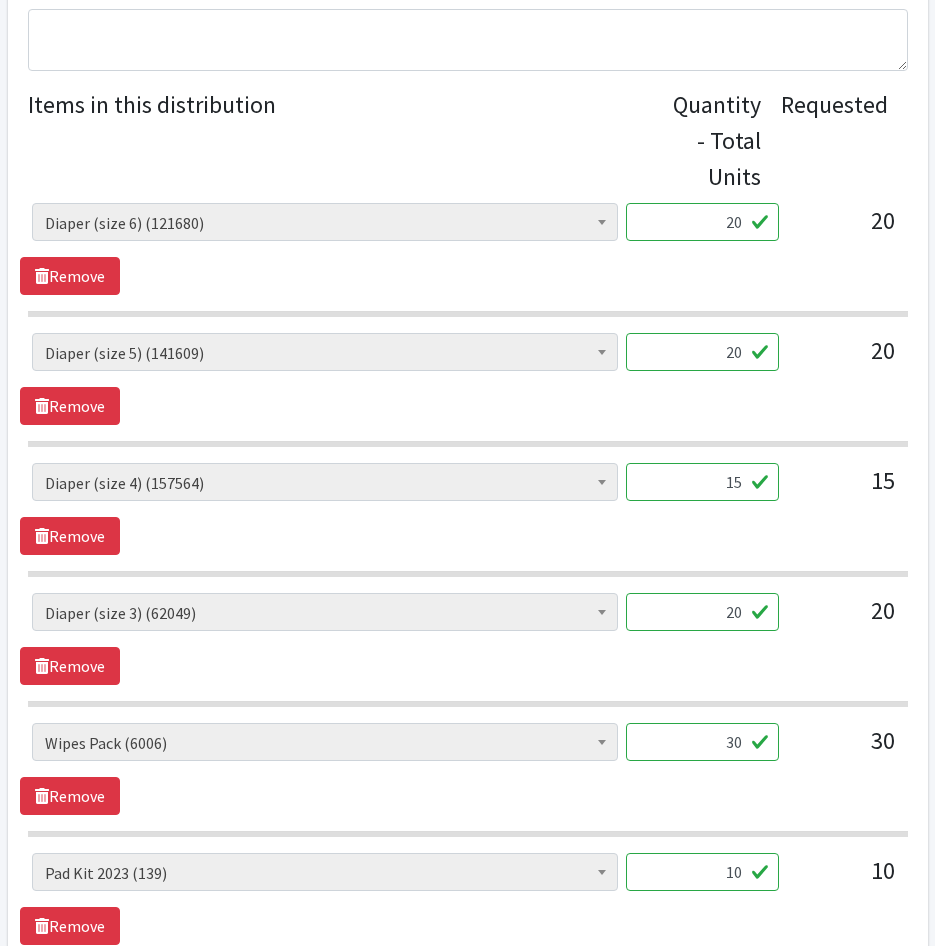 drag, startPoint x: 853, startPoint y: 232, endPoint x: 883, endPoint y: 238, distance: 30.594116 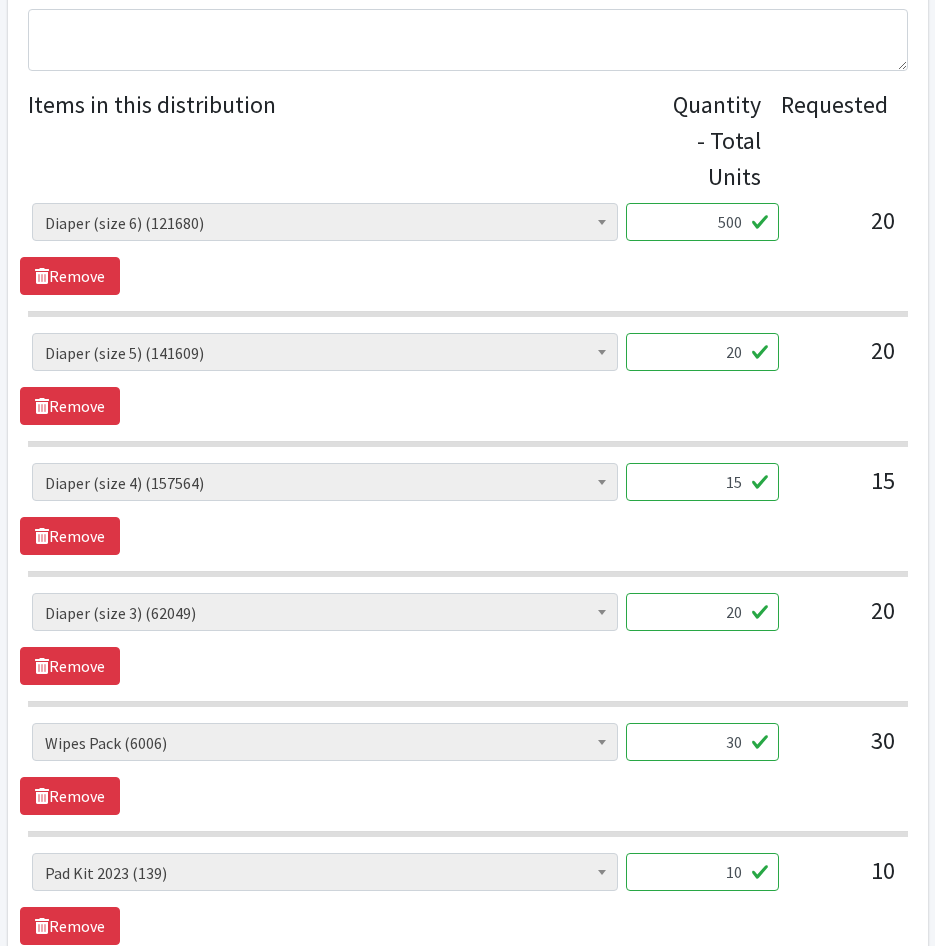 type on "500" 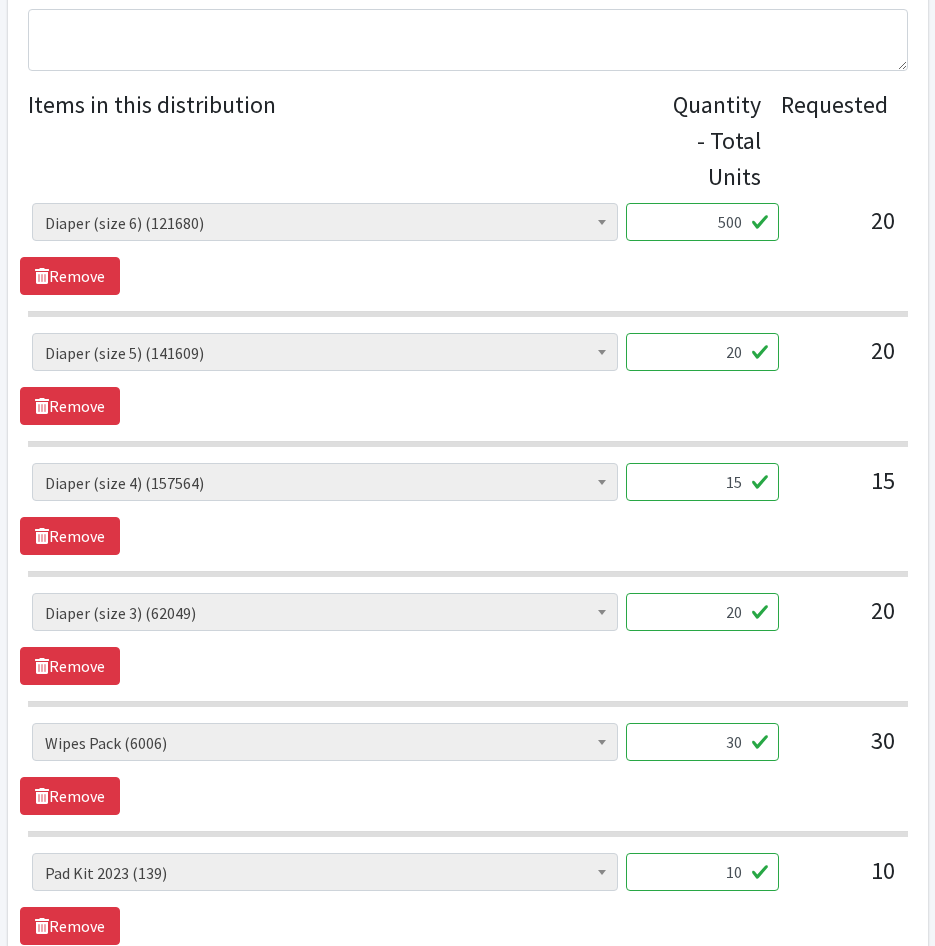 drag, startPoint x: 721, startPoint y: 353, endPoint x: 831, endPoint y: 369, distance: 111.15755 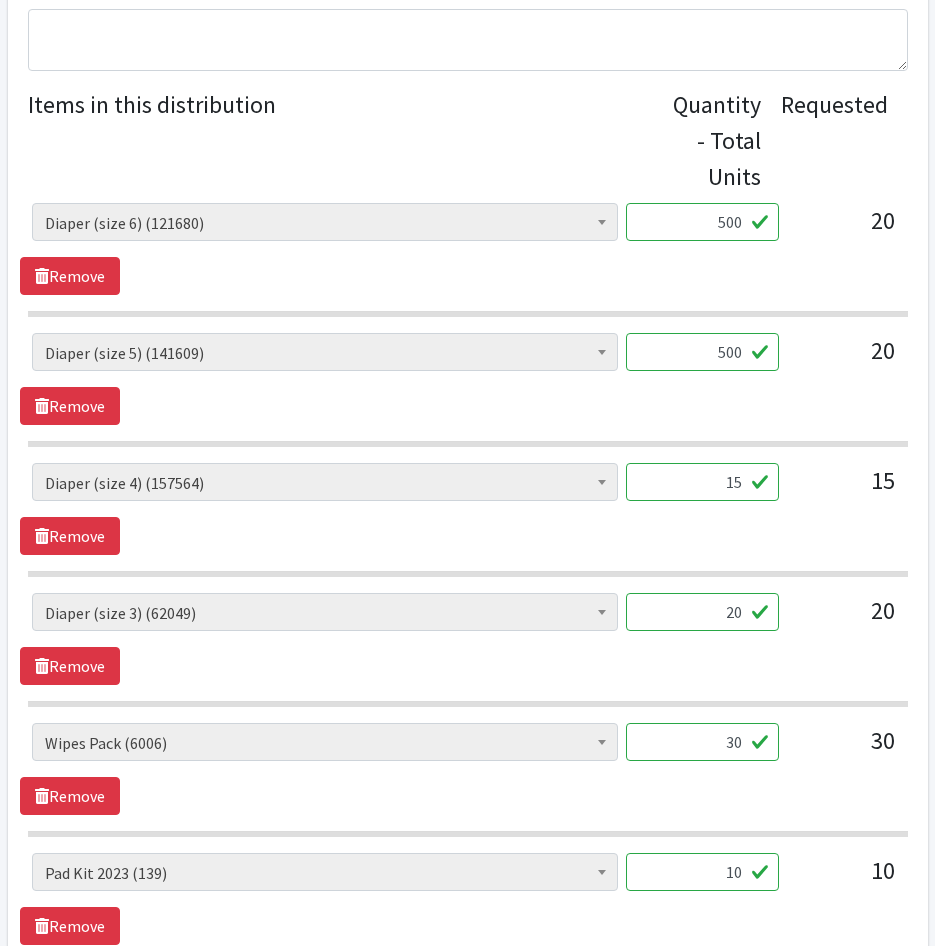type on "500" 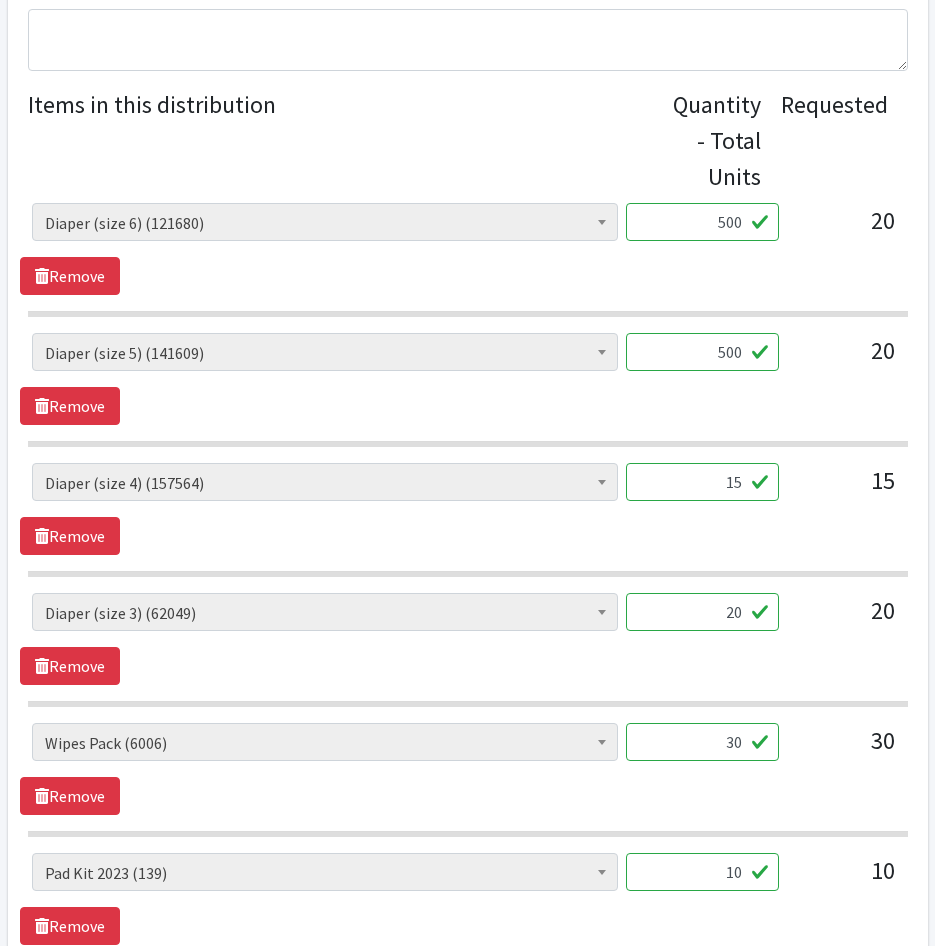 drag, startPoint x: 683, startPoint y: 467, endPoint x: 825, endPoint y: 477, distance: 142.35168 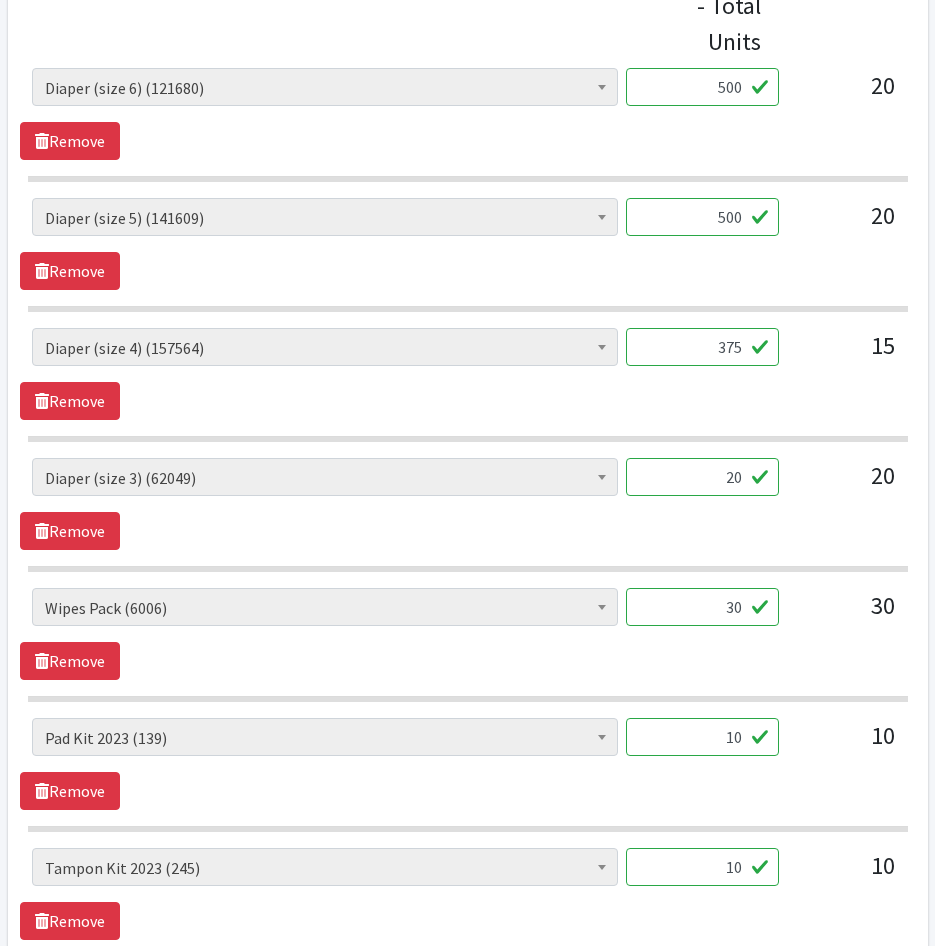 scroll, scrollTop: 900, scrollLeft: 0, axis: vertical 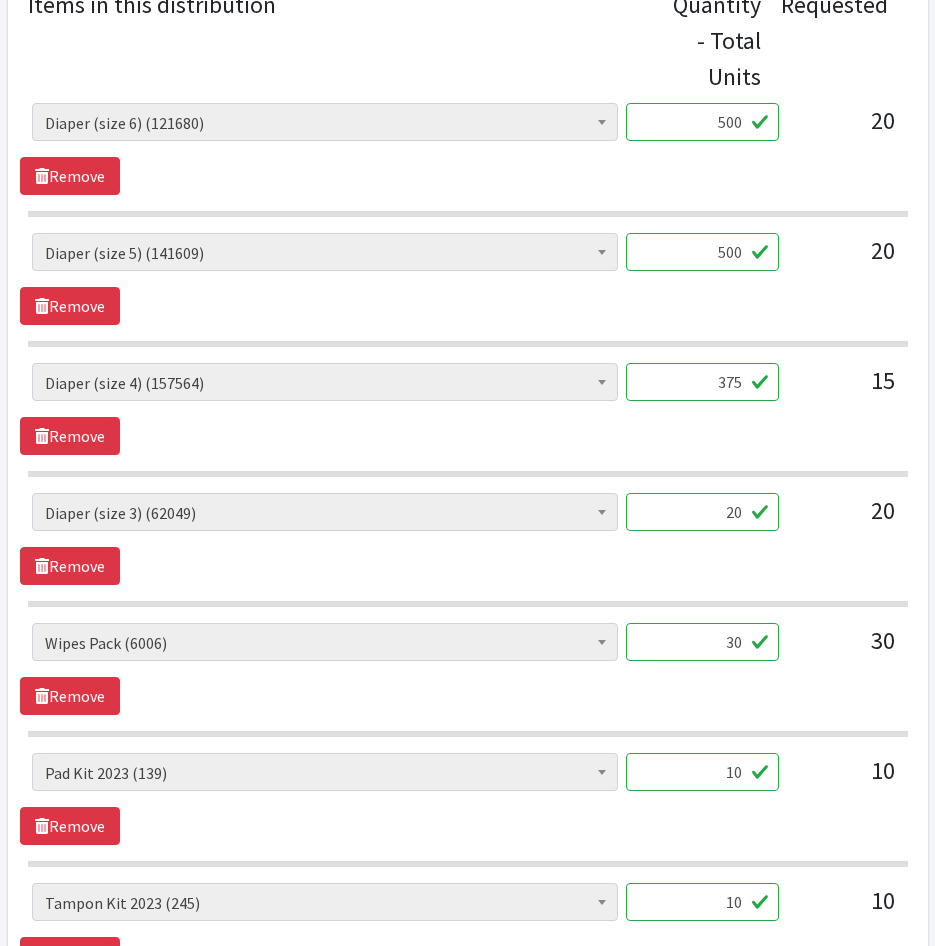 type on "375" 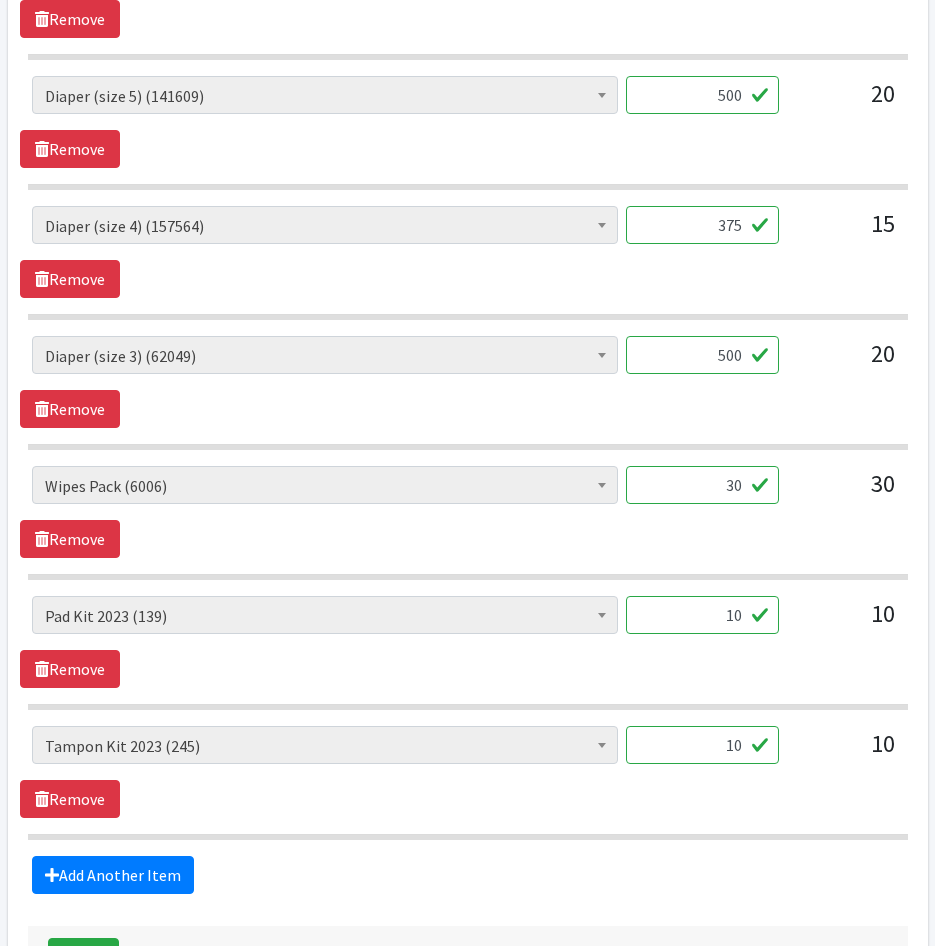 scroll, scrollTop: 1100, scrollLeft: 0, axis: vertical 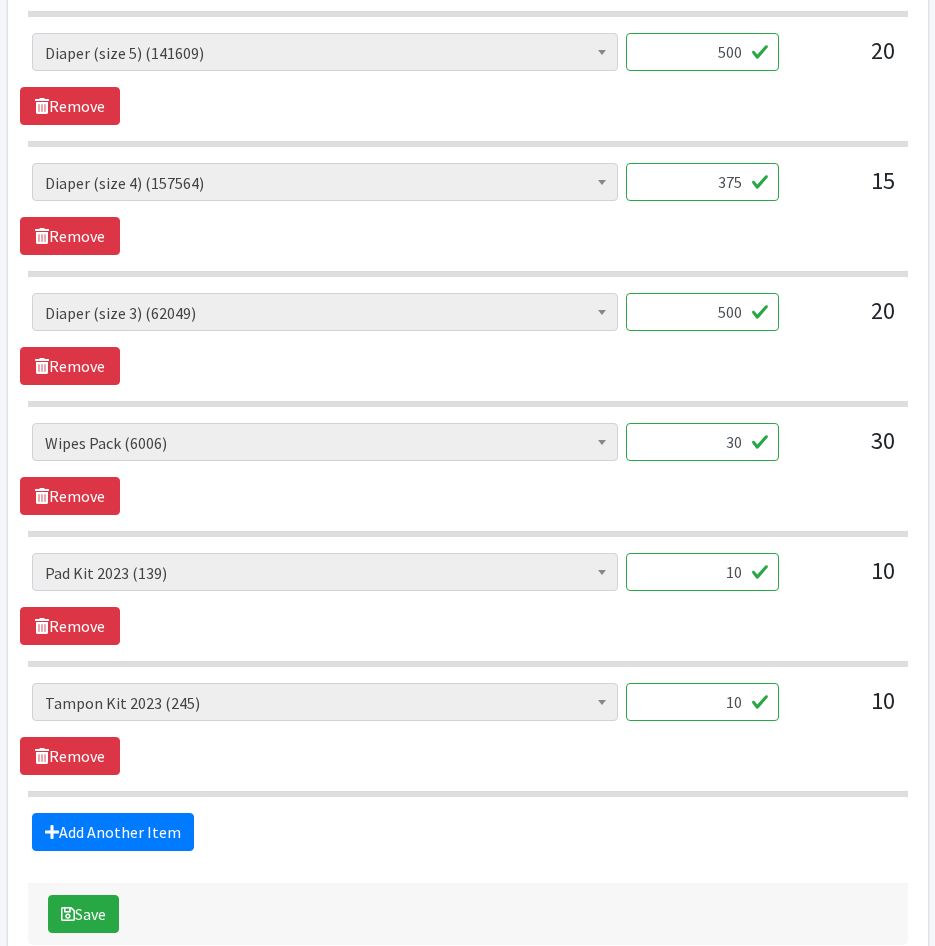 type on "500" 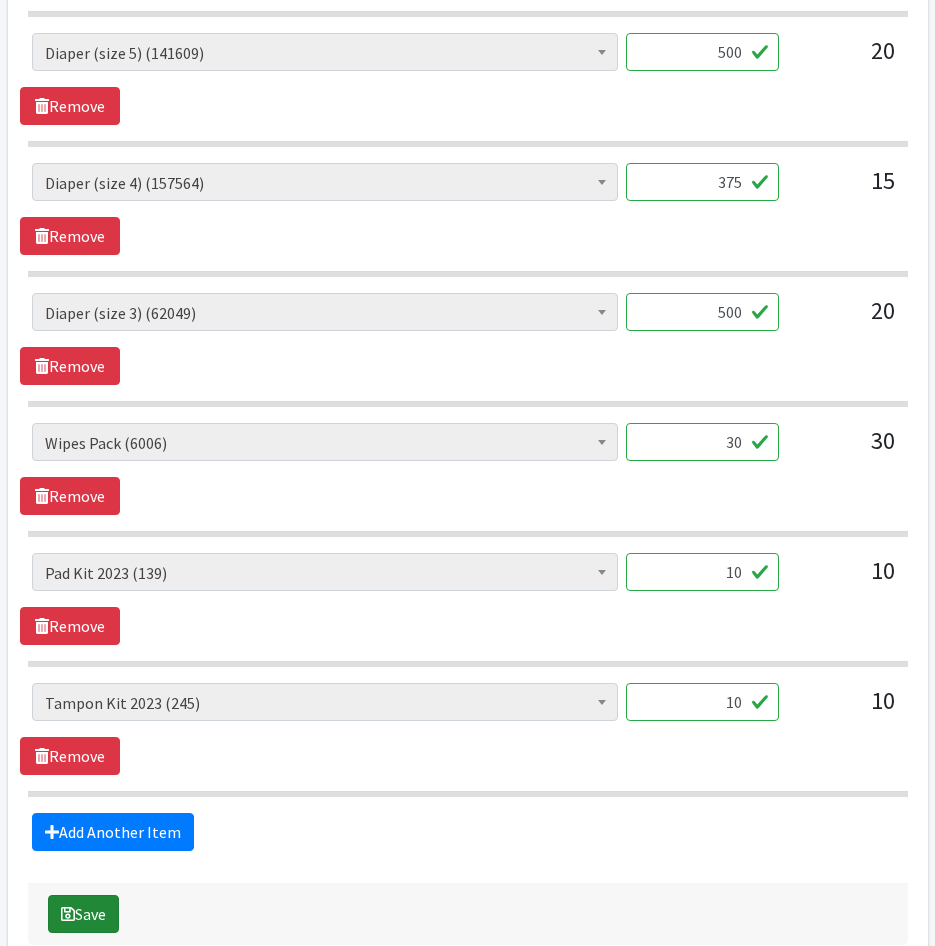 click on "Save" at bounding box center [83, 914] 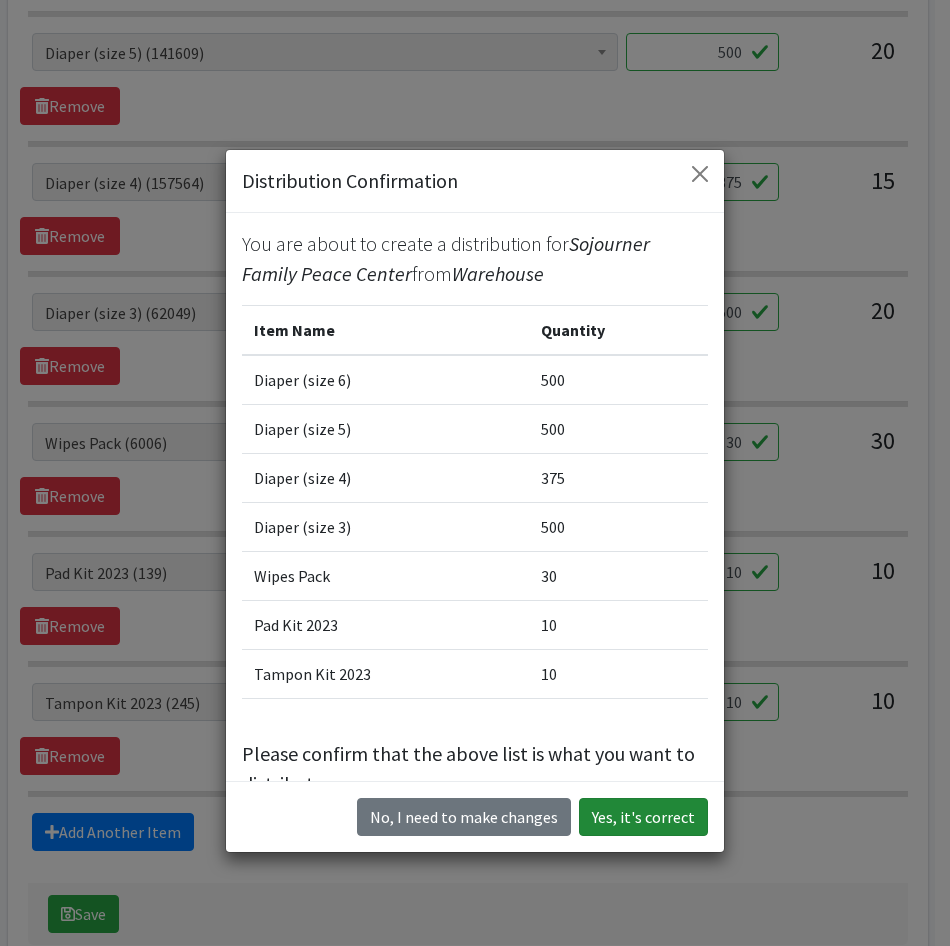 click on "Yes, it's correct" at bounding box center (643, 817) 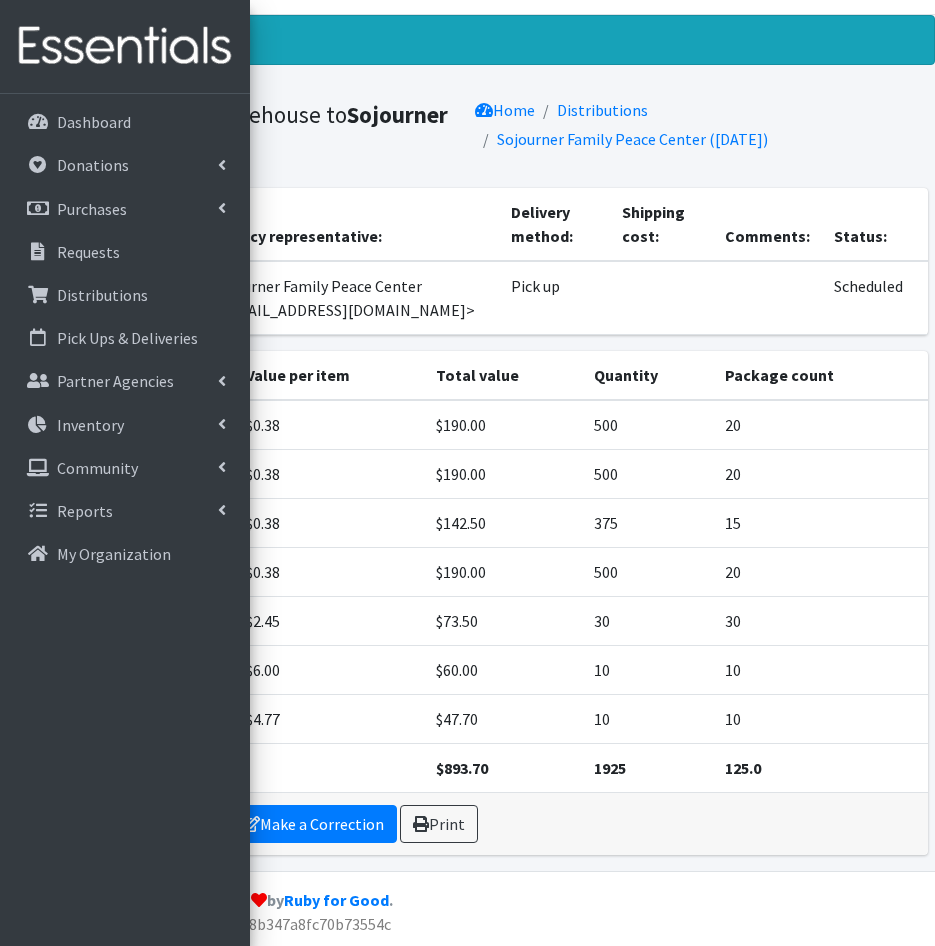 scroll, scrollTop: 0, scrollLeft: 0, axis: both 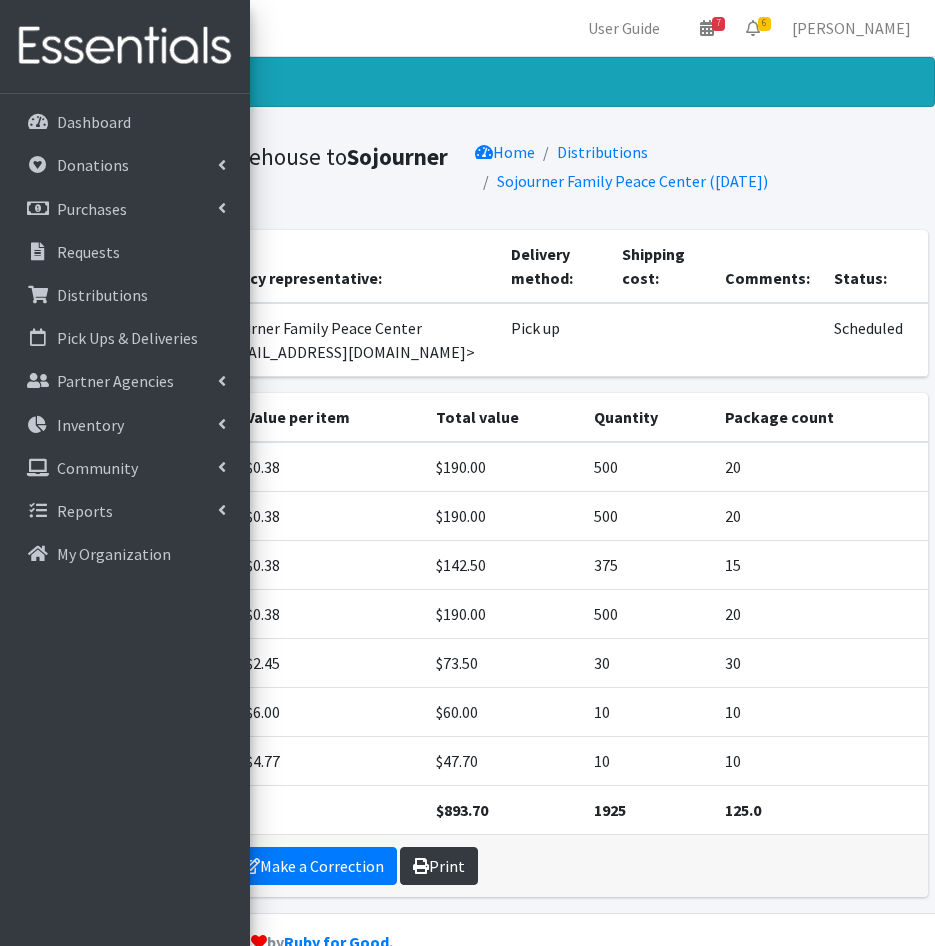 click on "Print" at bounding box center [439, 866] 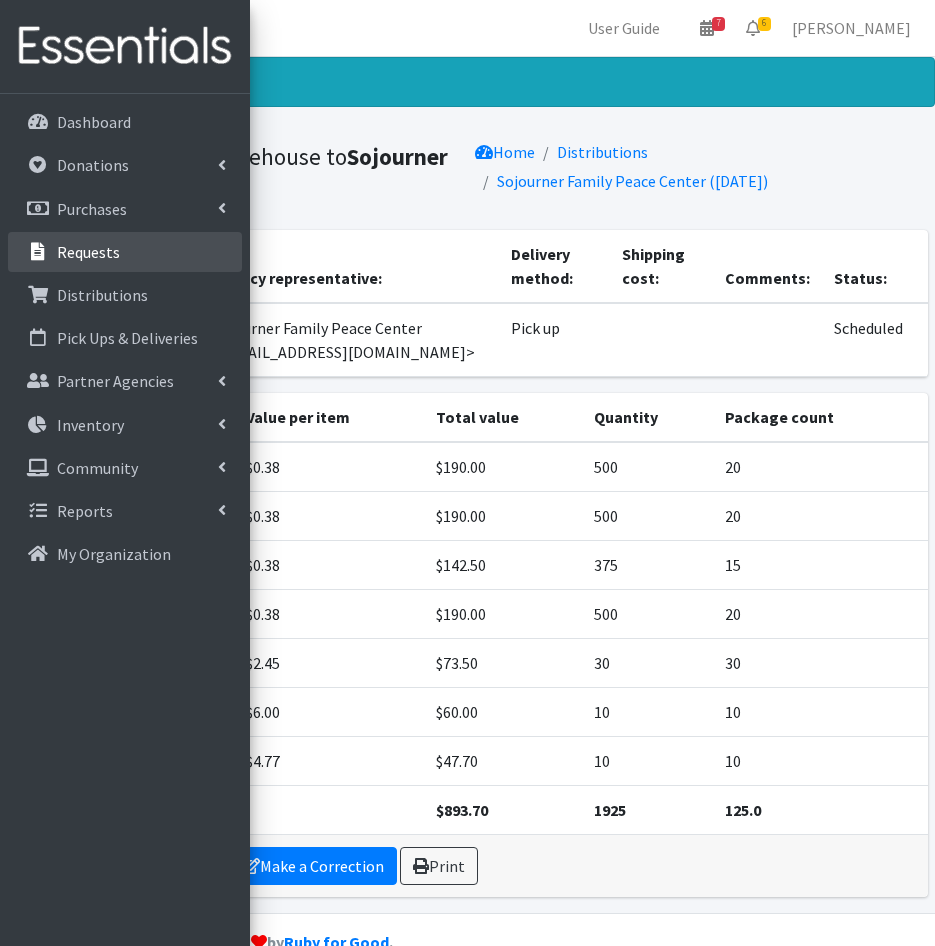 click on "Requests" at bounding box center (125, 252) 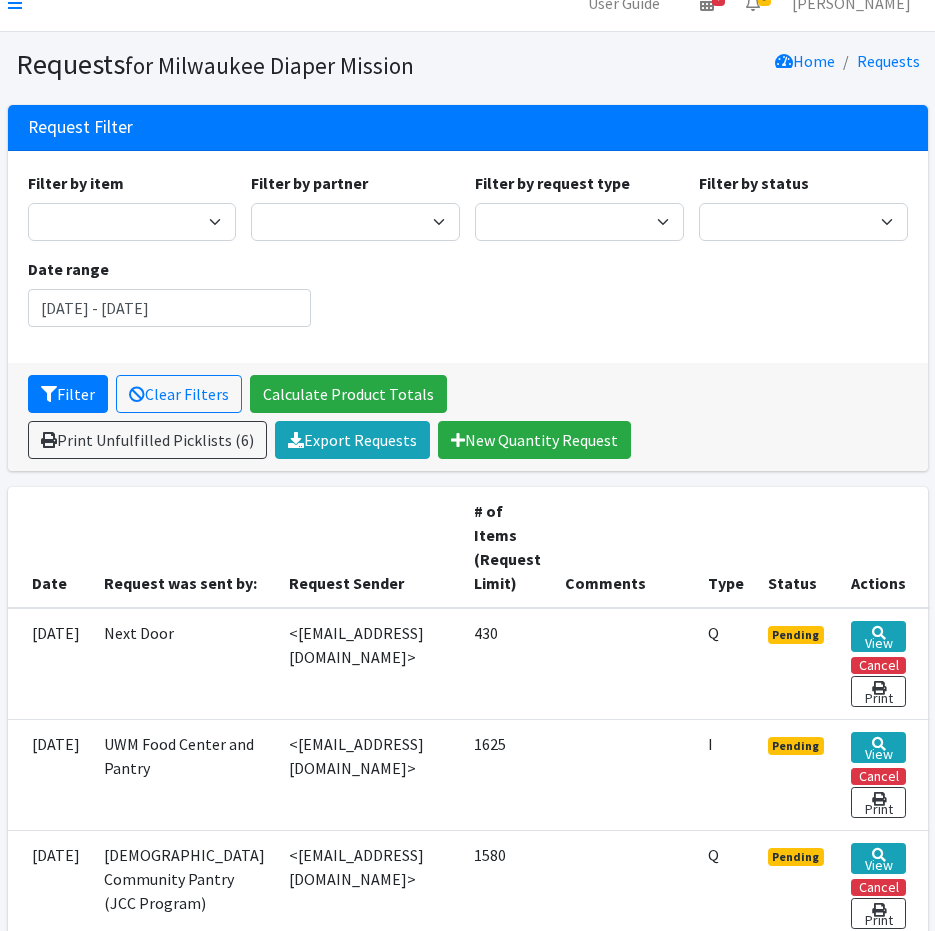scroll, scrollTop: 0, scrollLeft: 0, axis: both 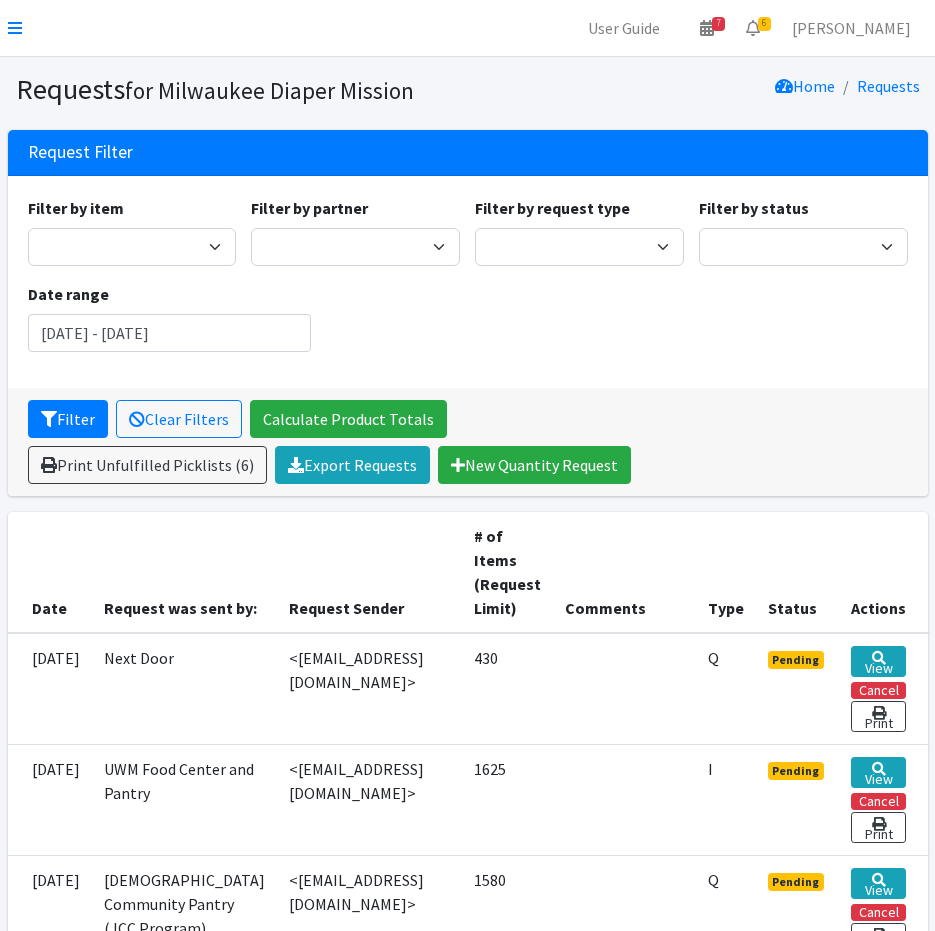 click on "User Guide
7
7 Pick-ups
remaining this week
View Calendar
6
6
Requests
0
Partner Agencies Pending Review
Lily Grant
Account Settings
Switch to: Lily's Test Agency
My Organization
Log Out" at bounding box center (467, 28) 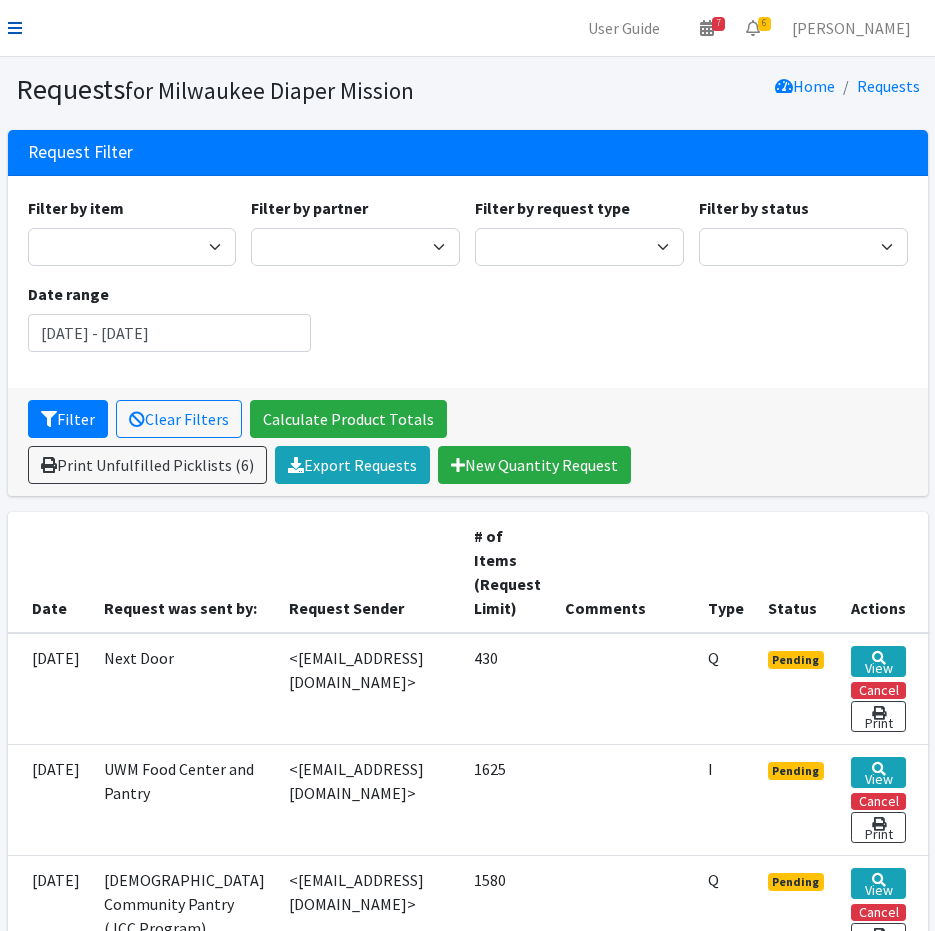 click at bounding box center [15, 28] 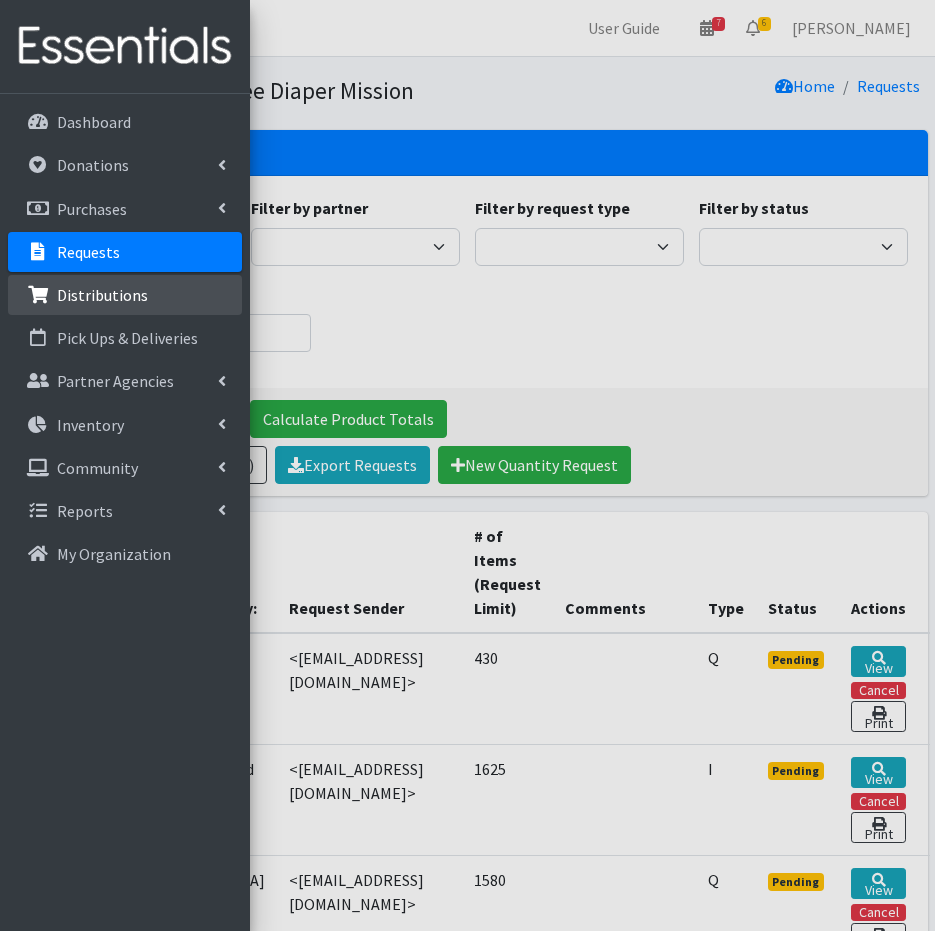 click on "Distributions" at bounding box center (102, 295) 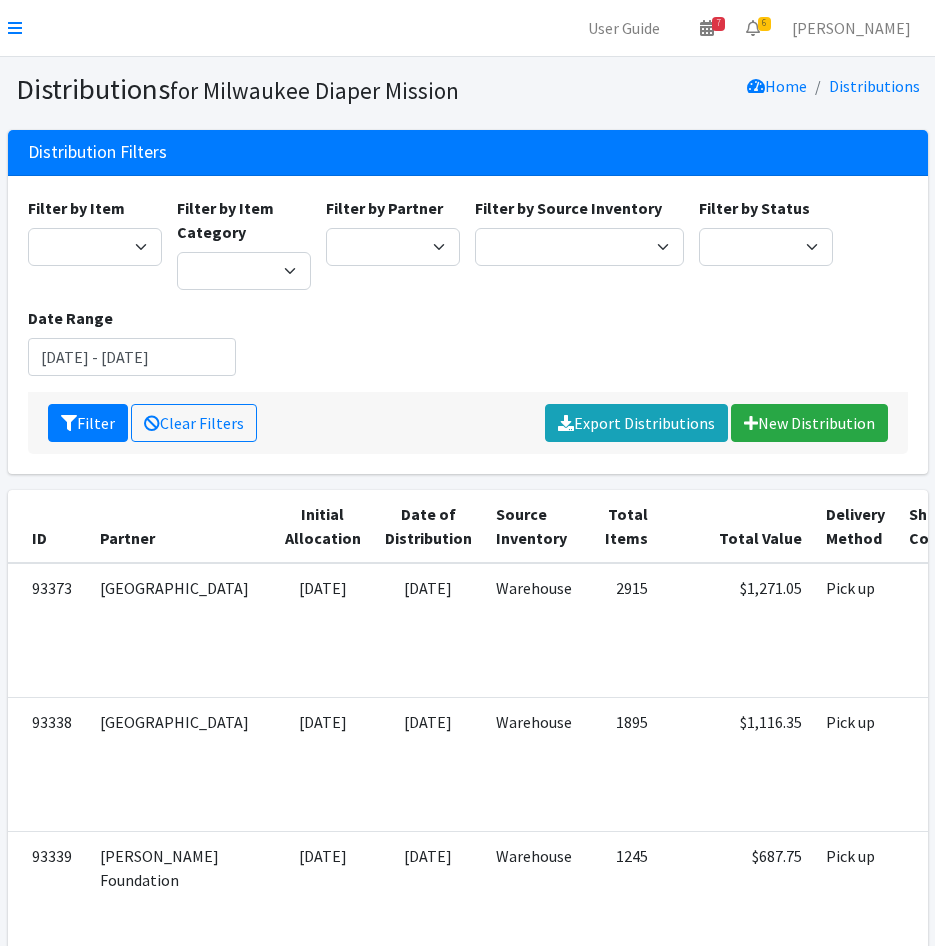 scroll, scrollTop: 0, scrollLeft: 0, axis: both 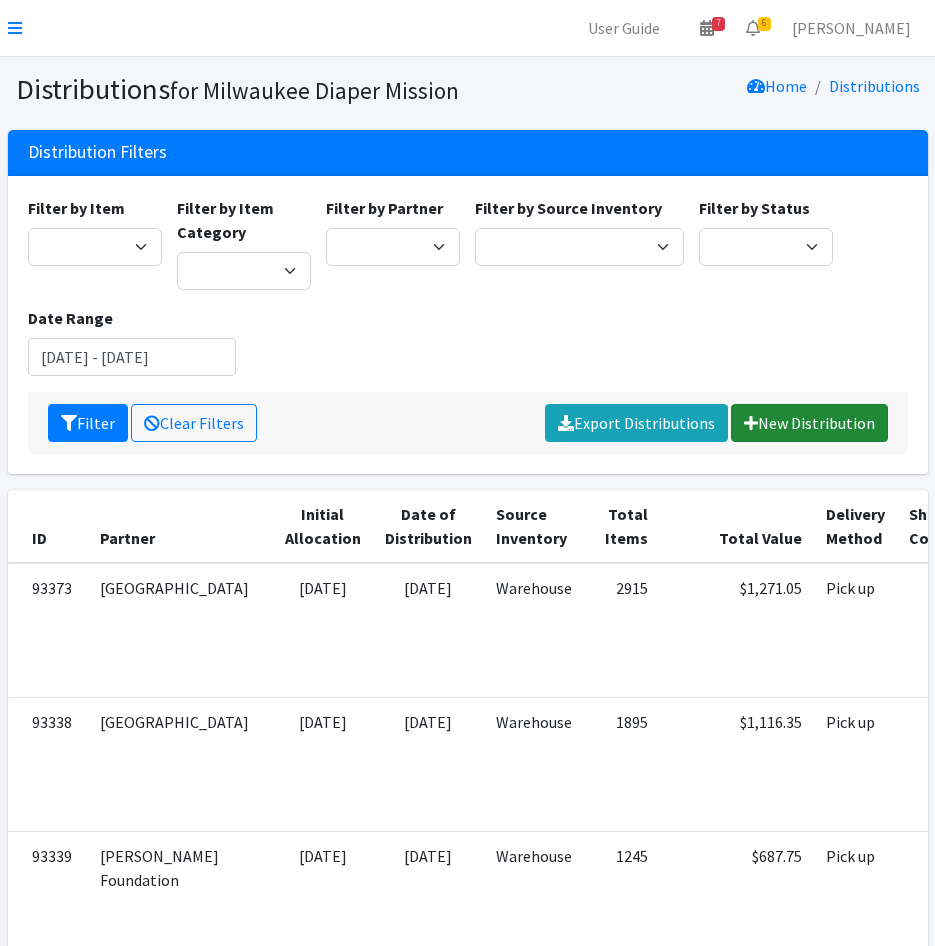 click on "New Distribution" at bounding box center [809, 423] 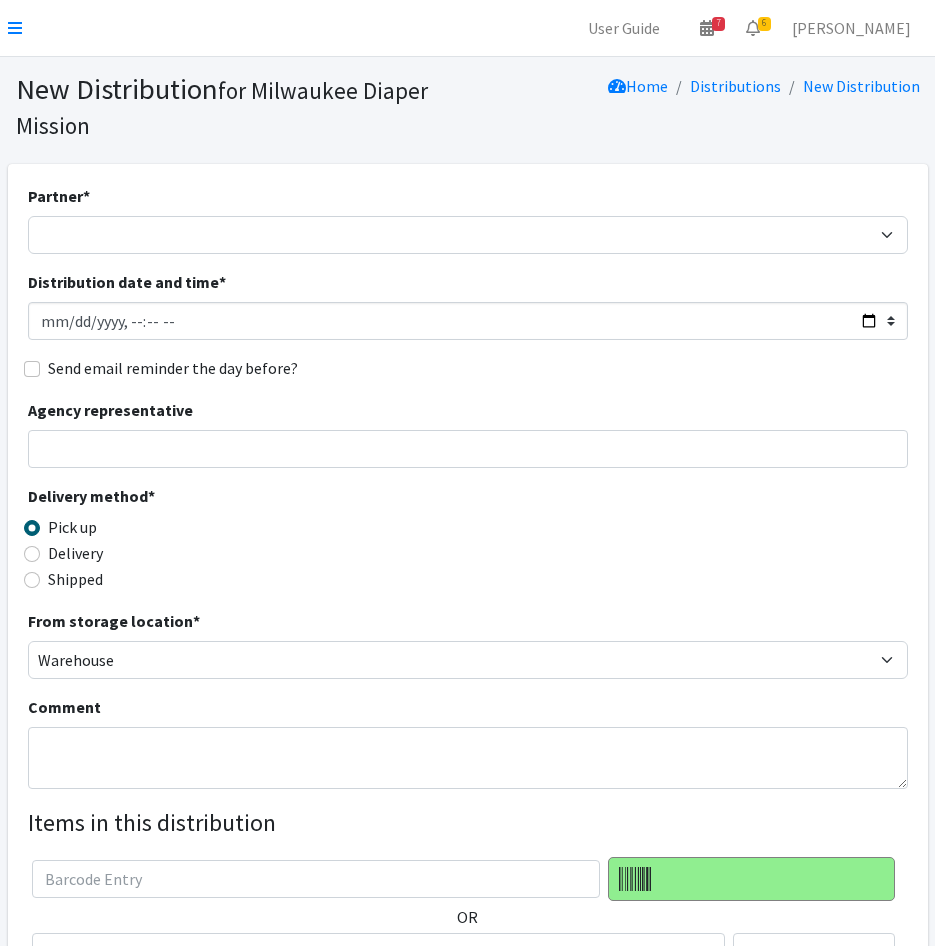 scroll, scrollTop: 0, scrollLeft: 0, axis: both 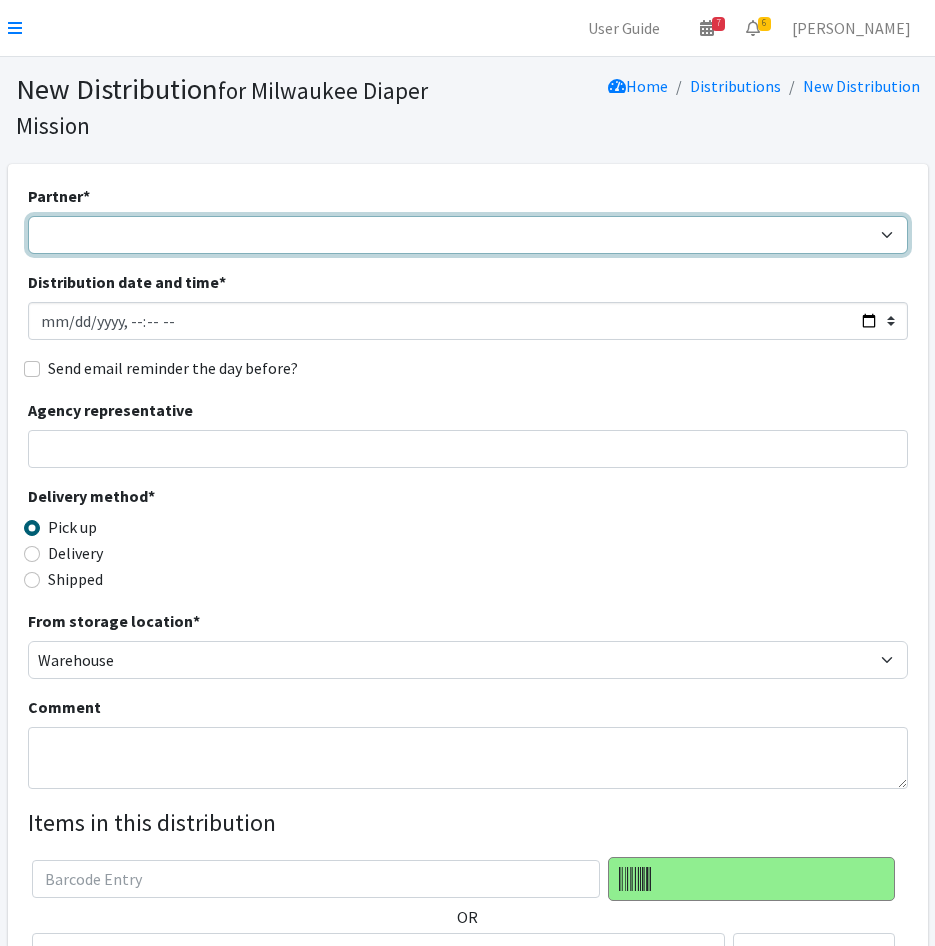 click on "Bay View Community Center
BOMB Doulas
Camp Reunite
Cathedral Center, Inc
City of Milwaukee Warming Shelters
Cross Lutheran Church Milwaukee
Dad Doula
Dominican Center
Early Childhood Educators Collective
Fathers Making Progress
Findley Foundation
Hanan Refugees Relief Group
HAWA
Jewish Community Pantry (JCC Program)
Jim Luther New Hope Center
Kinship
Lily's Test Agency
Maroon Calabash
MATC FAST Fund and Student Resource Center
Metcalfe Park Community Bridges
Milwaukee Women's Center
Missionary Currie for Women and Children Inc
Muskego Way Forward
Mutual Aid
Next Door
Nourish MKE
Penfield Children's Center
Proveedoras Unidas
Robyn's Nest
Rooted and Rising Washington Park
Sojourner Family Peace Center
Test Partner
UWM Food Center and Pantry
Welcome to Milwaukee
Wellpoint Care Network
Yimma's Bright Beginnings" at bounding box center (468, 235) 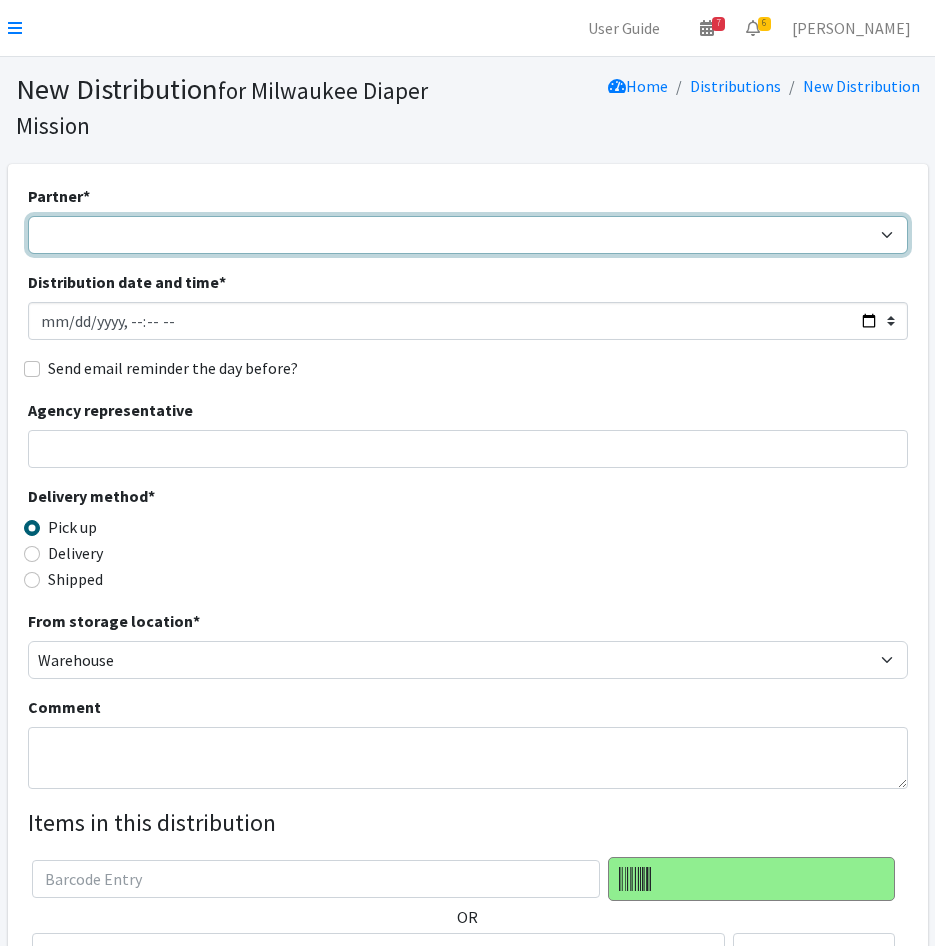 select on "7596" 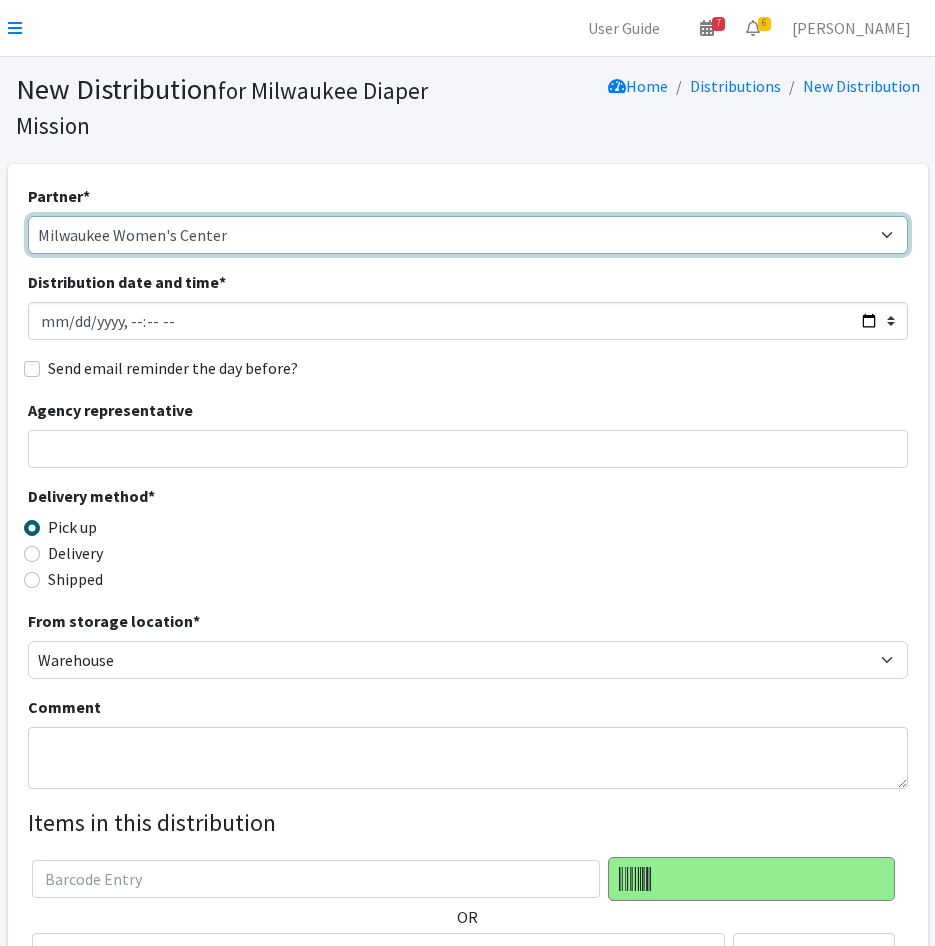 click on "Bay View Community Center
BOMB Doulas
Camp Reunite
Cathedral Center, Inc
City of Milwaukee Warming Shelters
Cross Lutheran Church Milwaukee
Dad Doula
Dominican Center
Early Childhood Educators Collective
Fathers Making Progress
Findley Foundation
Hanan Refugees Relief Group
HAWA
Jewish Community Pantry (JCC Program)
Jim Luther New Hope Center
Kinship
Lily's Test Agency
Maroon Calabash
MATC FAST Fund and Student Resource Center
Metcalfe Park Community Bridges
Milwaukee Women's Center
Missionary Currie for Women and Children Inc
Muskego Way Forward
Mutual Aid
Next Door
Nourish MKE
Penfield Children's Center
Proveedoras Unidas
Robyn's Nest
Rooted and Rising Washington Park
Sojourner Family Peace Center
Test Partner
UWM Food Center and Pantry
Welcome to Milwaukee
Wellpoint Care Network
Yimma's Bright Beginnings" at bounding box center (468, 235) 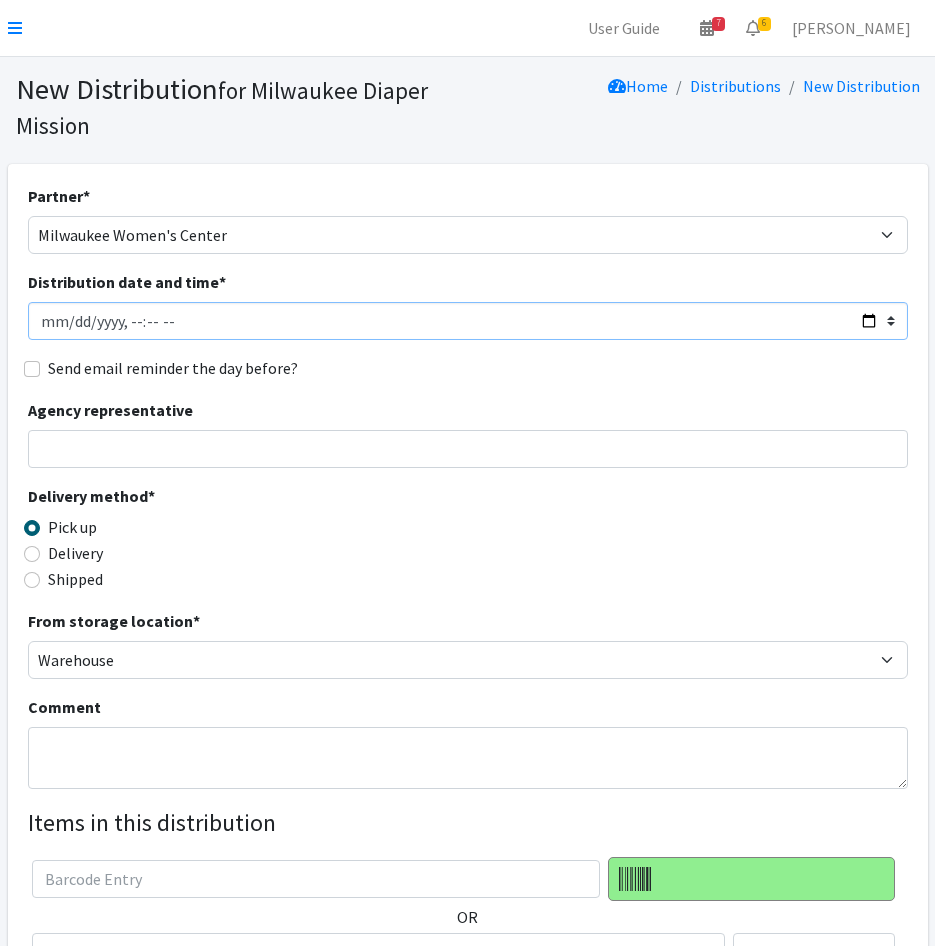 click on "Distribution date and time  *" at bounding box center (468, 321) 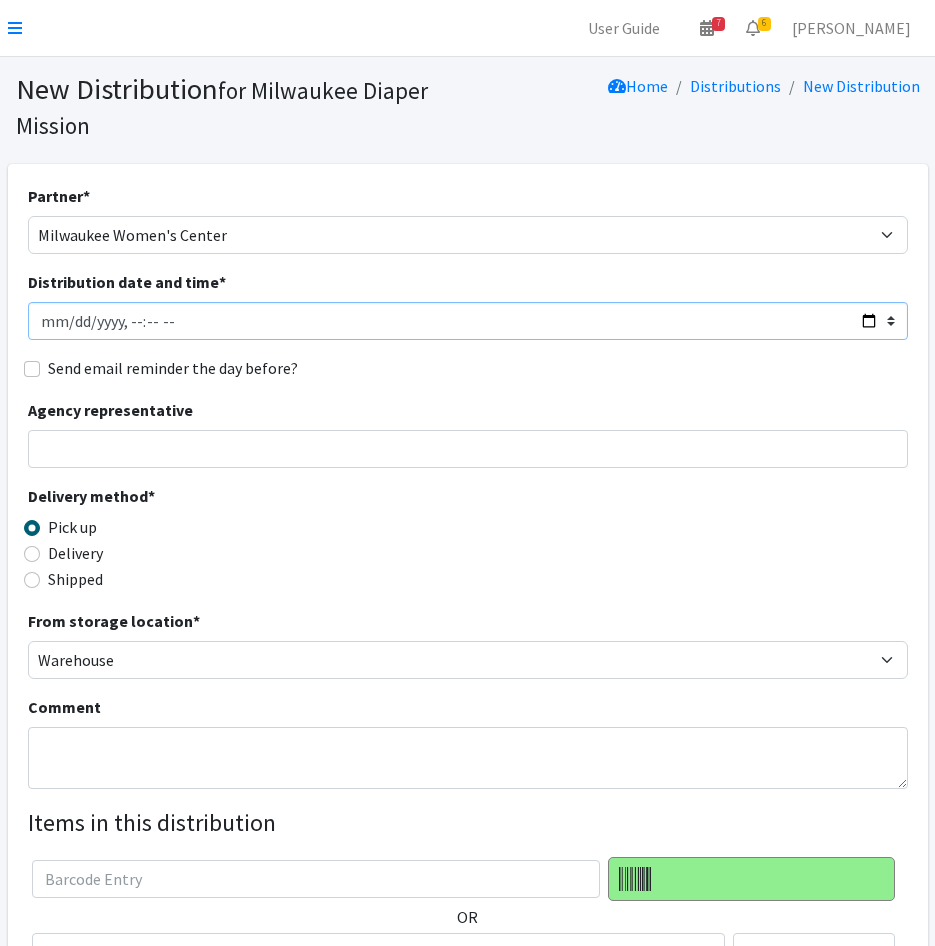 click on "Distribution date and time  *" at bounding box center (468, 321) 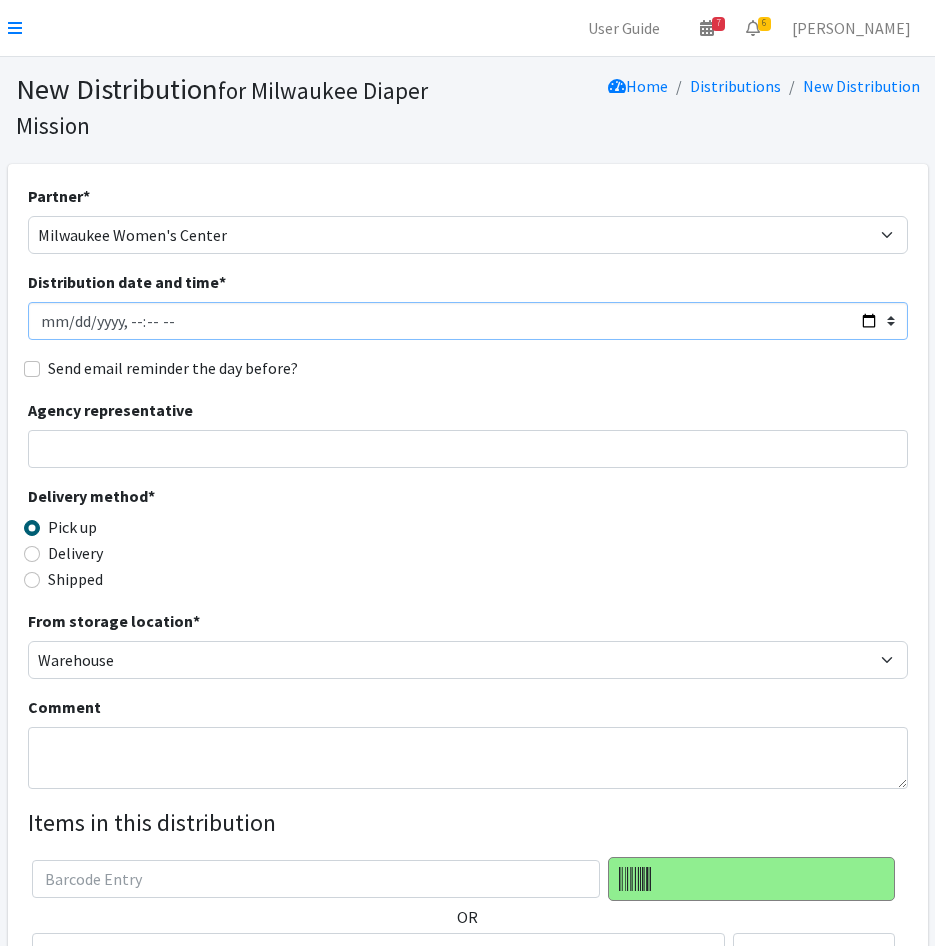 type on "2025-07-15T12:30" 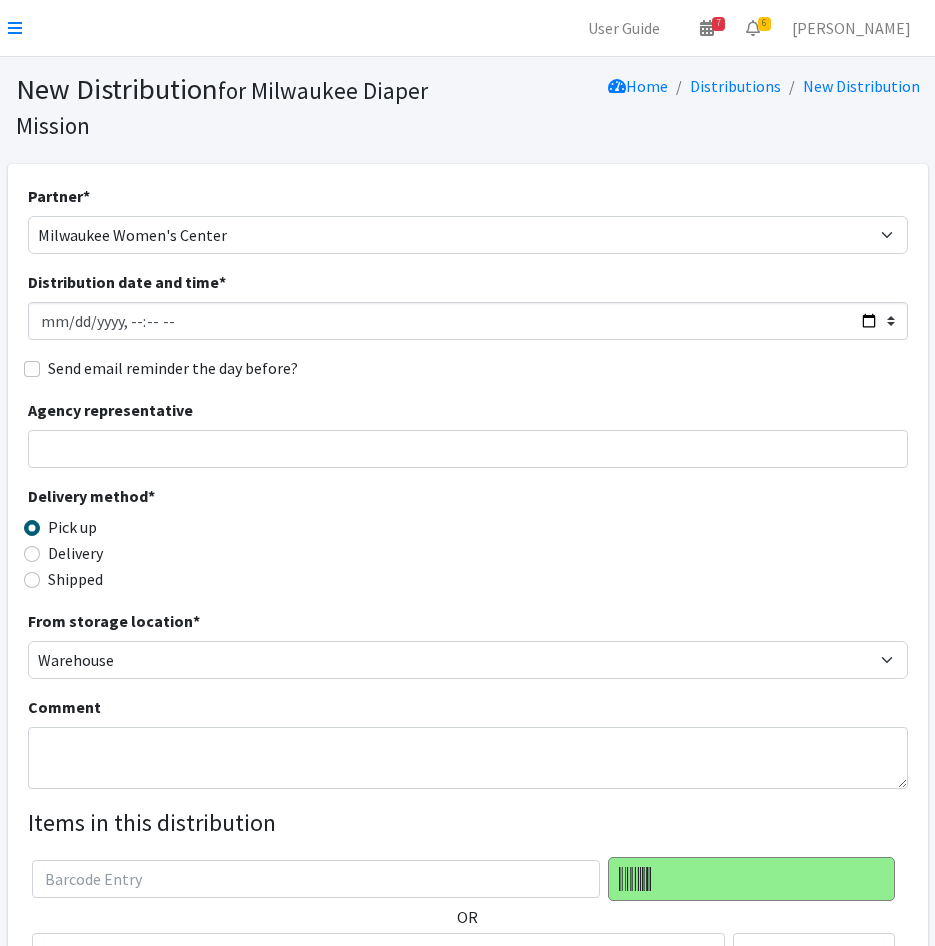 click on "Send email reminder the day before?" at bounding box center [173, 368] 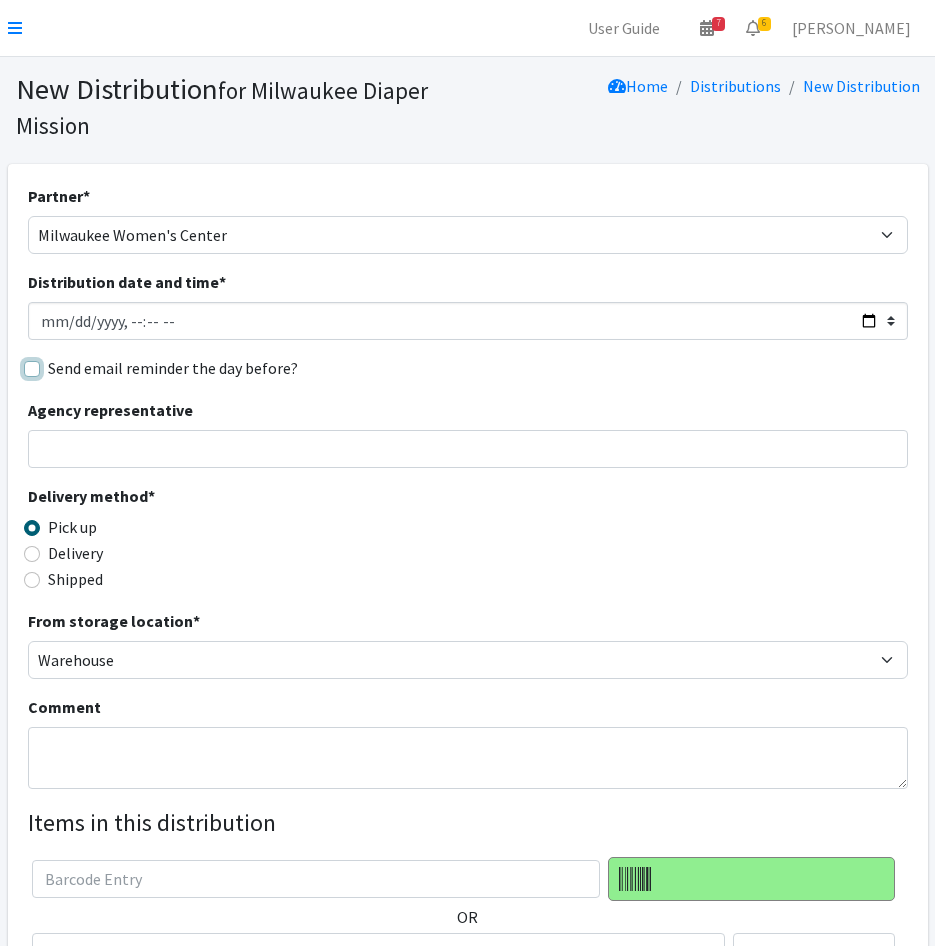 click on "Send email reminder the day before?" at bounding box center [32, 369] 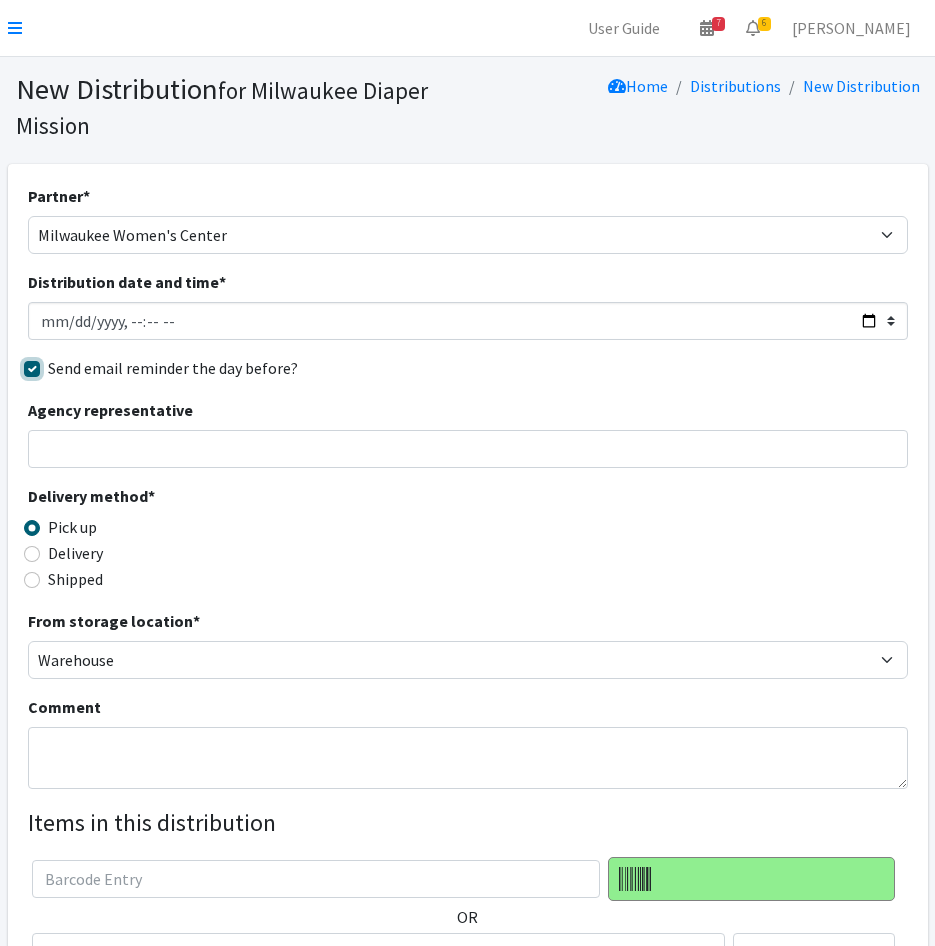scroll, scrollTop: 360, scrollLeft: 0, axis: vertical 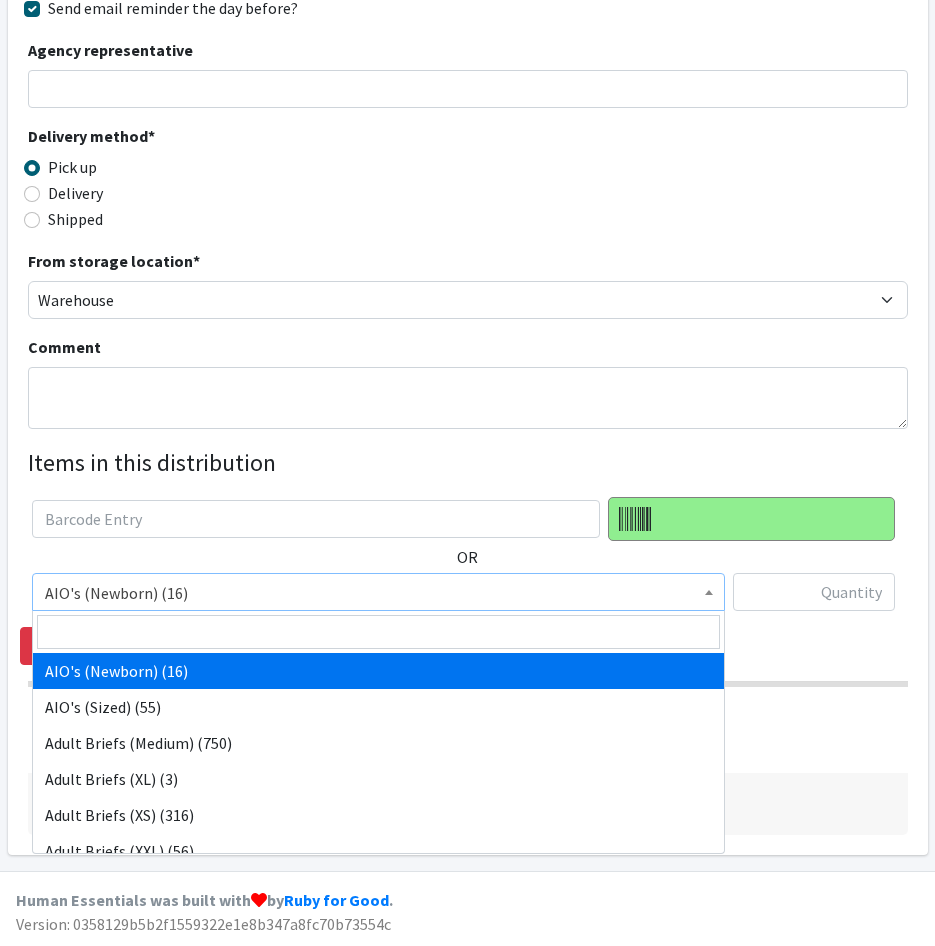 drag, startPoint x: 288, startPoint y: 603, endPoint x: 293, endPoint y: 649, distance: 46.270943 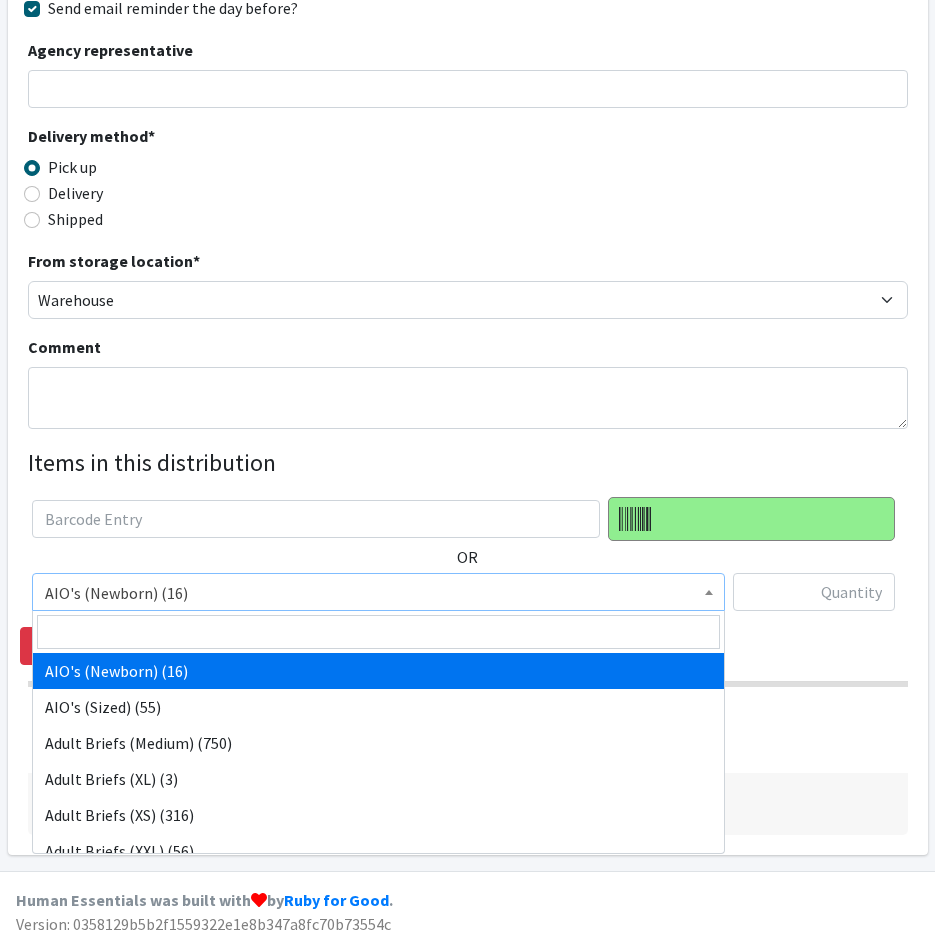 click on "AIO's (Newborn) (16)" at bounding box center [378, 593] 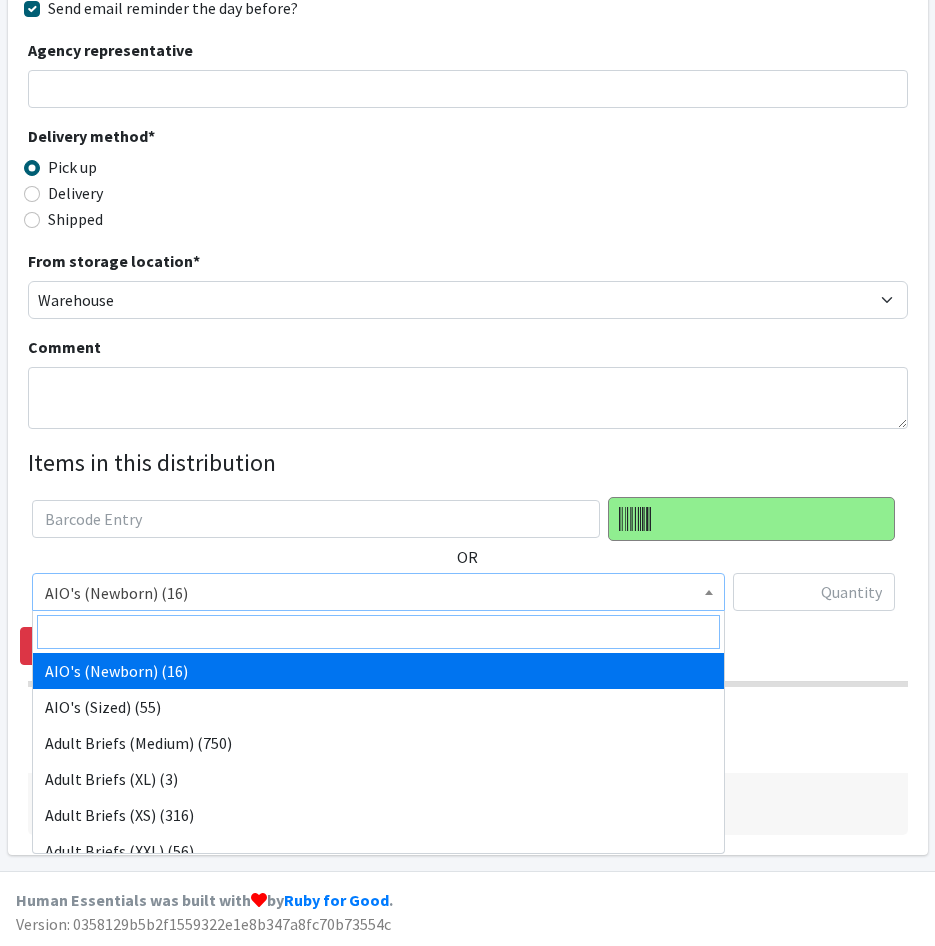 click at bounding box center (378, 632) 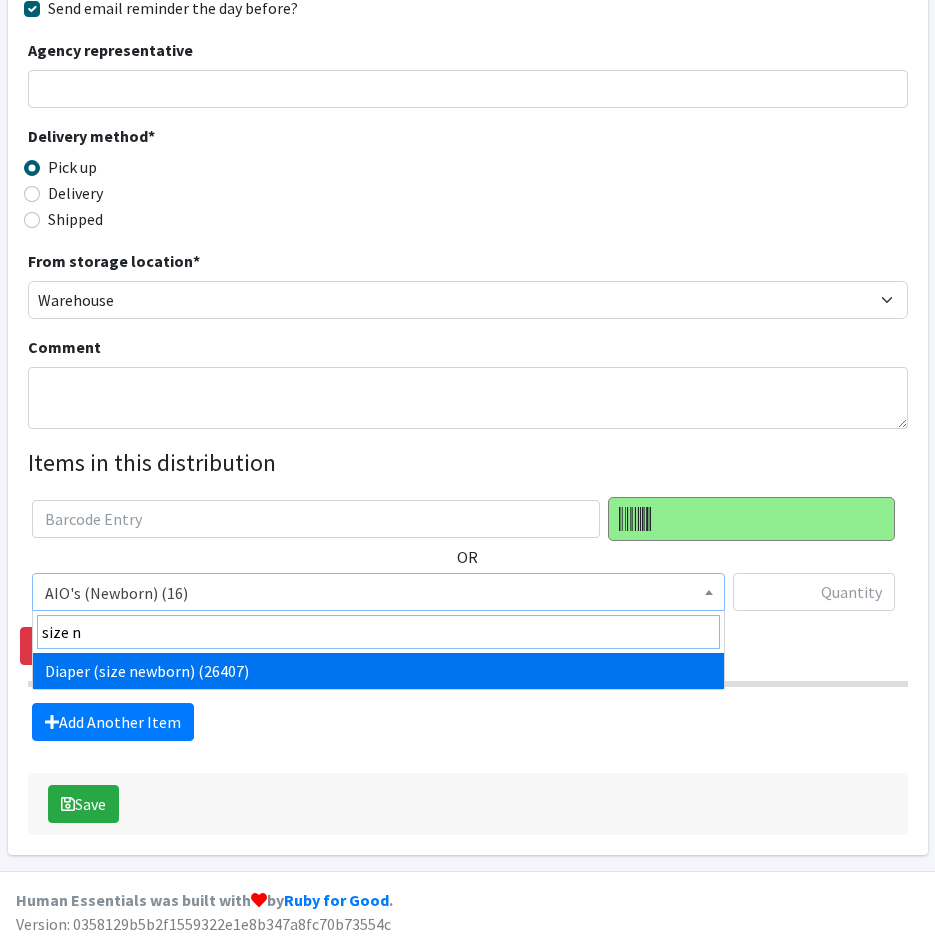 type on "size n" 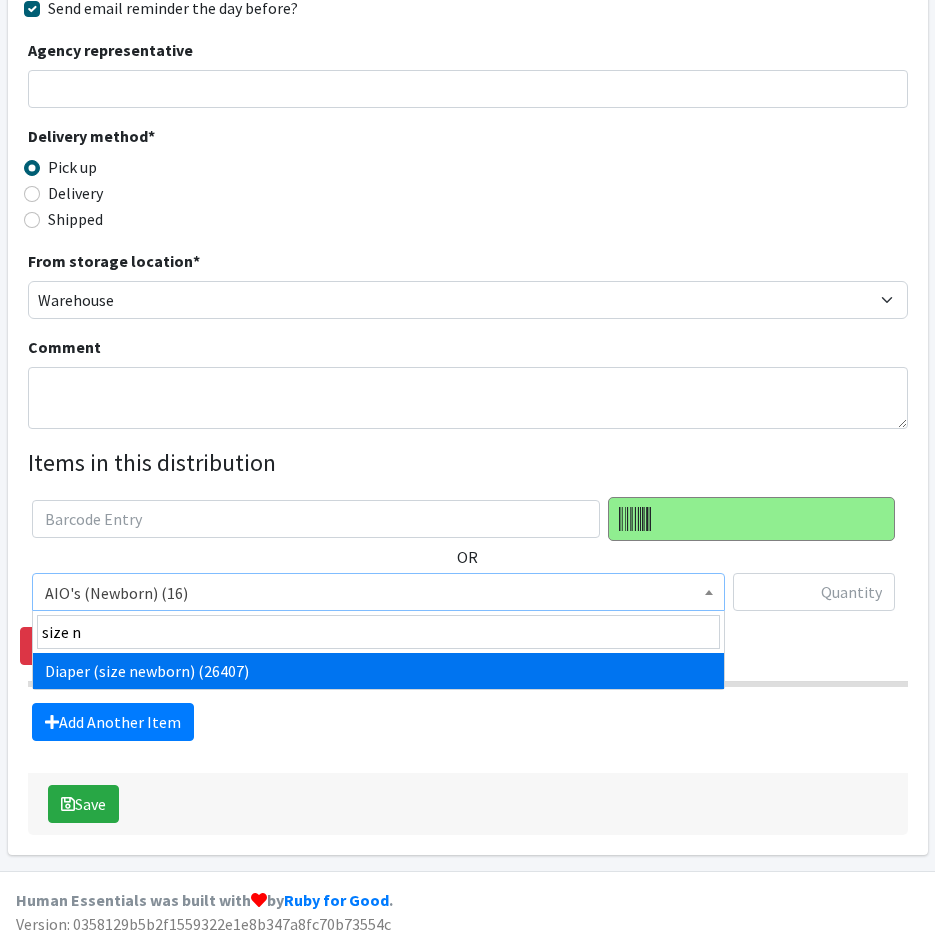 drag, startPoint x: 404, startPoint y: 683, endPoint x: 415, endPoint y: 679, distance: 11.7046995 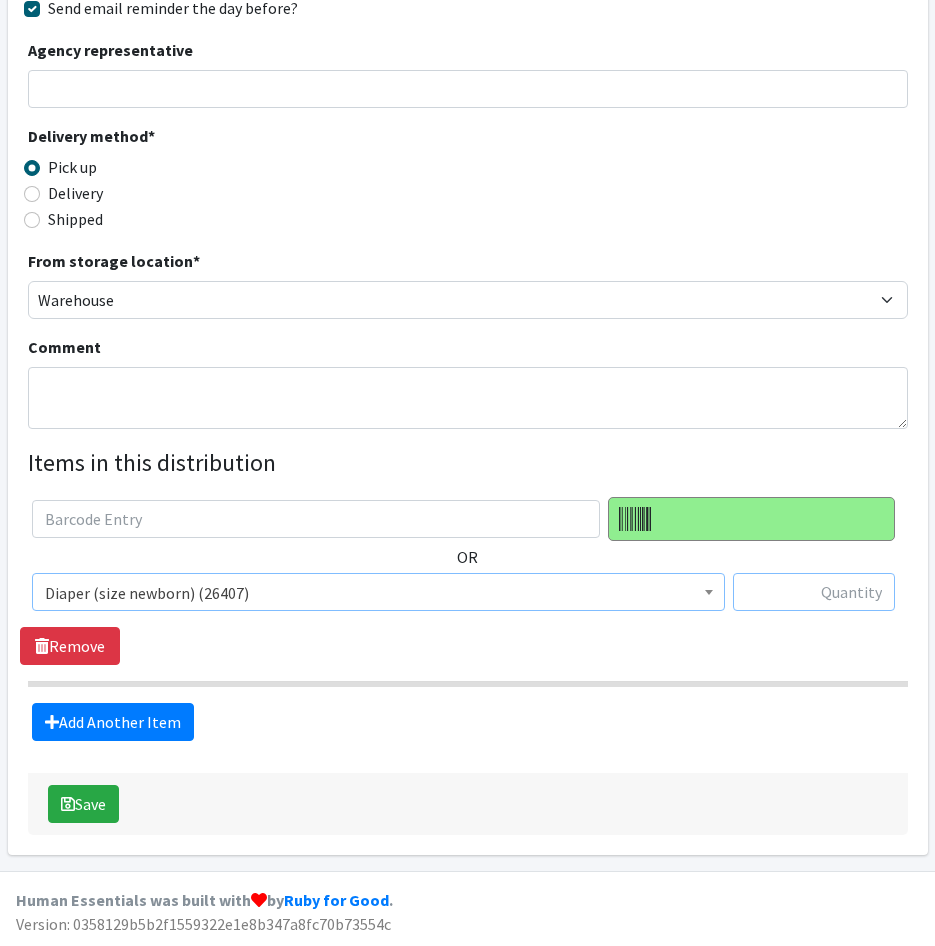 click at bounding box center [814, 592] 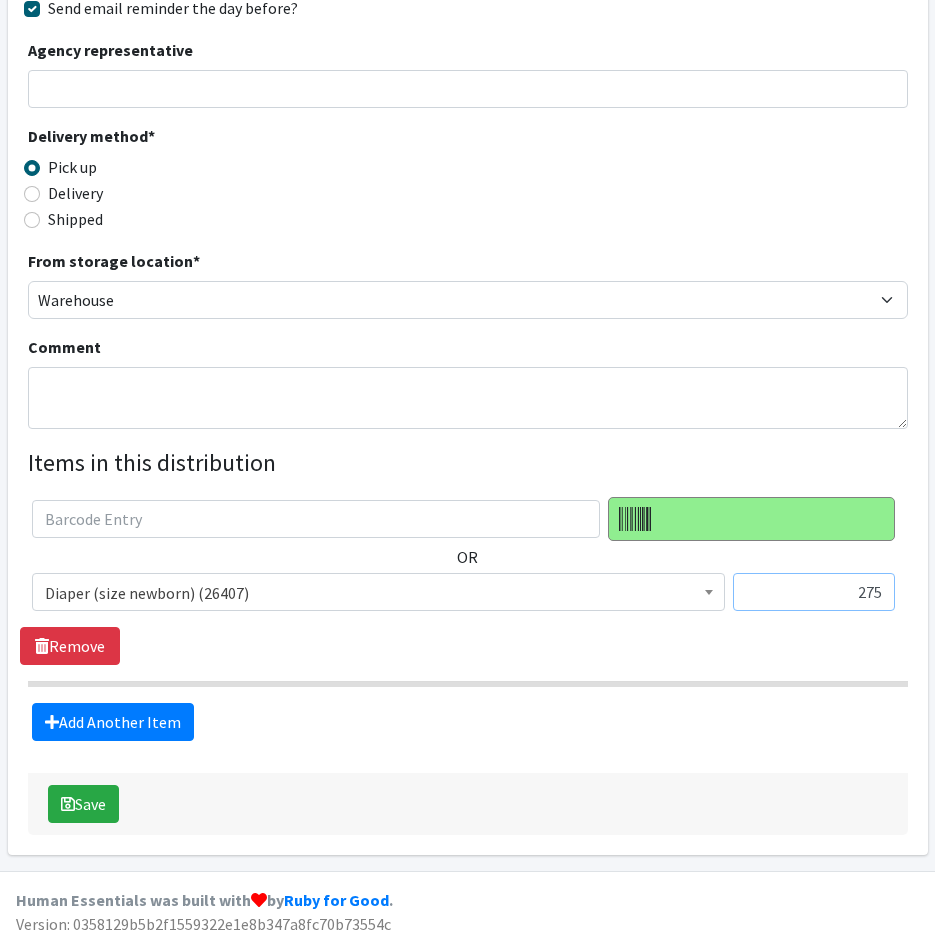 type on "275" 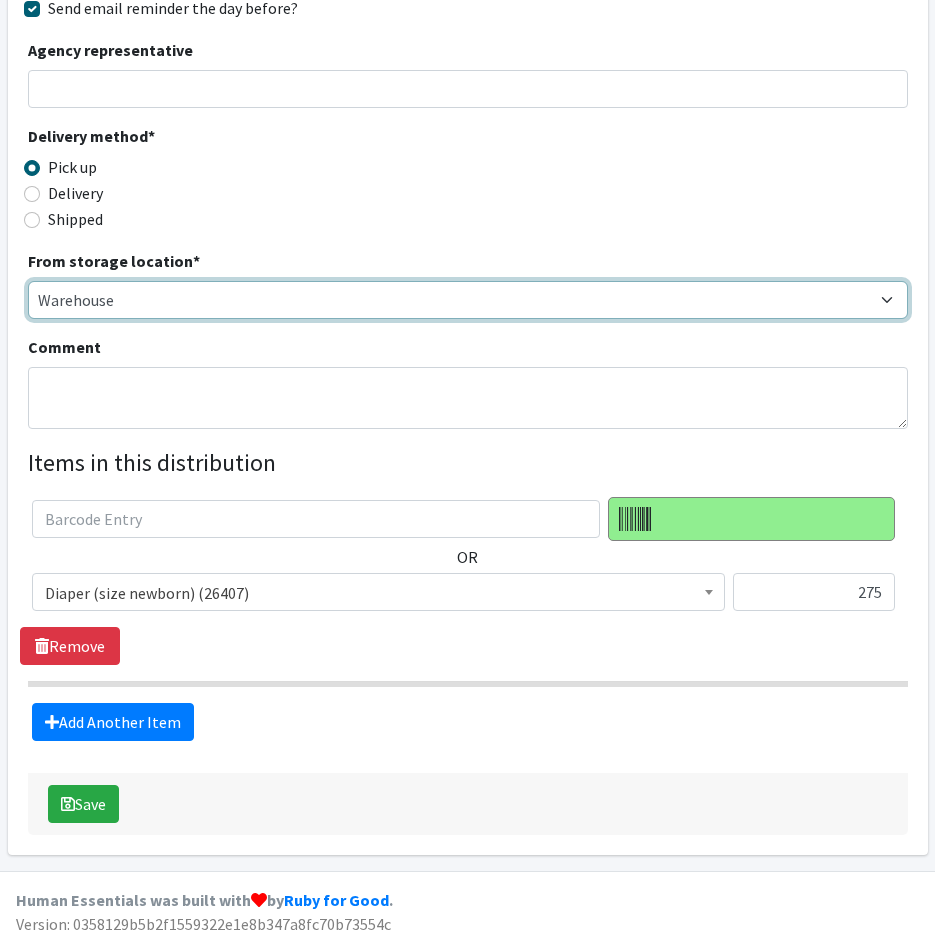 click on "Warehouse" at bounding box center [468, 300] 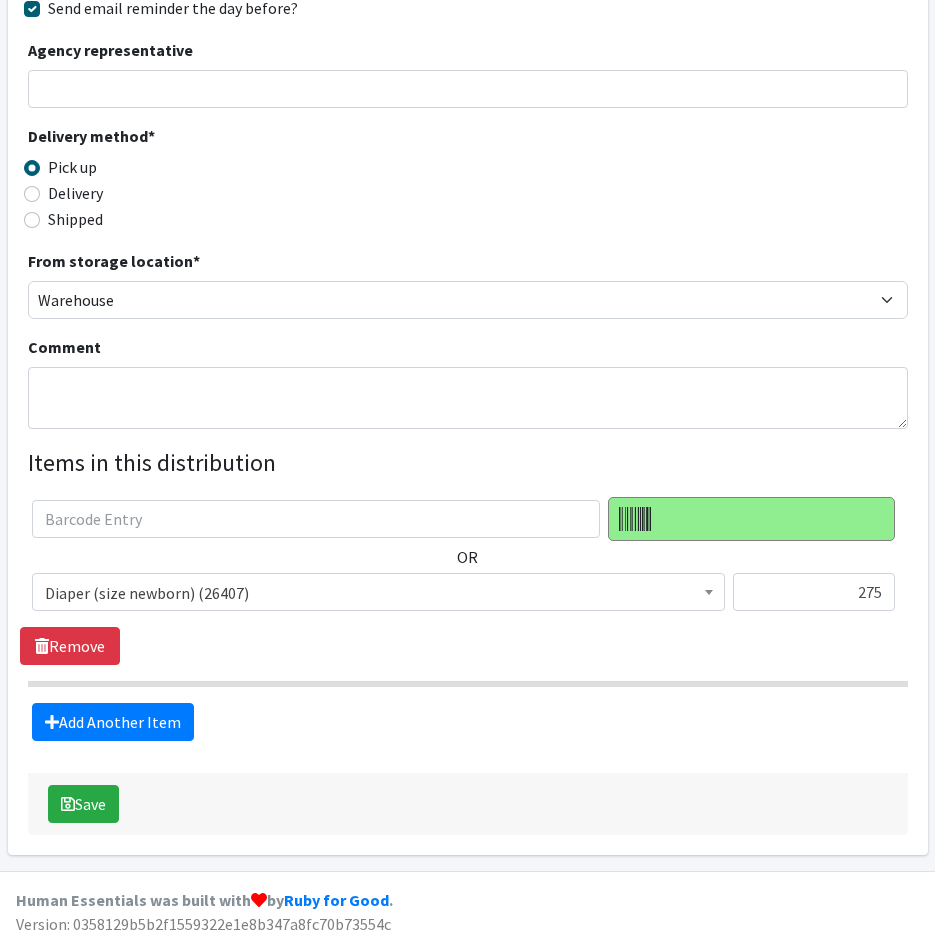 click on "Items in this distribution" at bounding box center [468, 463] 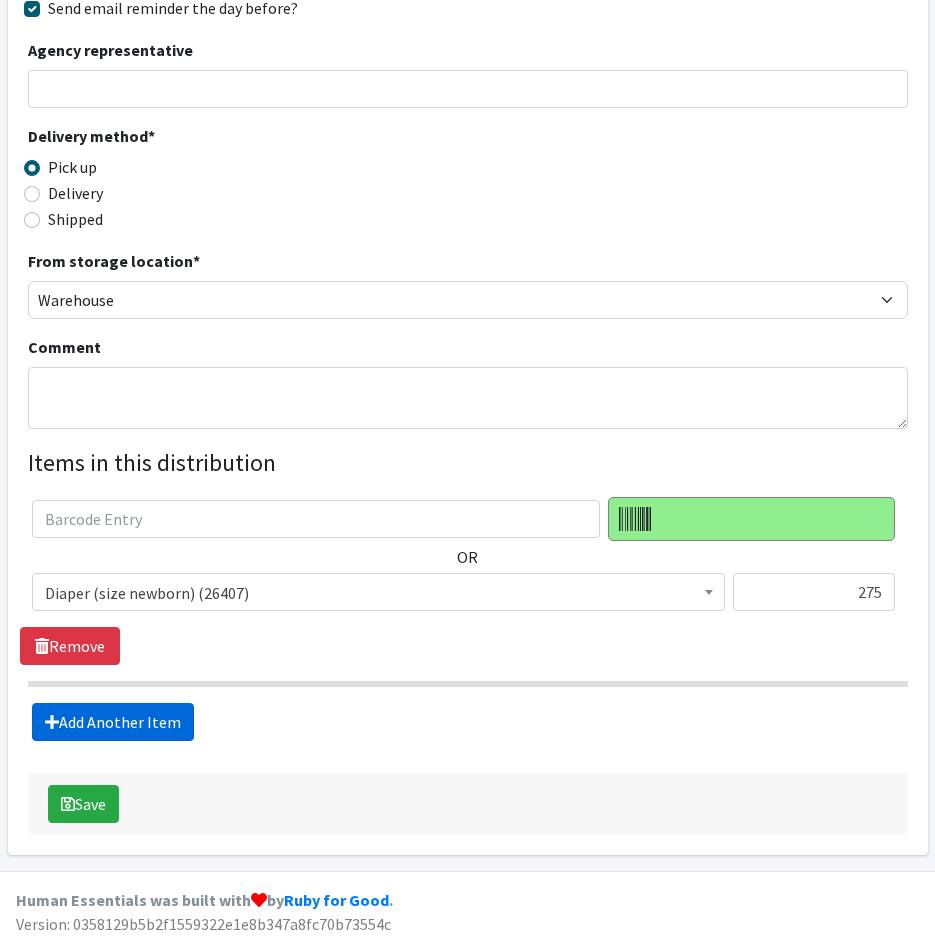click on "Add Another Item" at bounding box center (113, 722) 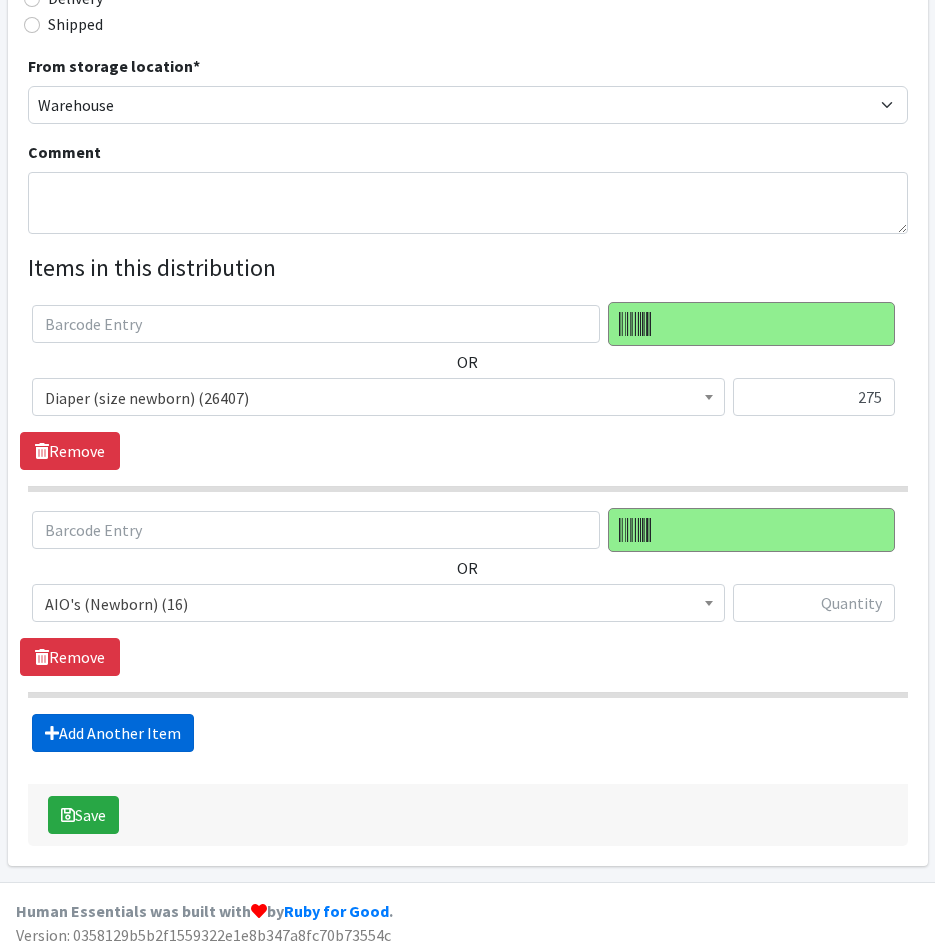 scroll, scrollTop: 566, scrollLeft: 0, axis: vertical 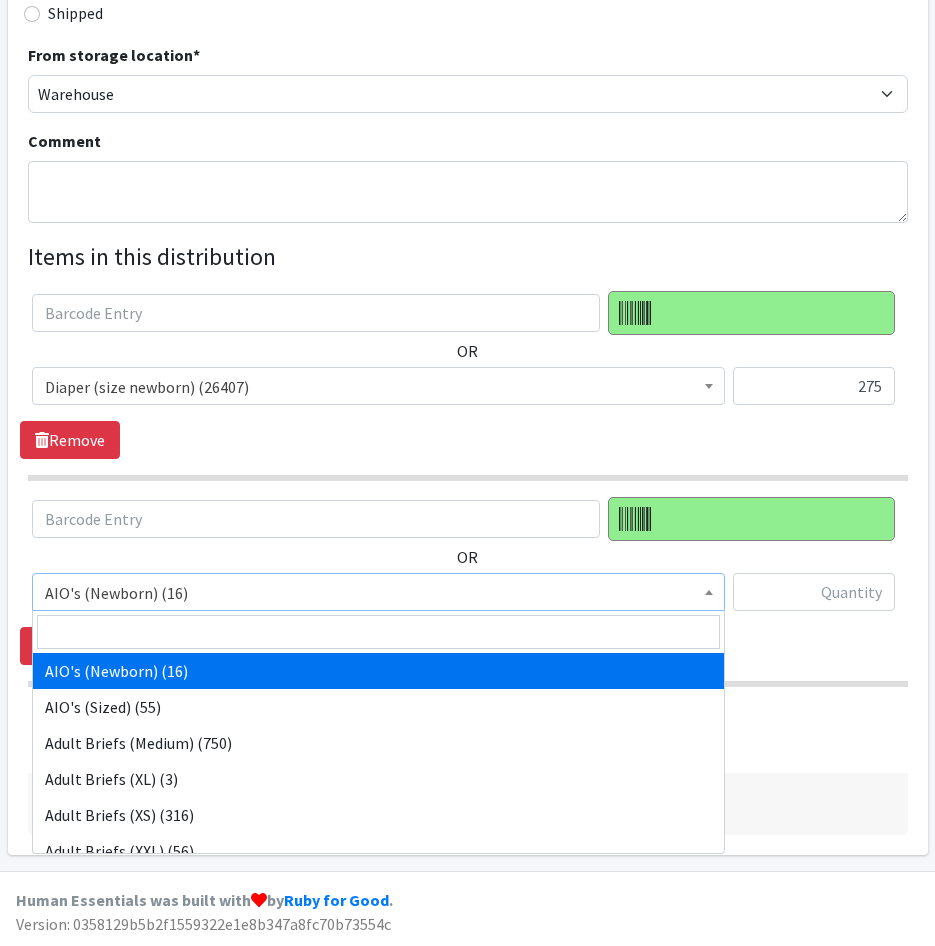 click on "AIO's (Newborn) (16)" at bounding box center (378, 593) 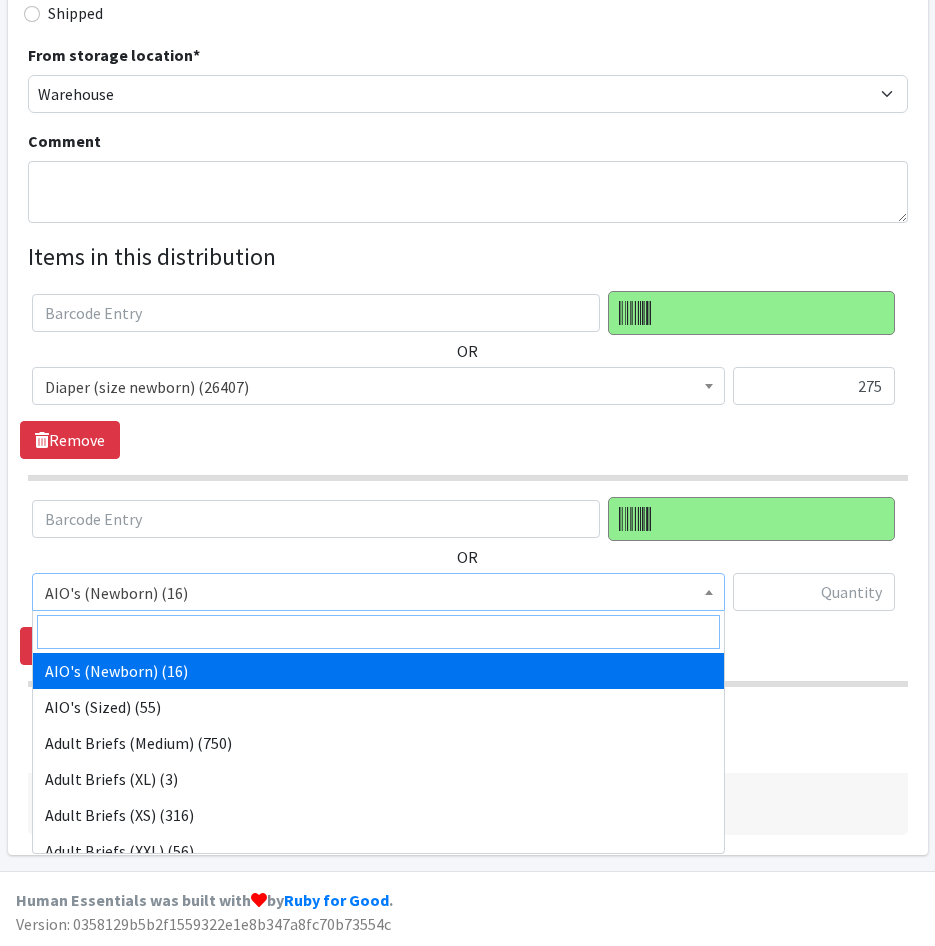 click at bounding box center (378, 632) 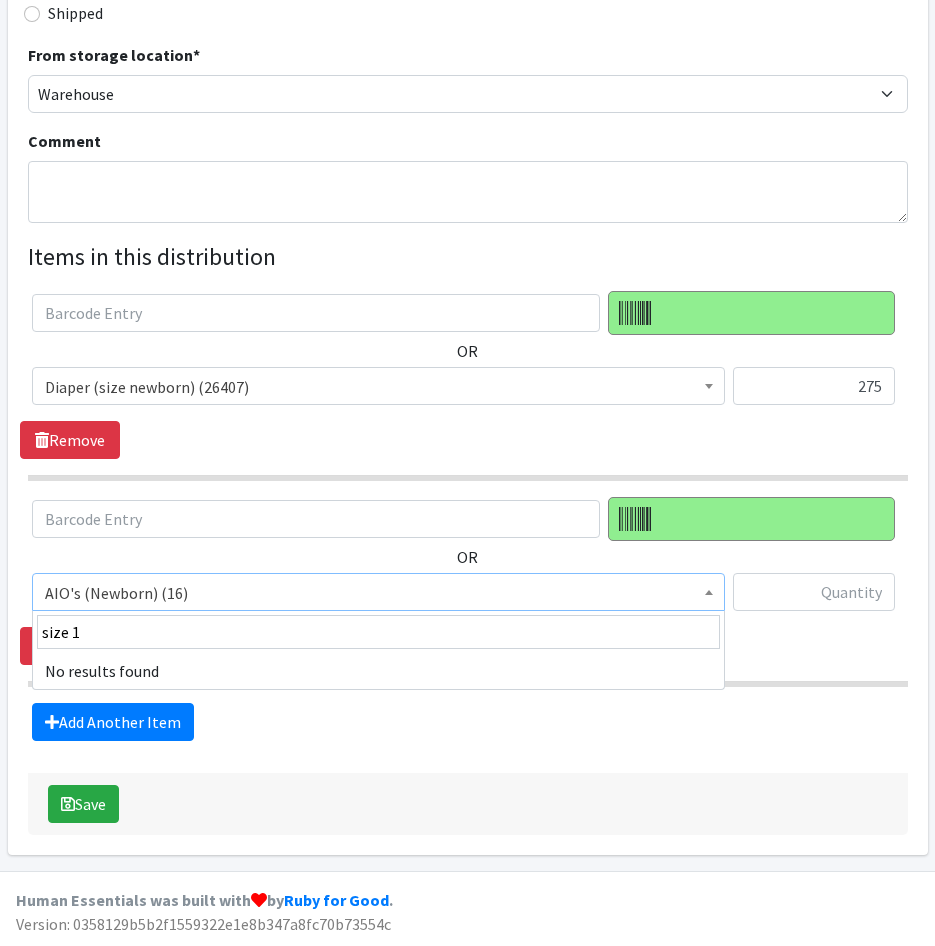 click on "No results found" at bounding box center [378, 671] 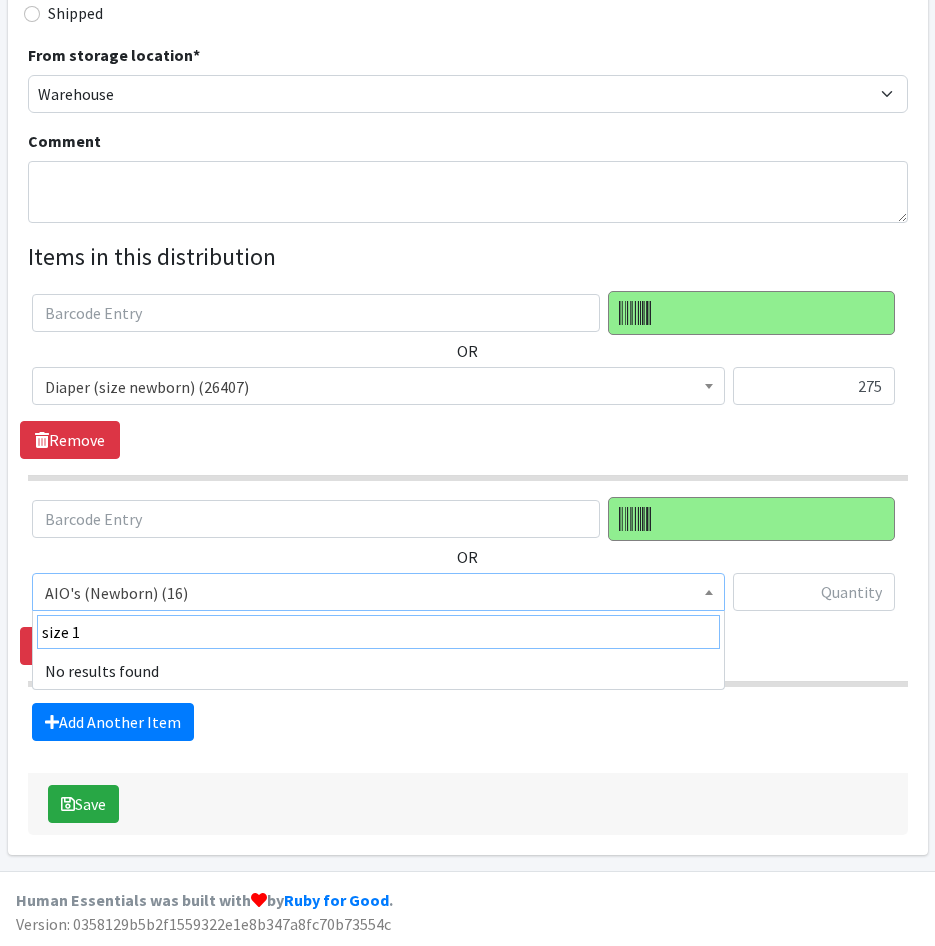 click on "size 1" at bounding box center (378, 632) 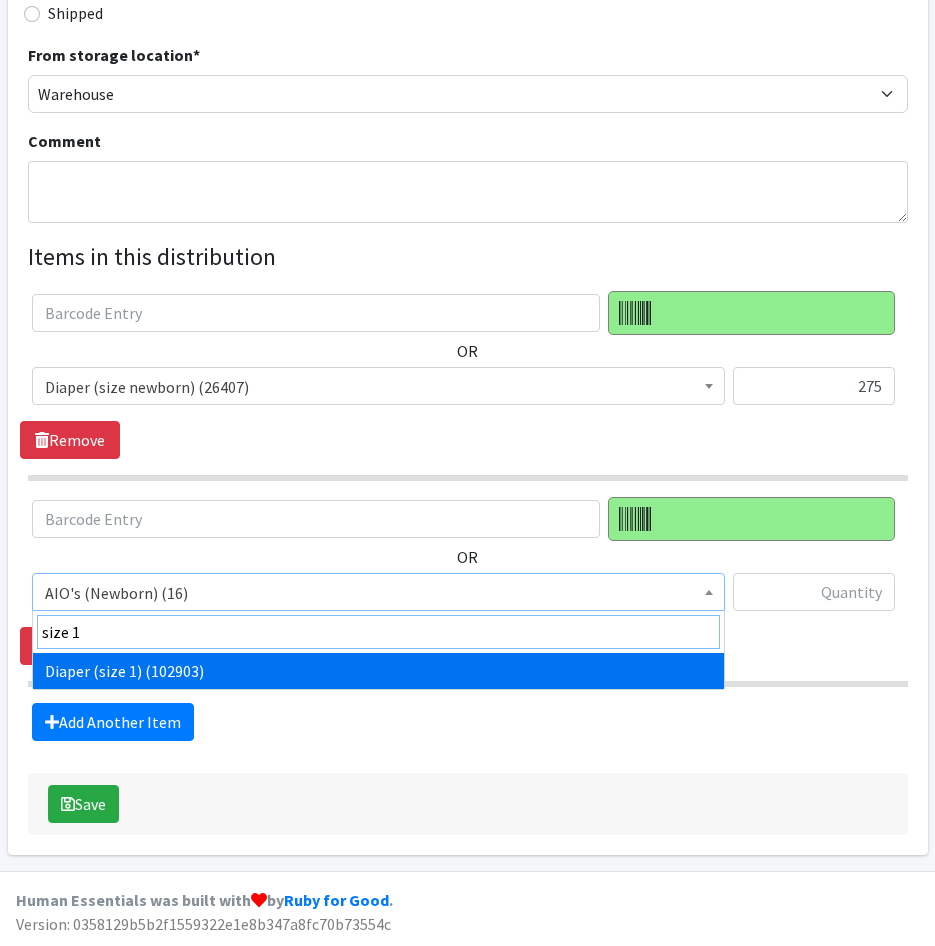 type on "size 1" 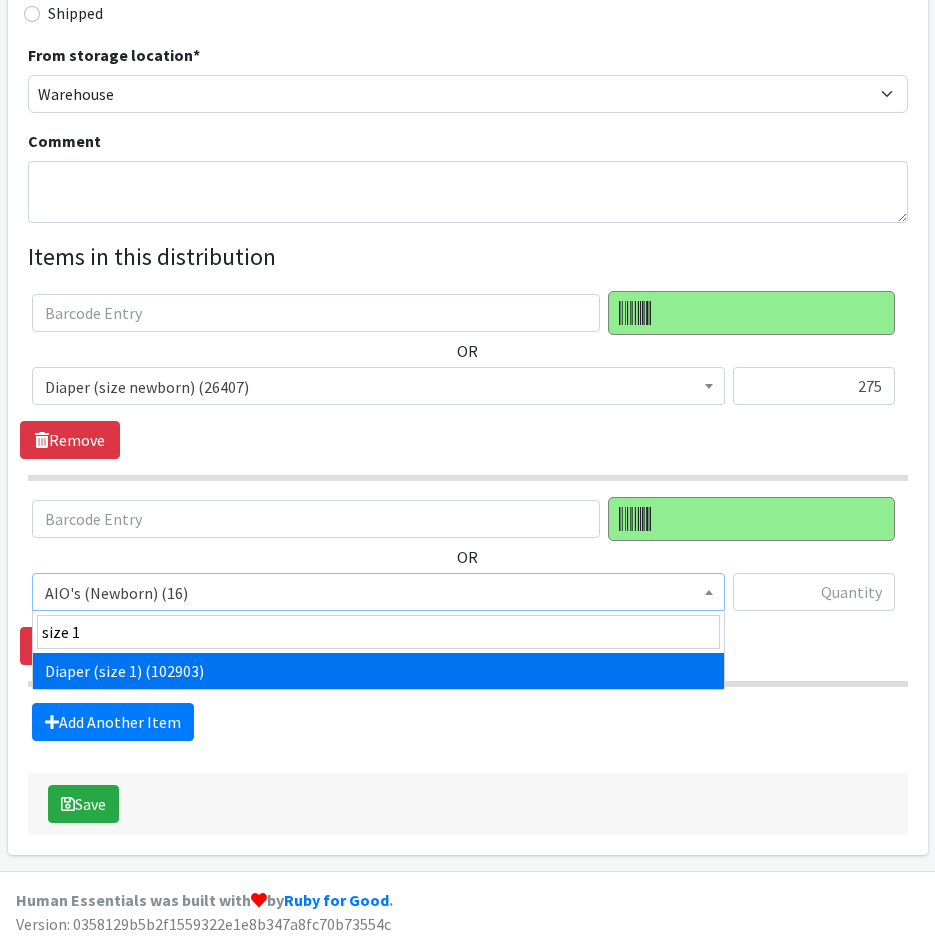 select on "4634" 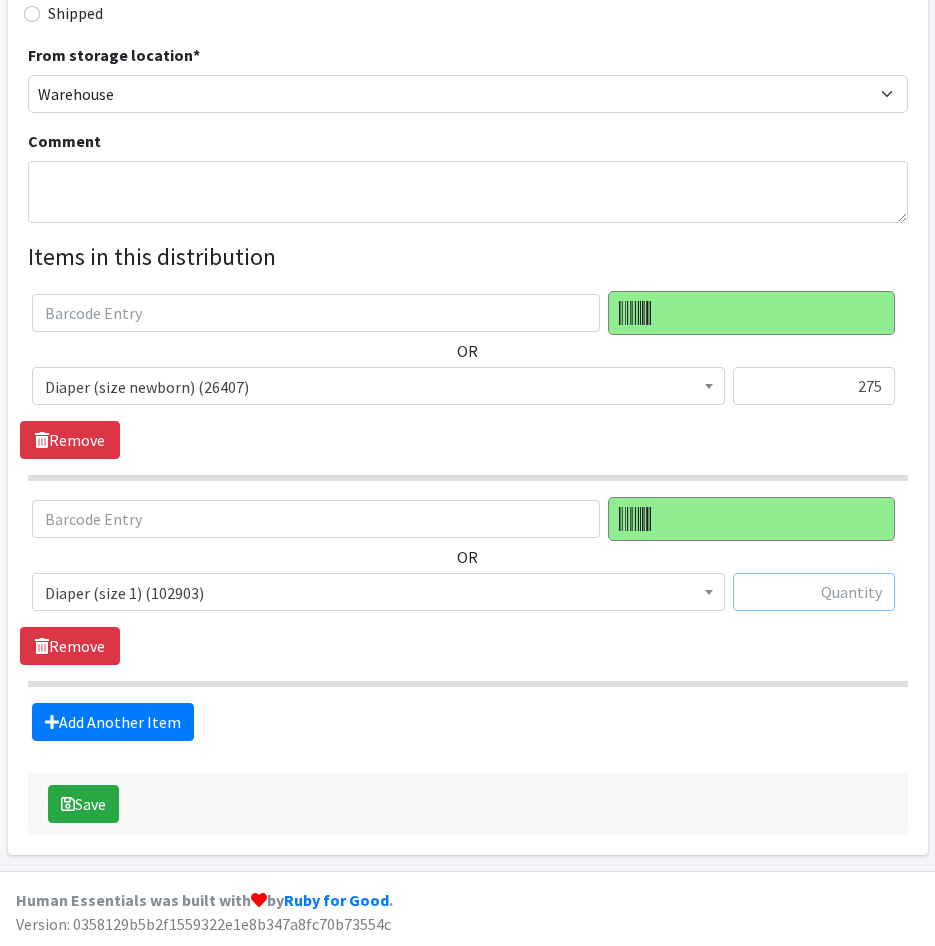 click at bounding box center [814, 592] 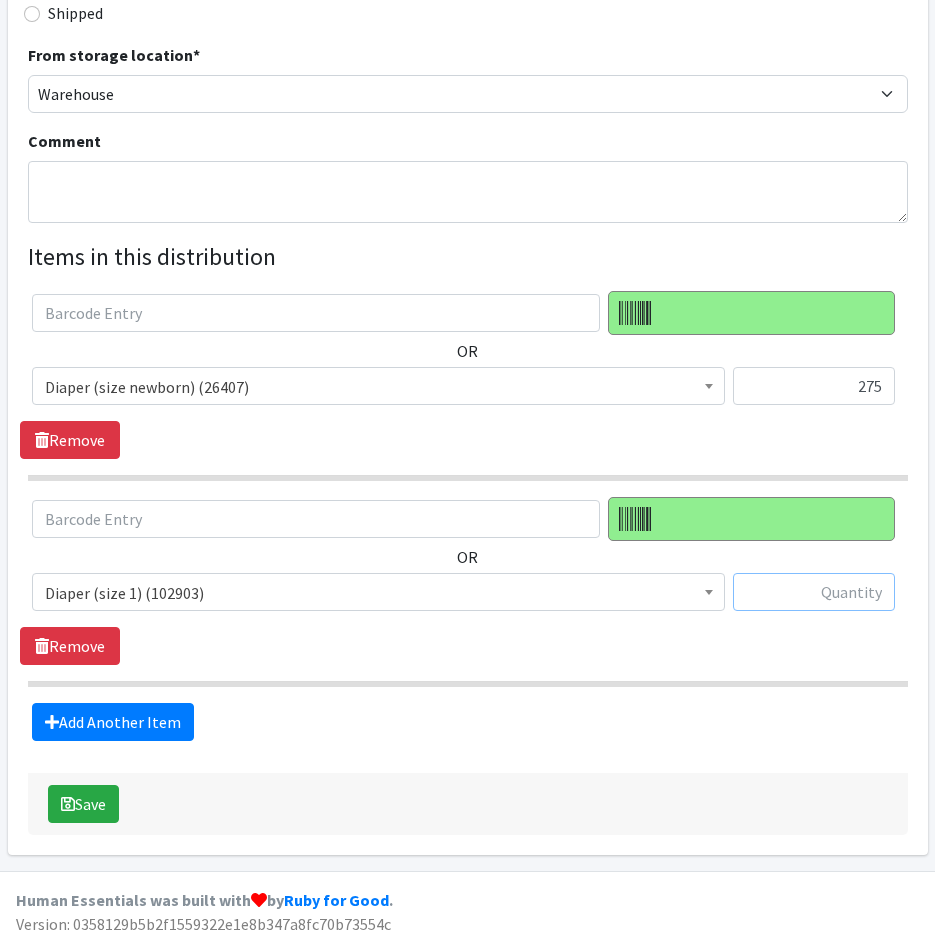 click at bounding box center (814, 592) 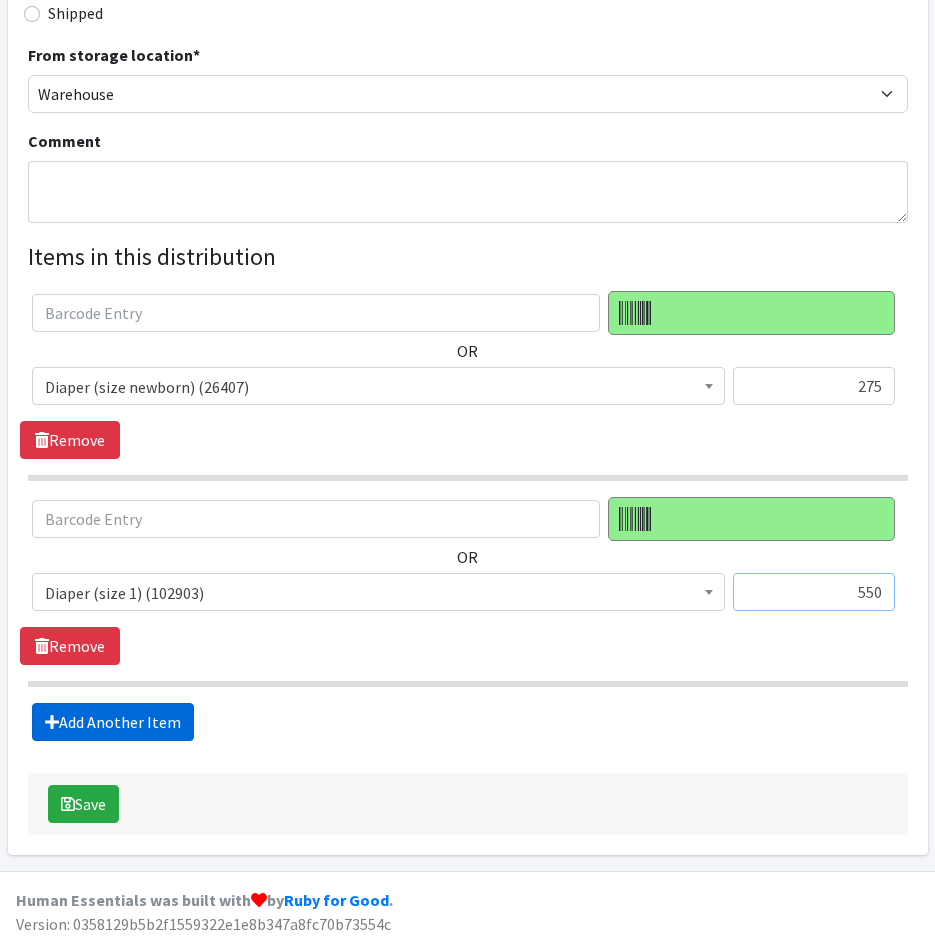 type on "550" 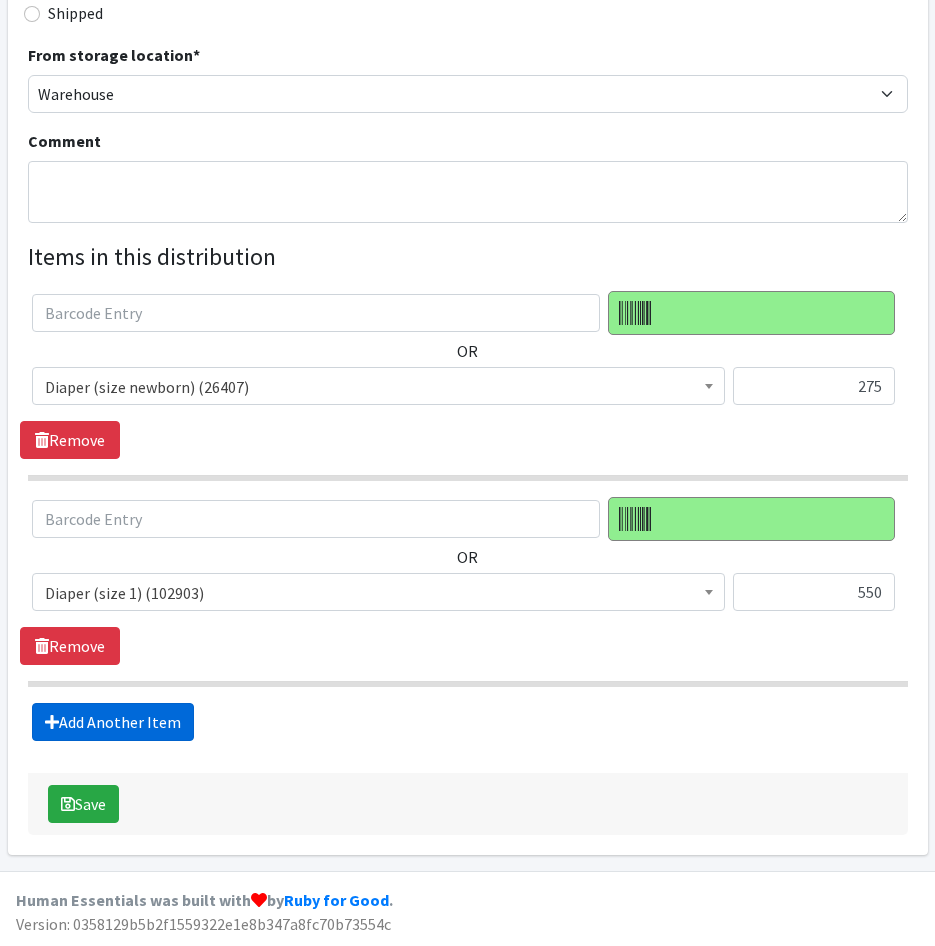 click on "Add Another Item" at bounding box center (113, 722) 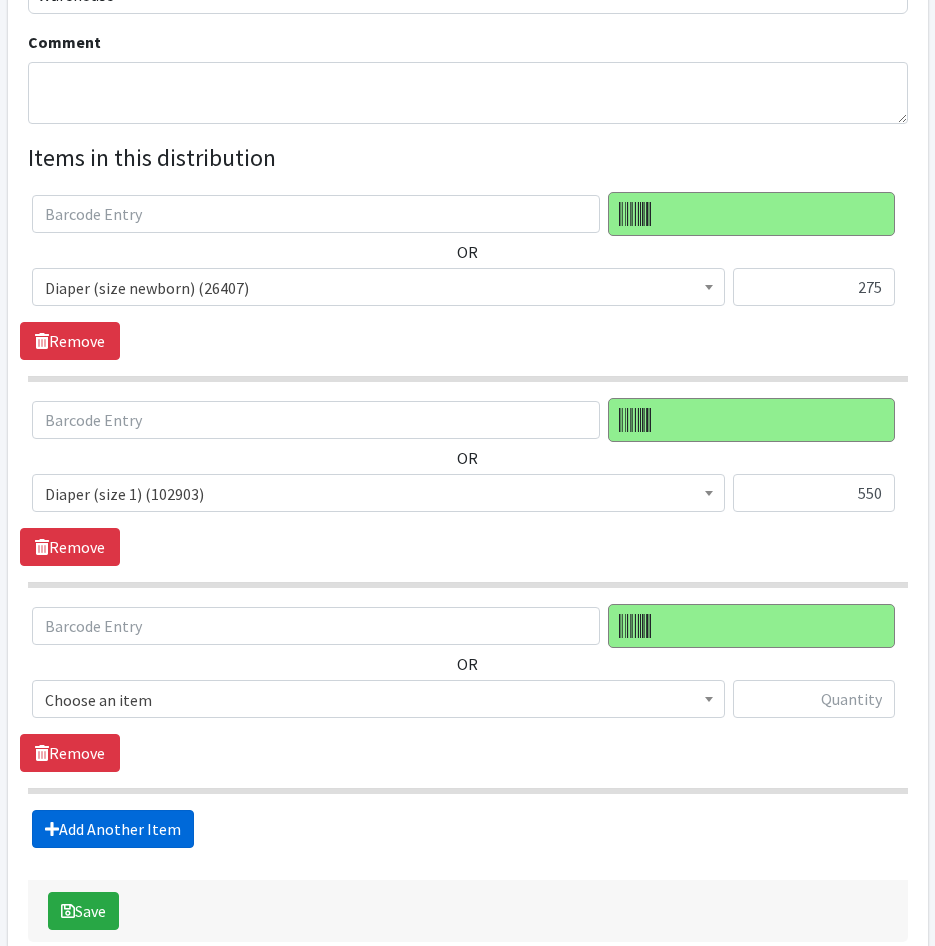 scroll, scrollTop: 772, scrollLeft: 0, axis: vertical 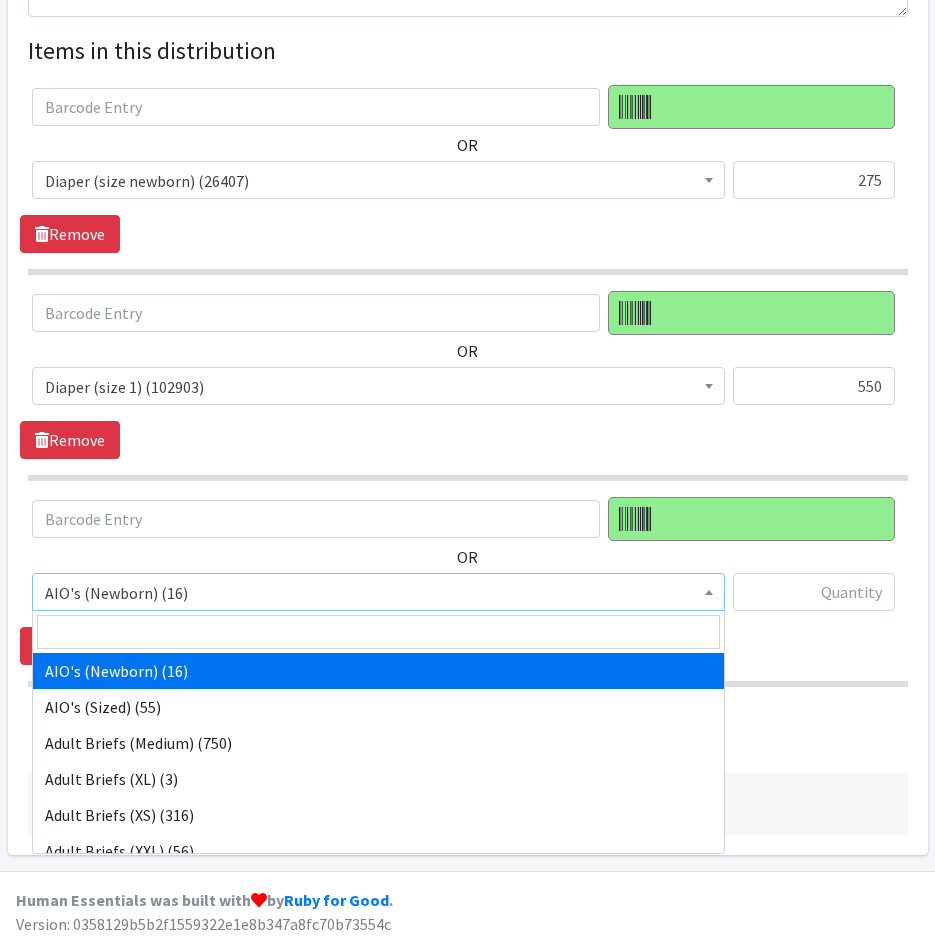 drag, startPoint x: 194, startPoint y: 593, endPoint x: 204, endPoint y: 630, distance: 38.327538 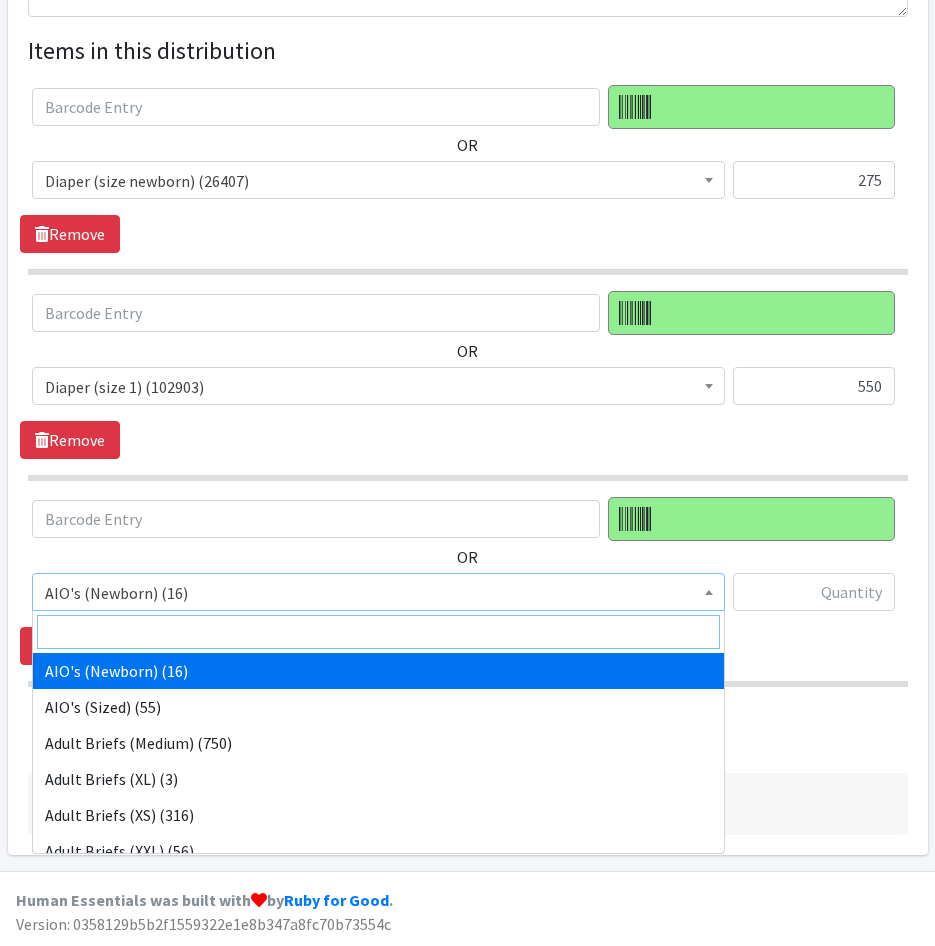 click at bounding box center [378, 632] 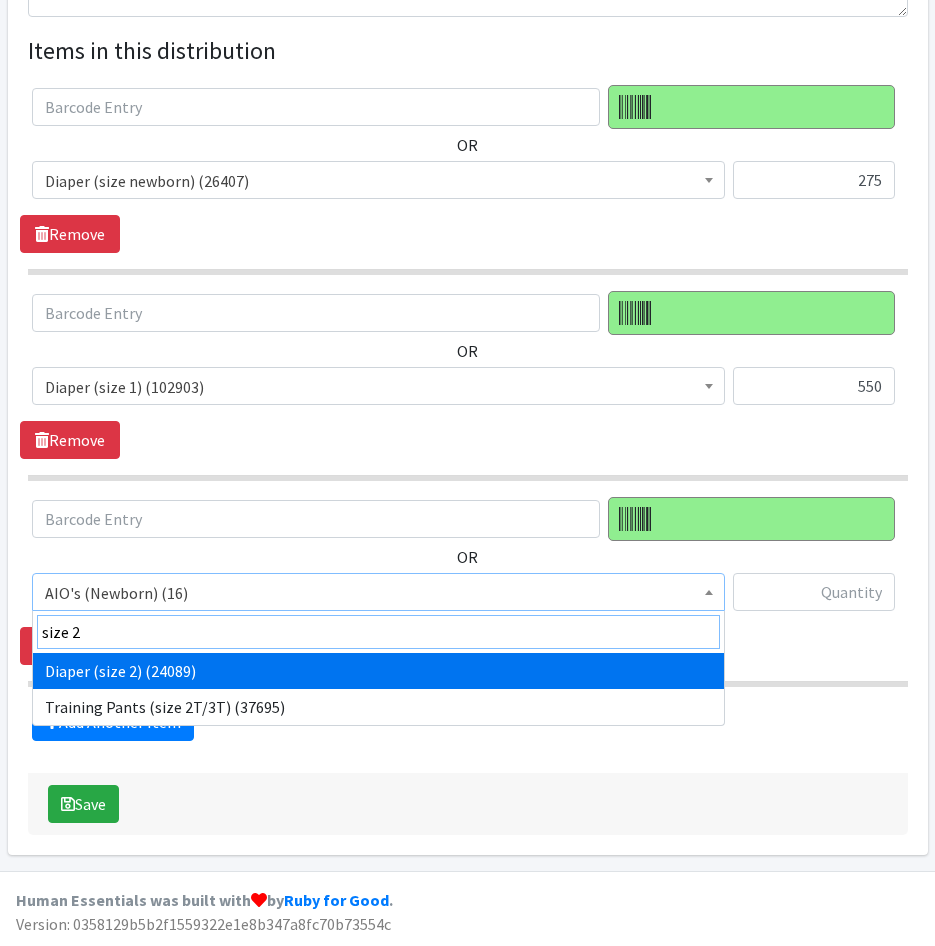 type on "size 2" 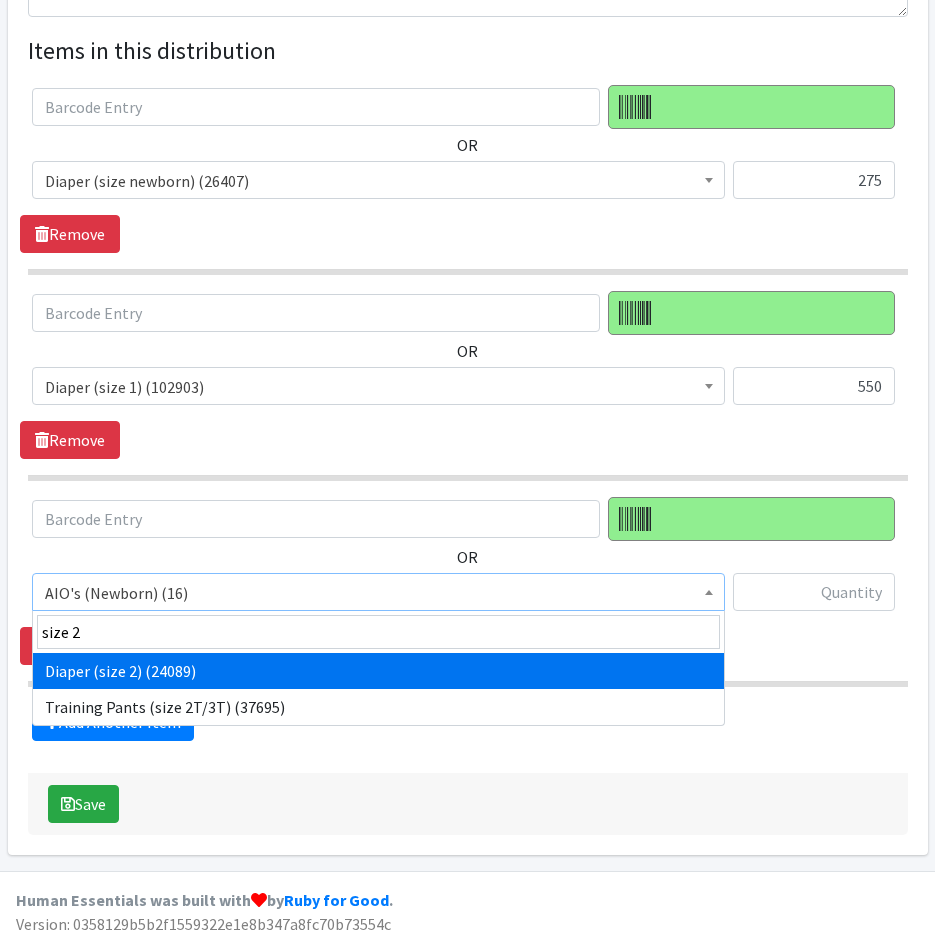 select on "4635" 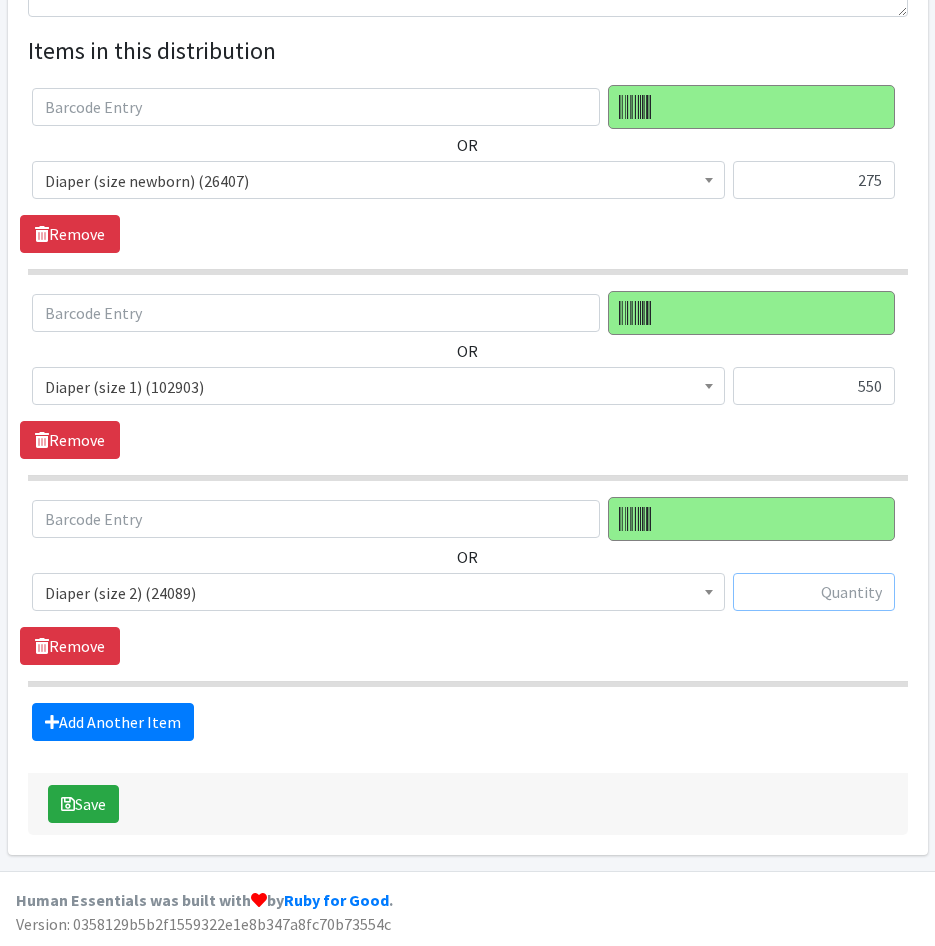 click at bounding box center [814, 592] 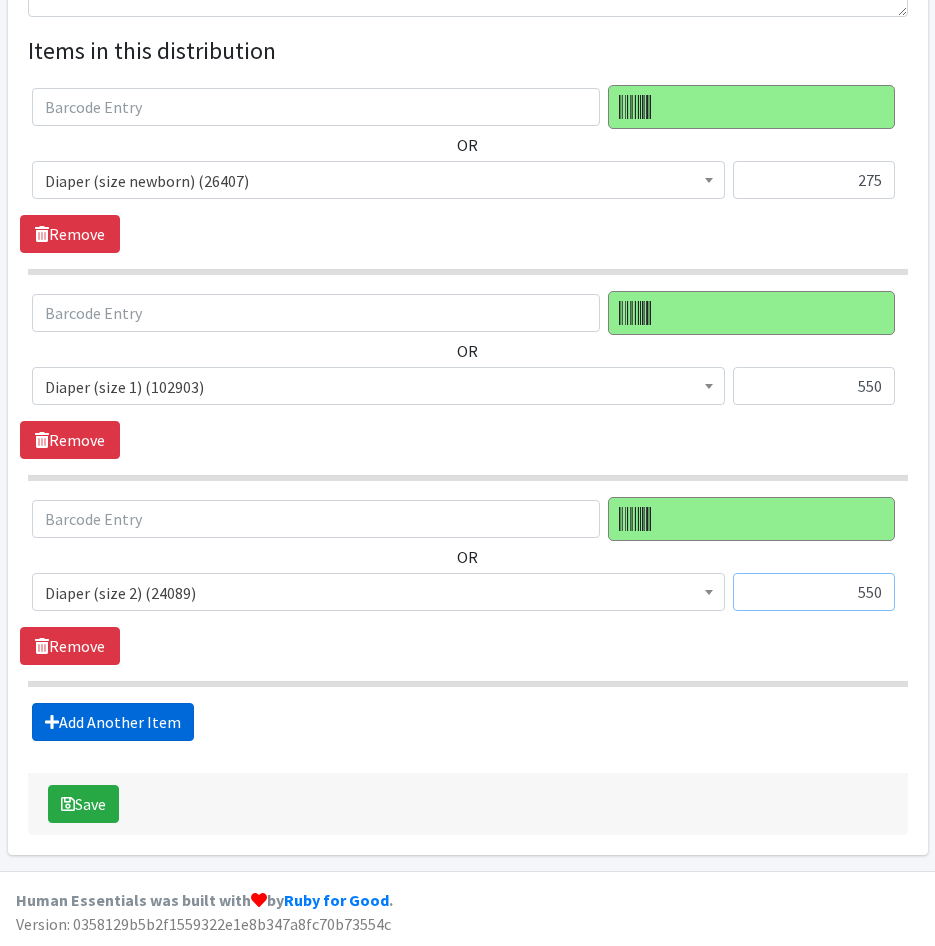 type on "550" 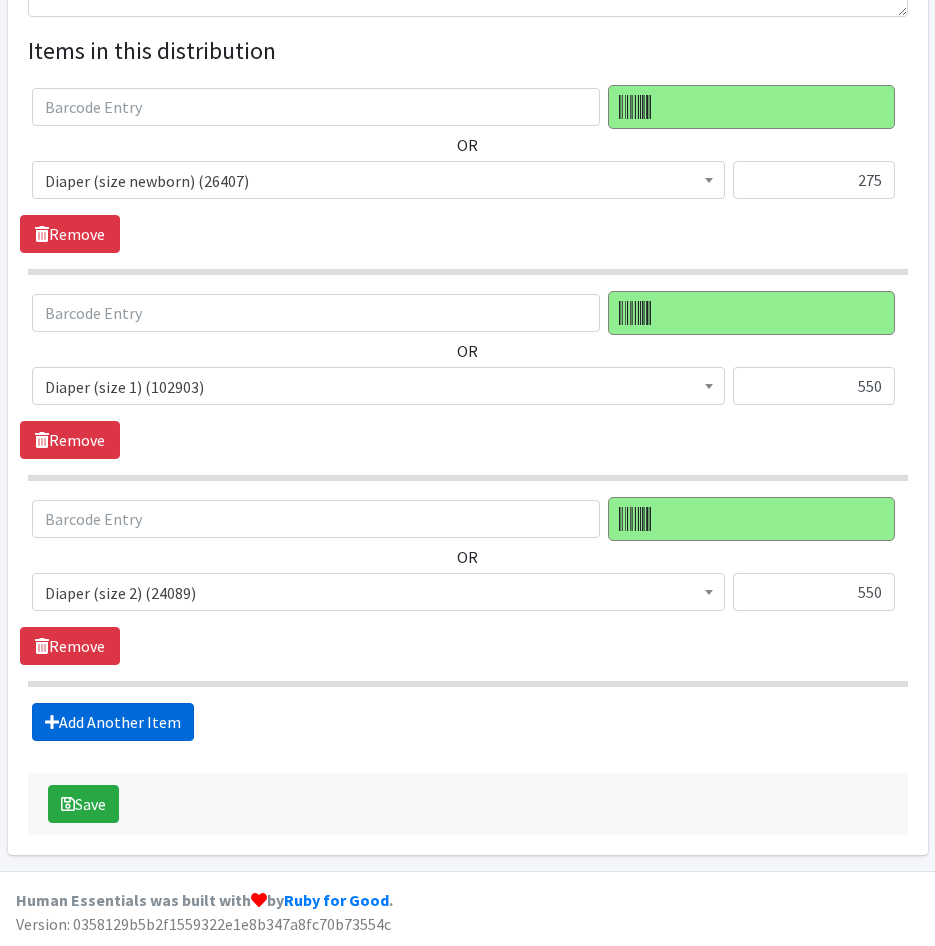 click on "Add Another Item" at bounding box center [113, 722] 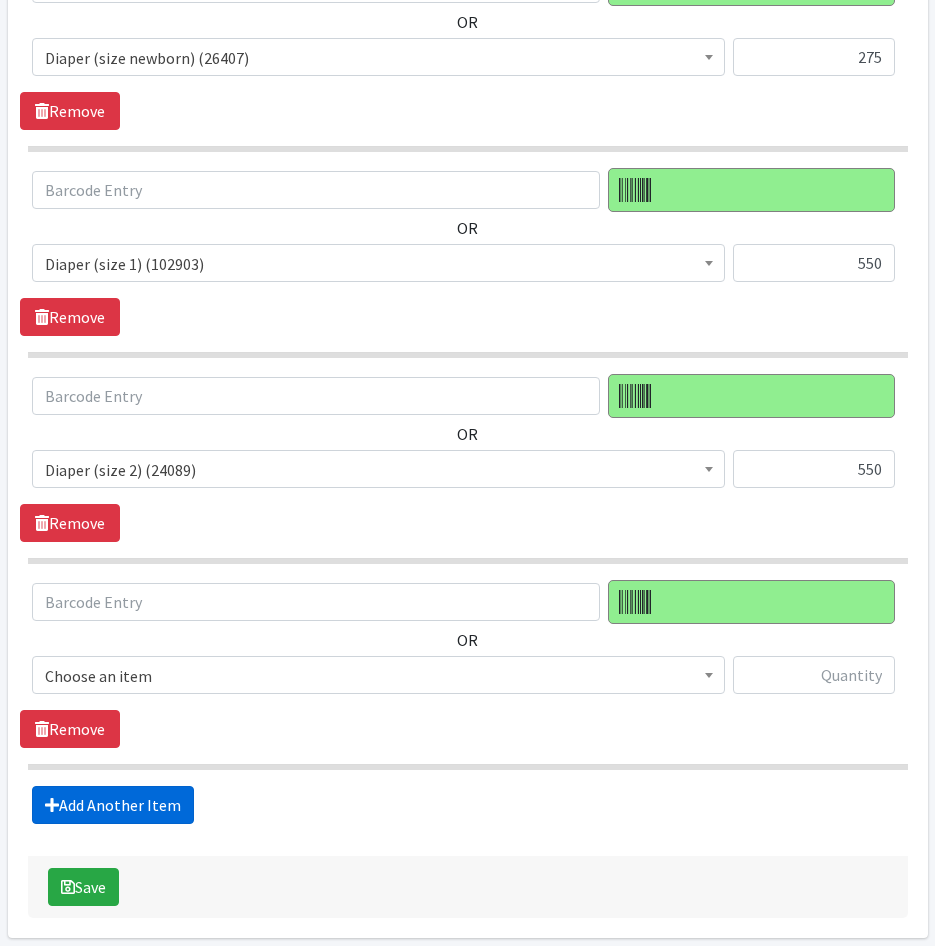scroll, scrollTop: 978, scrollLeft: 0, axis: vertical 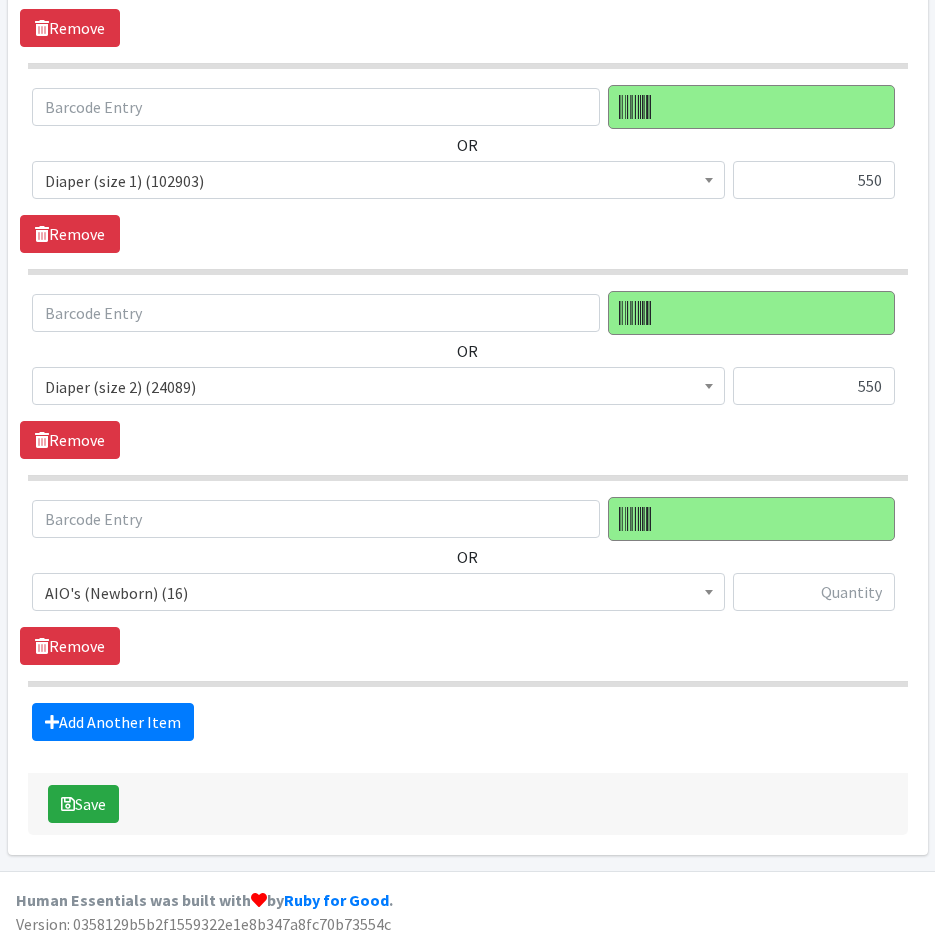 click on "AIO's (Newborn) (16)" at bounding box center (378, 593) 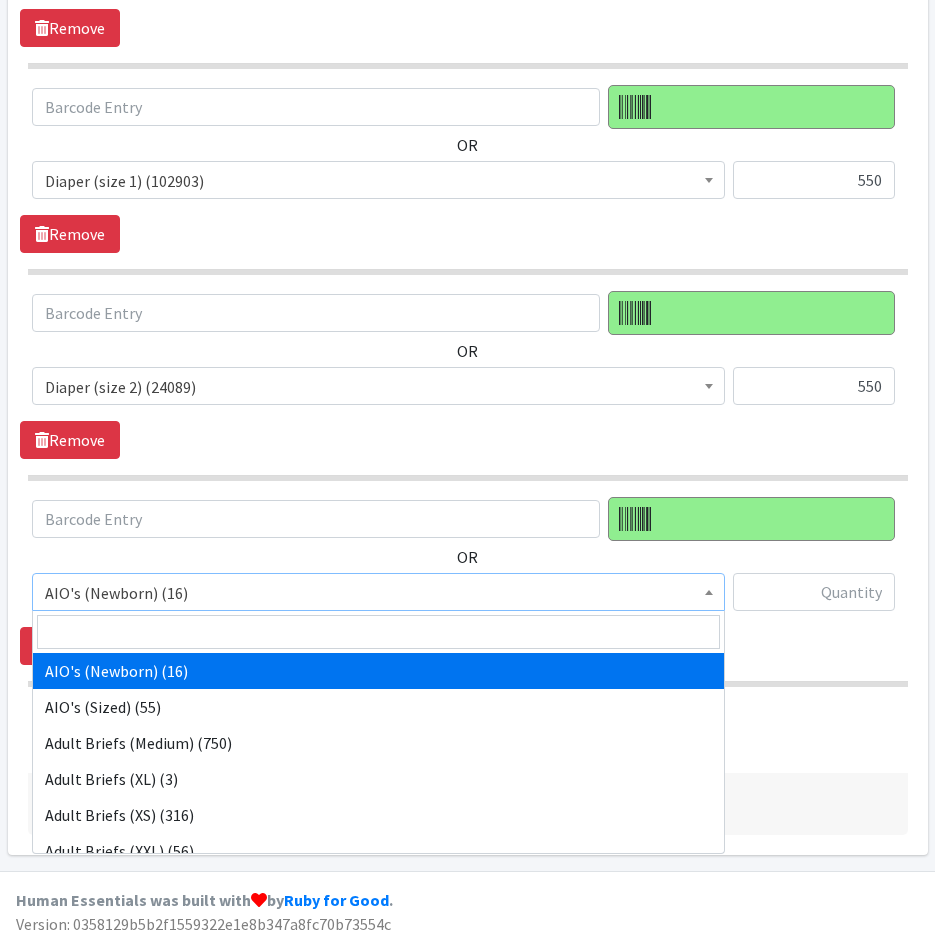 click at bounding box center (378, 632) 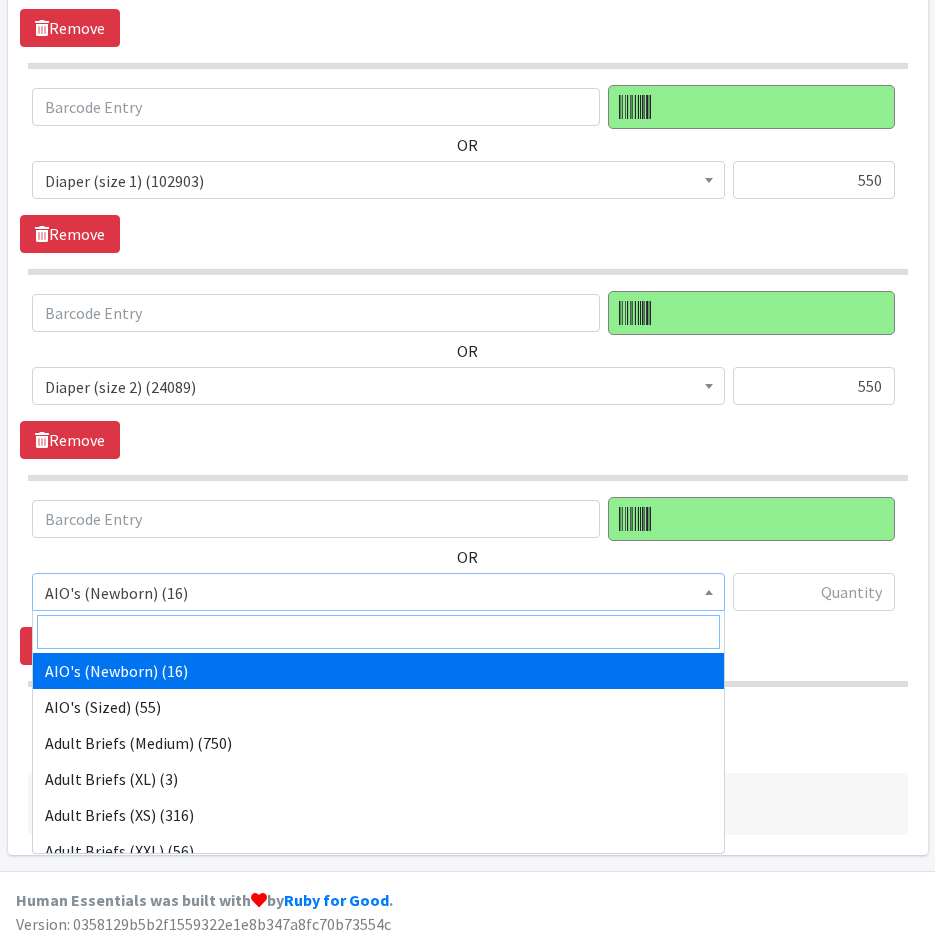 click at bounding box center (378, 632) 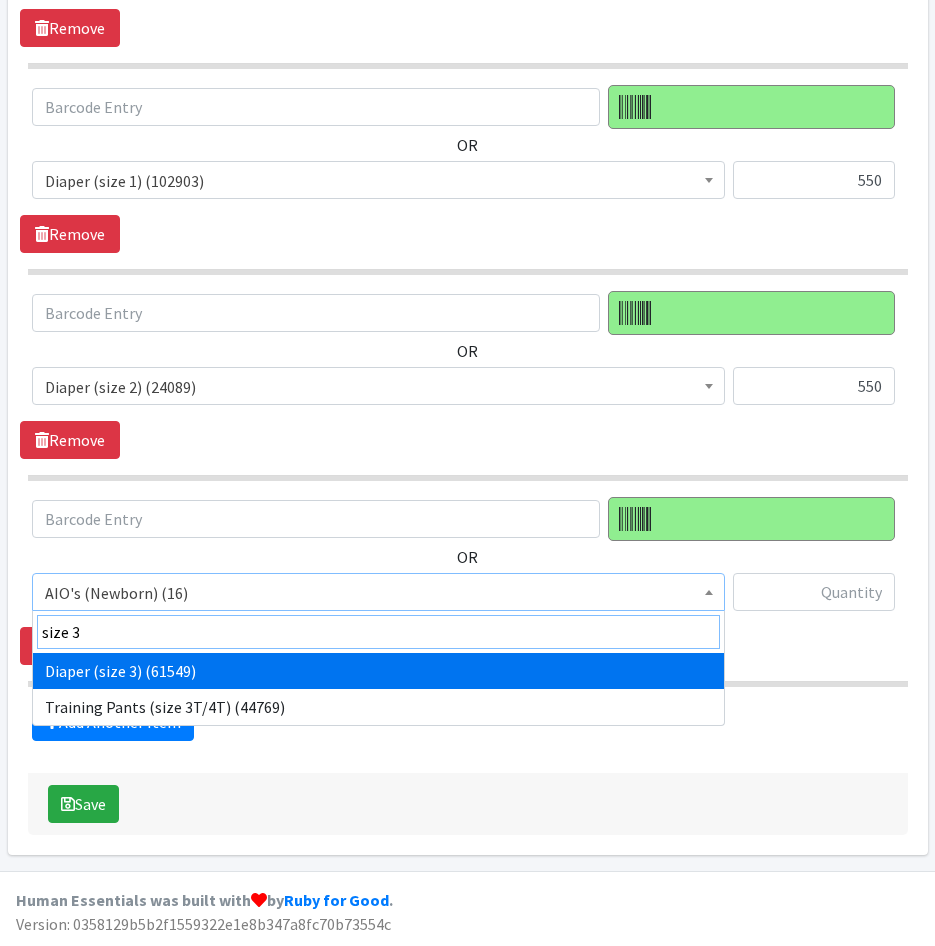 type on "size 3" 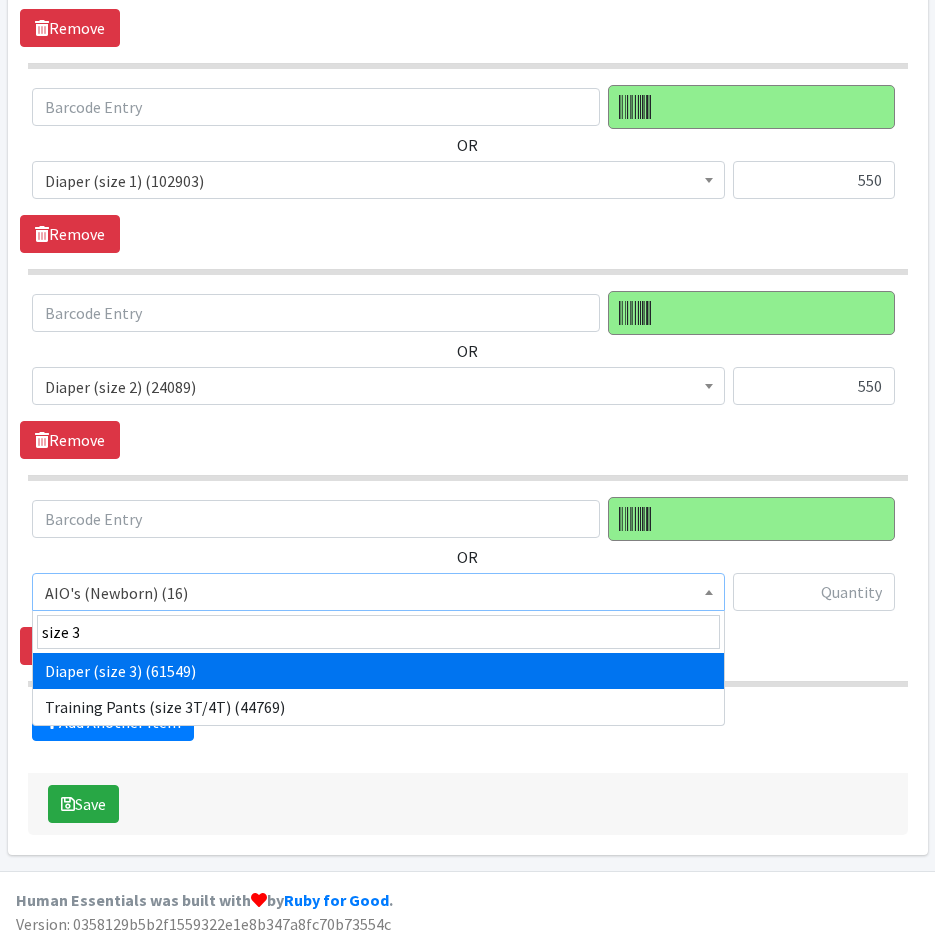 select on "4644" 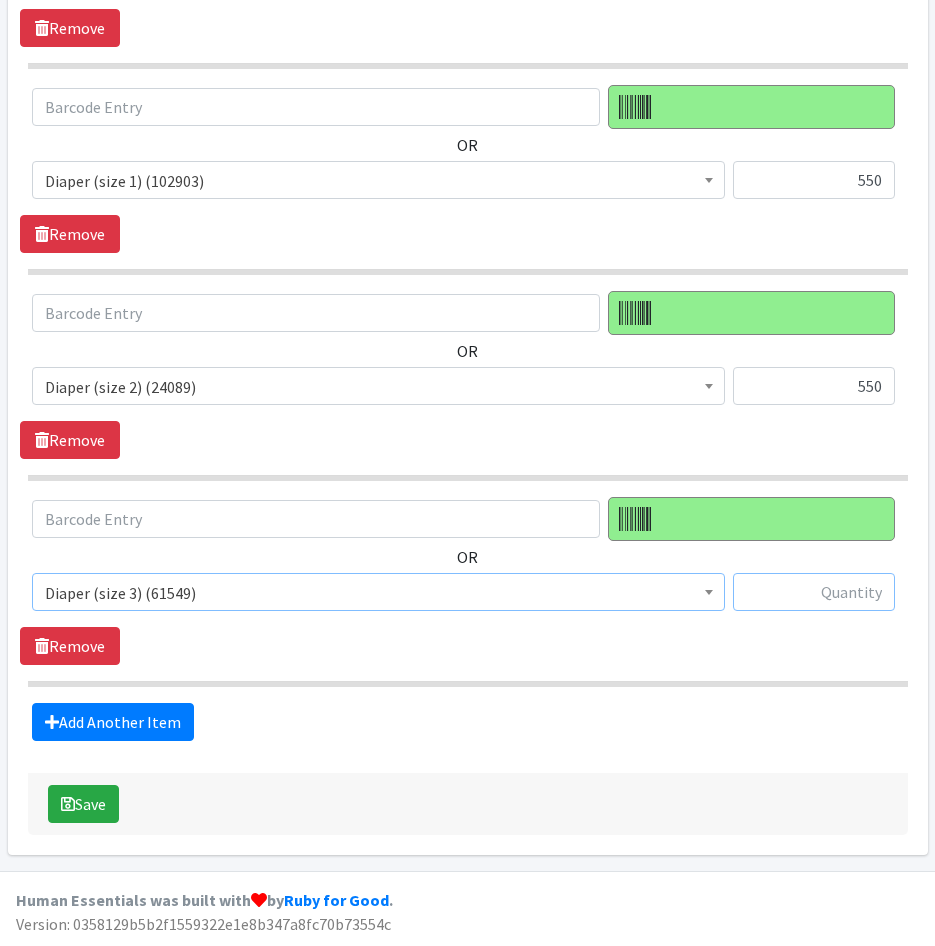click at bounding box center [814, 592] 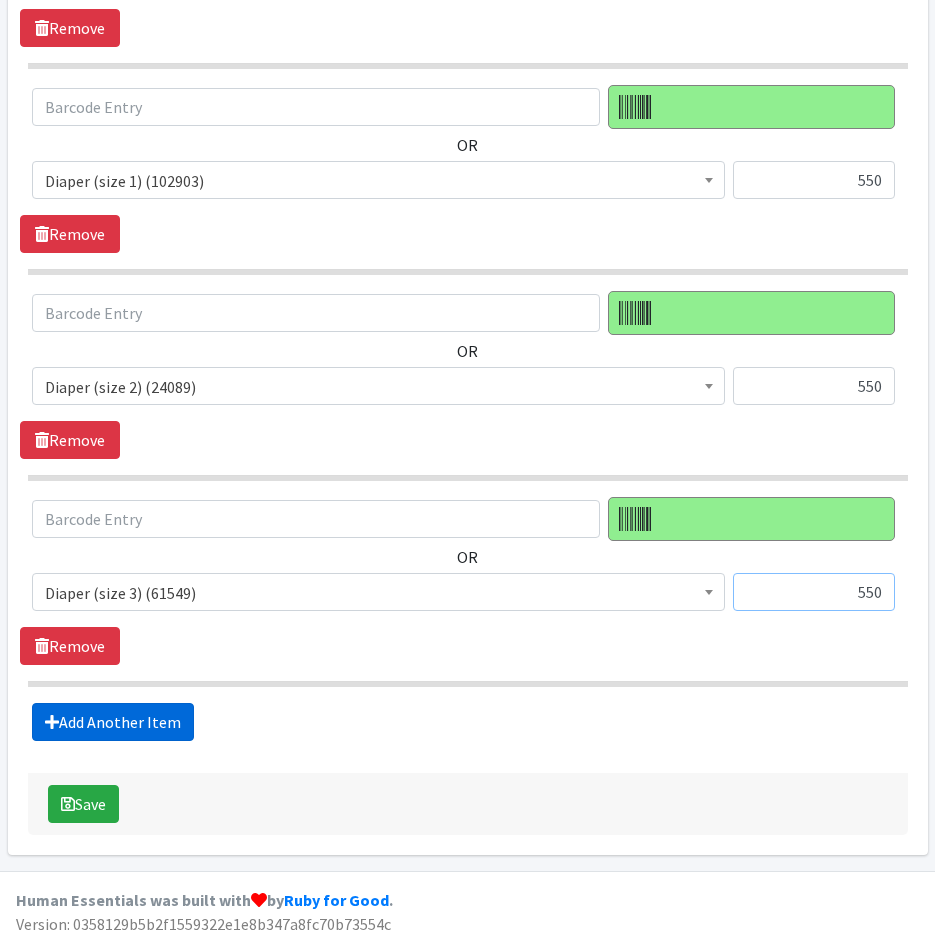 type on "550" 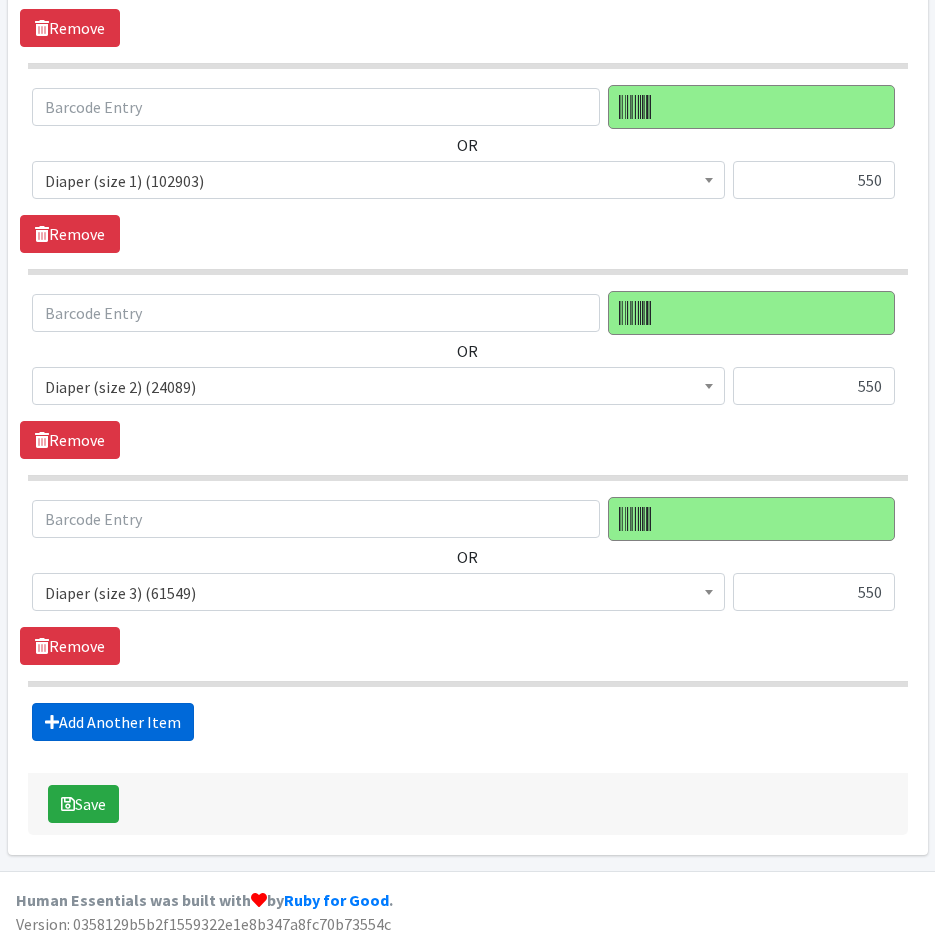 click on "Add Another Item" at bounding box center (113, 722) 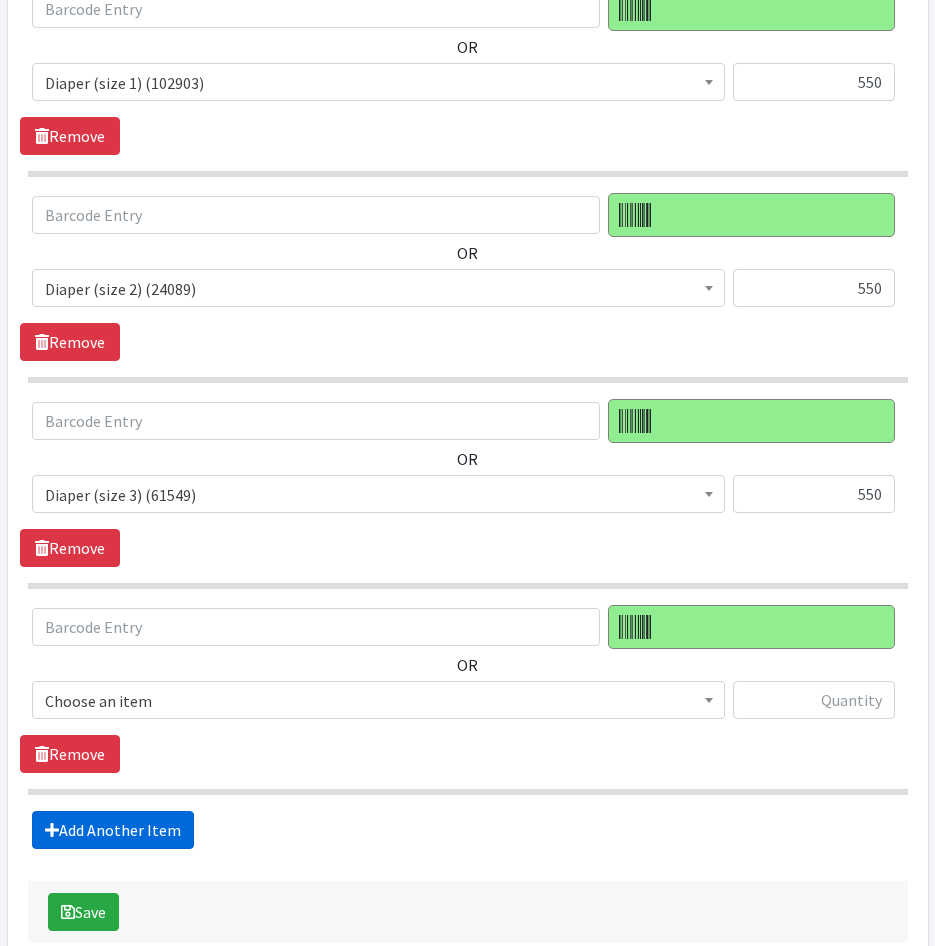 scroll, scrollTop: 1184, scrollLeft: 0, axis: vertical 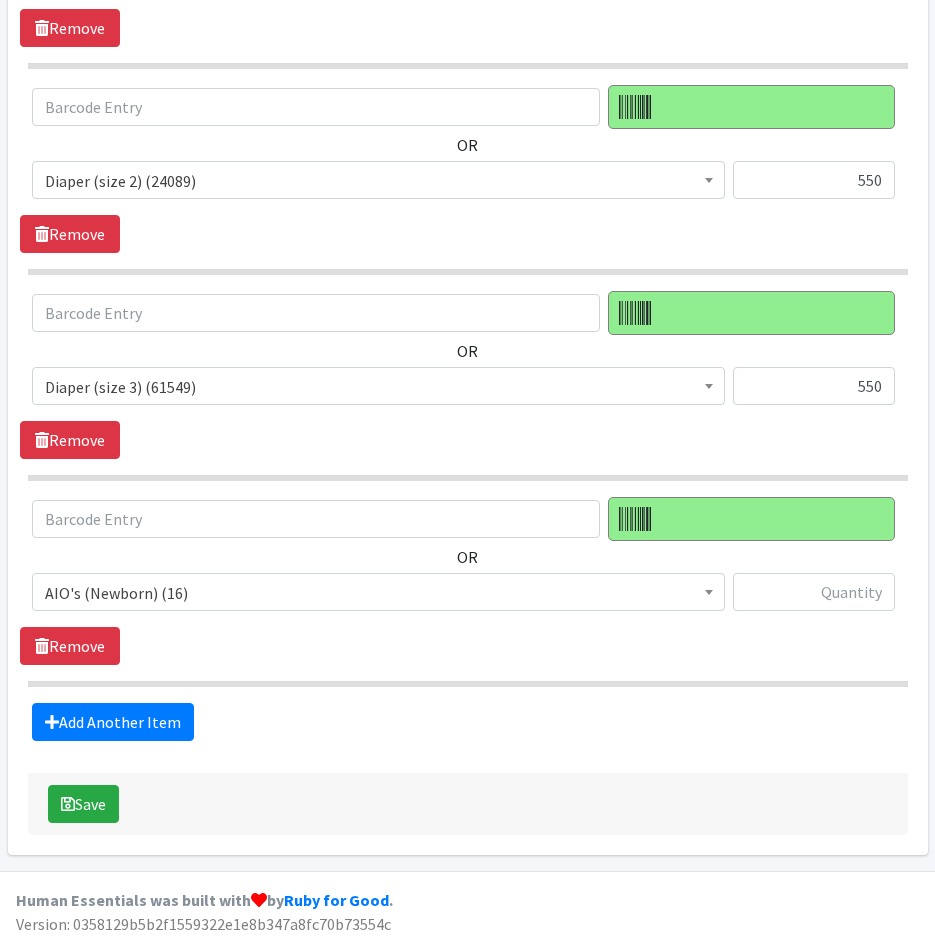 click on "AIO's (Newborn) (16)" at bounding box center [378, 593] 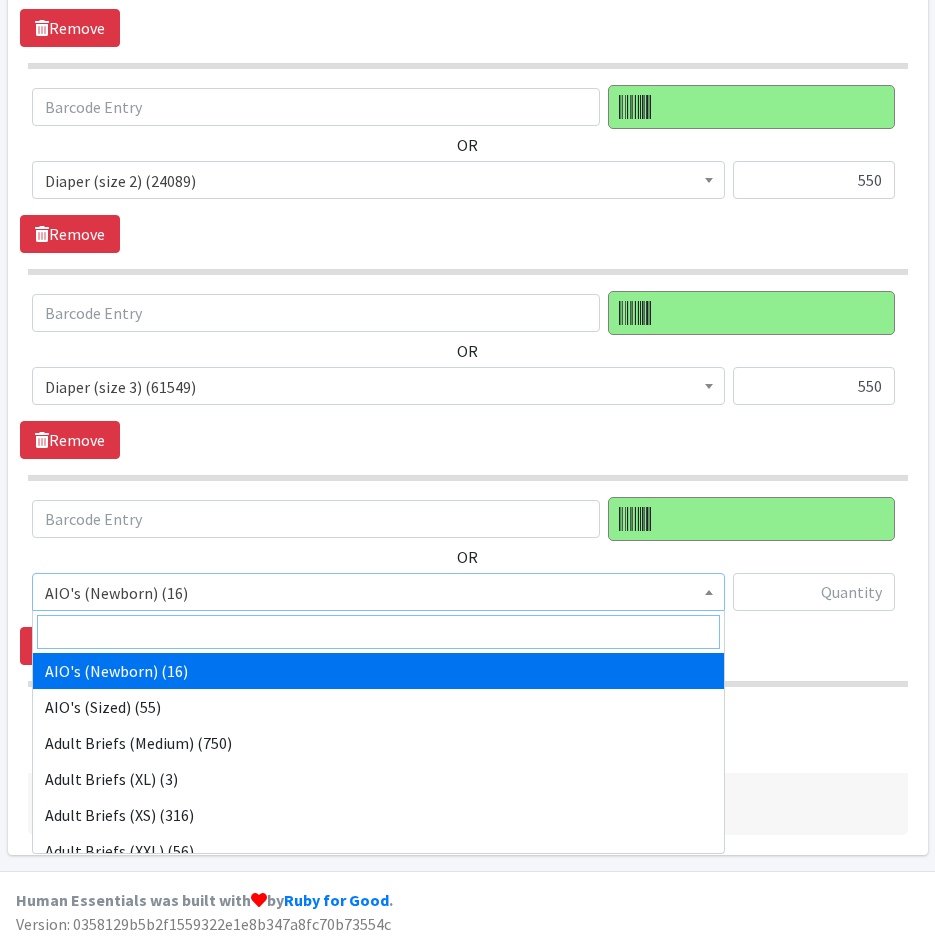click at bounding box center (378, 632) 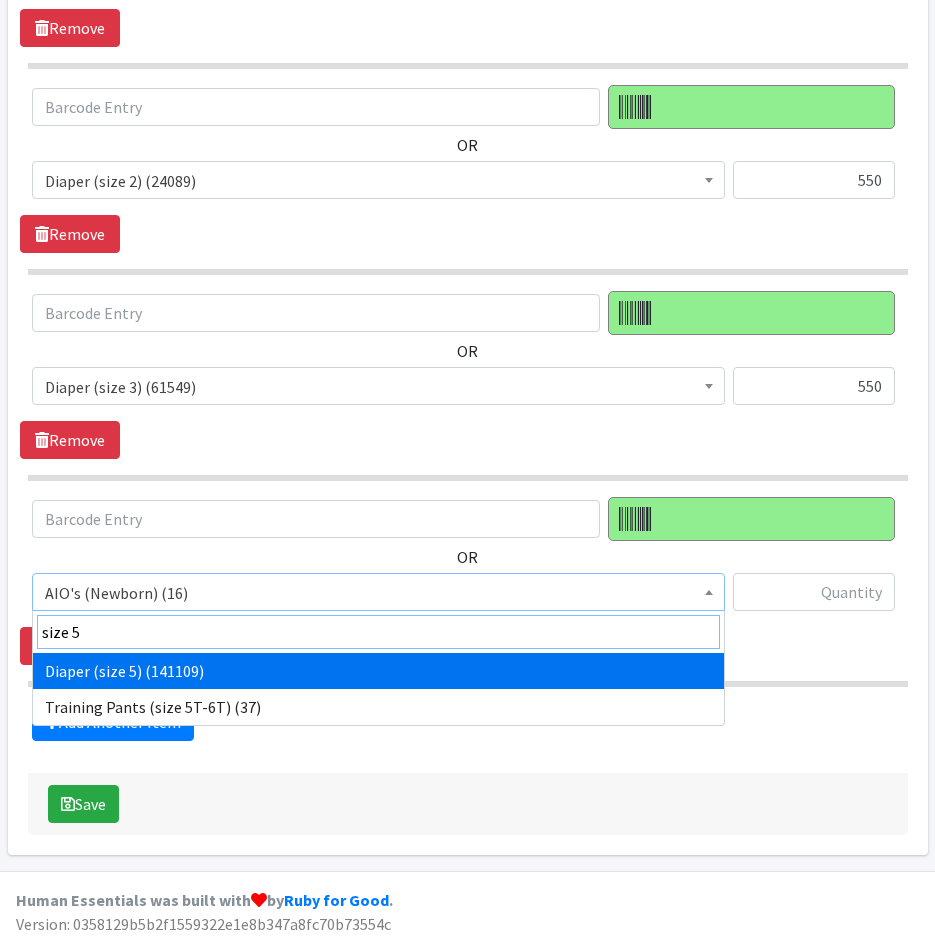 type on "size 5" 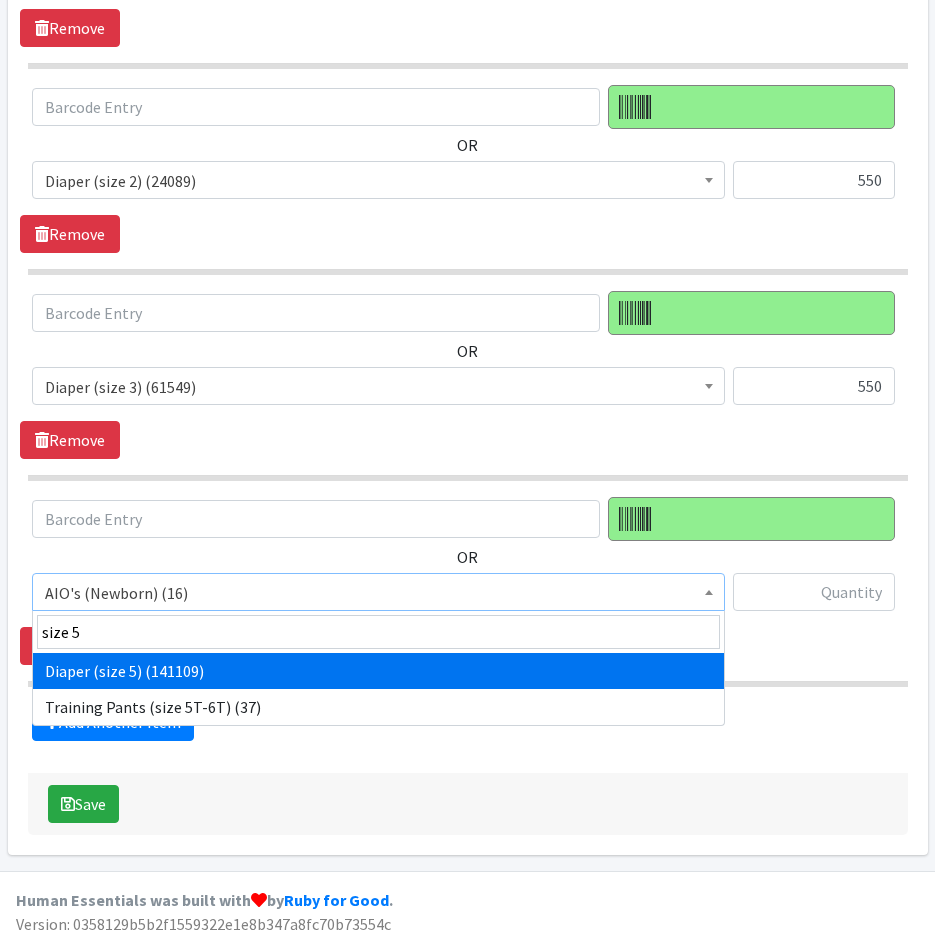 select on "4646" 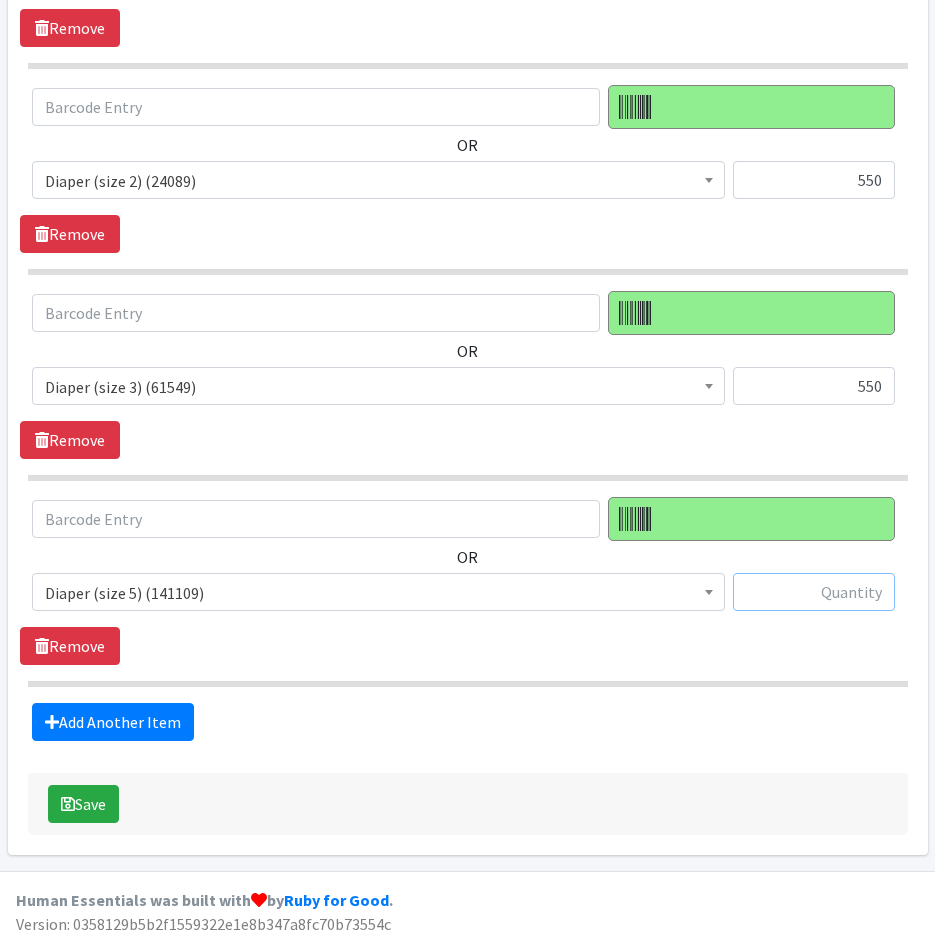 click at bounding box center (814, 592) 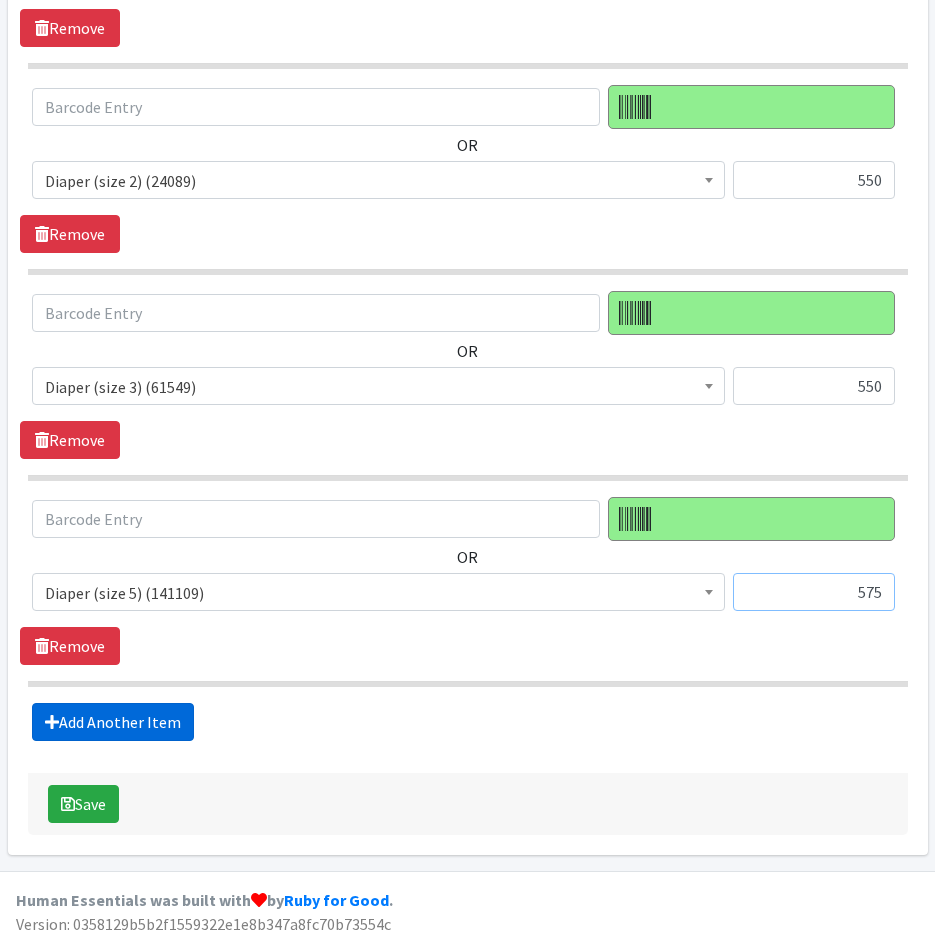 type on "575" 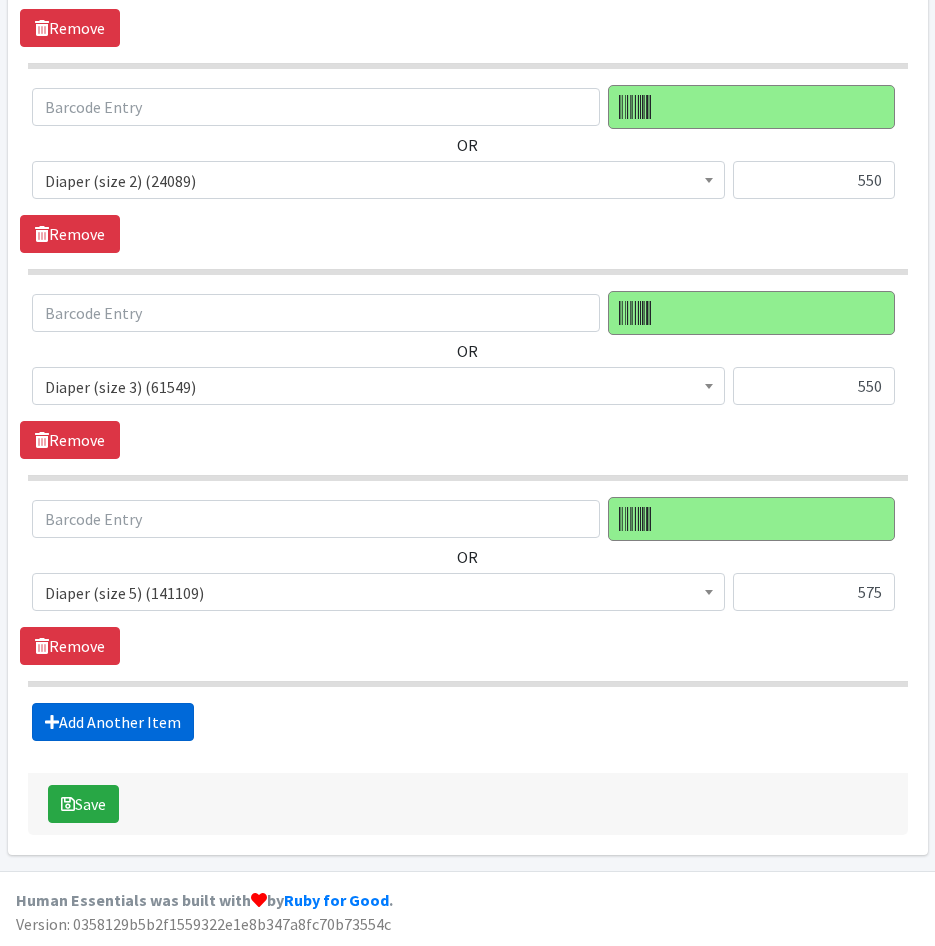 click on "Add Another Item" at bounding box center [113, 722] 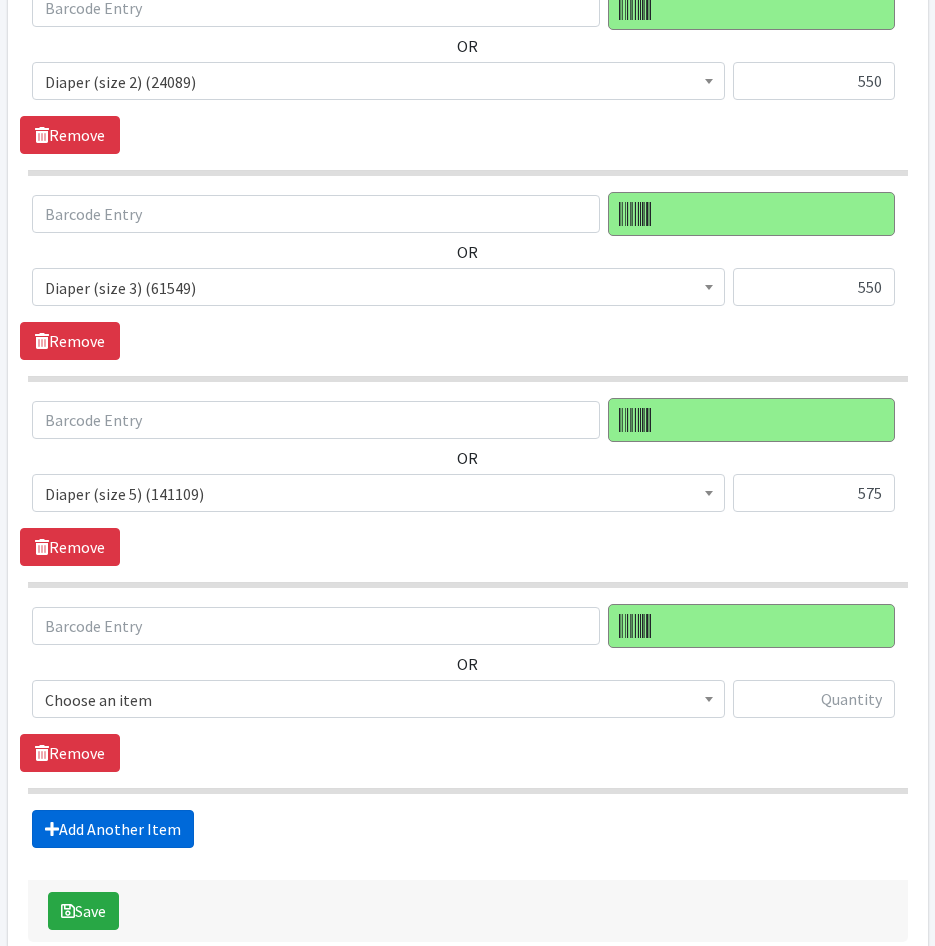 scroll, scrollTop: 1390, scrollLeft: 0, axis: vertical 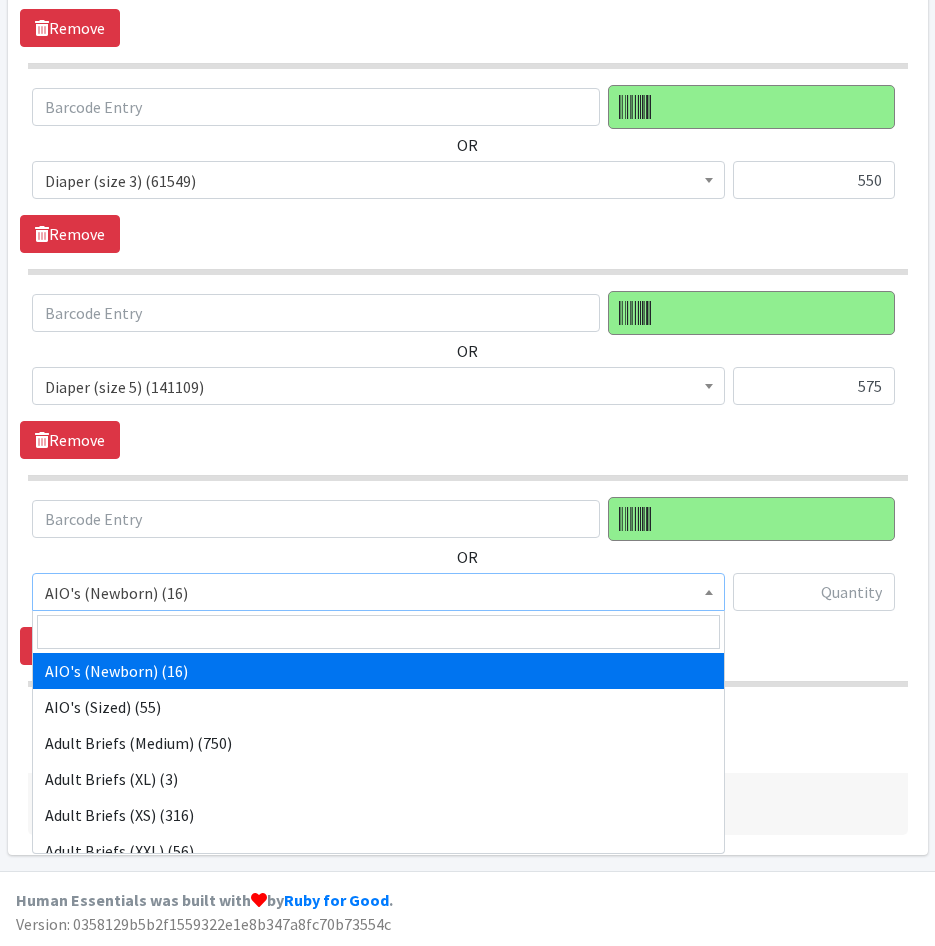 click on "AIO's (Newborn) (16)" at bounding box center [378, 593] 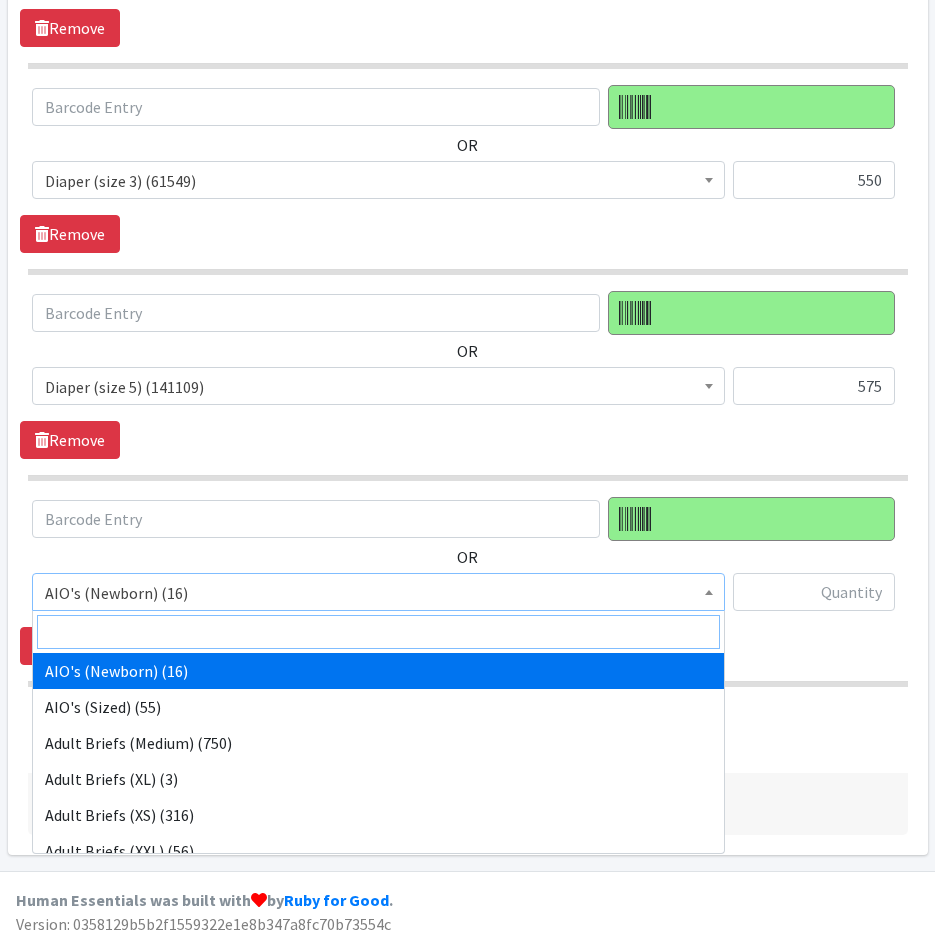 click at bounding box center [378, 632] 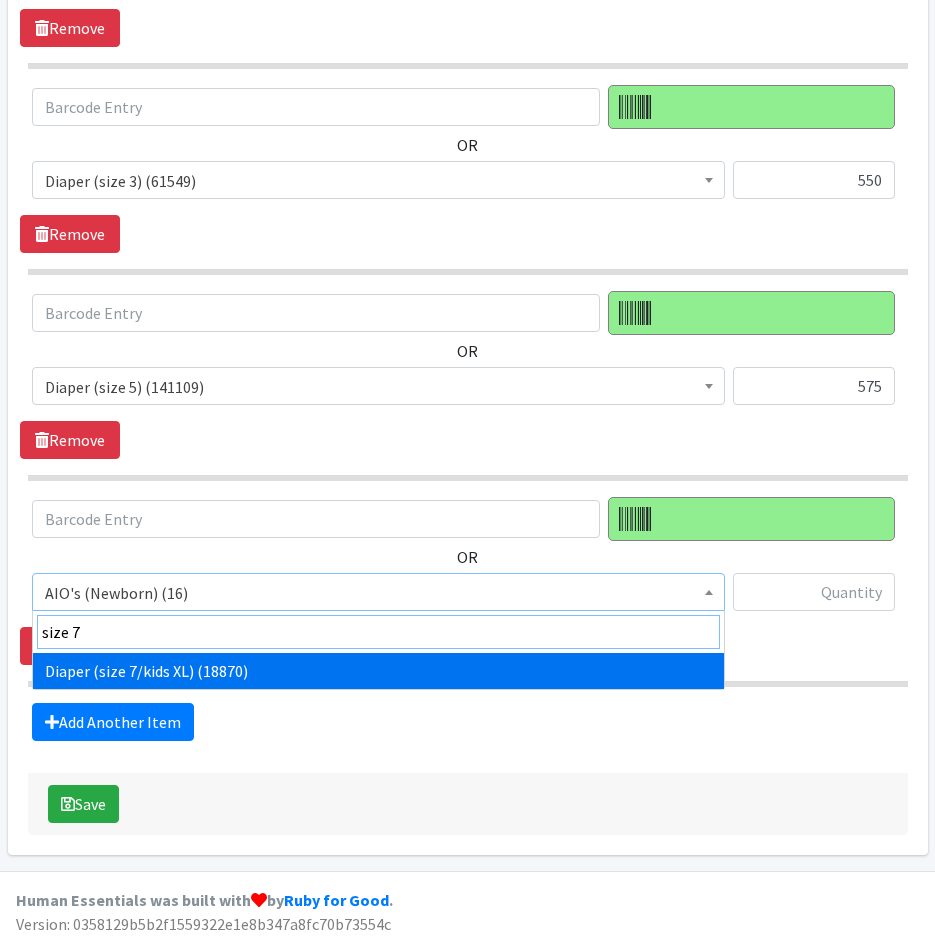 type on "size 7" 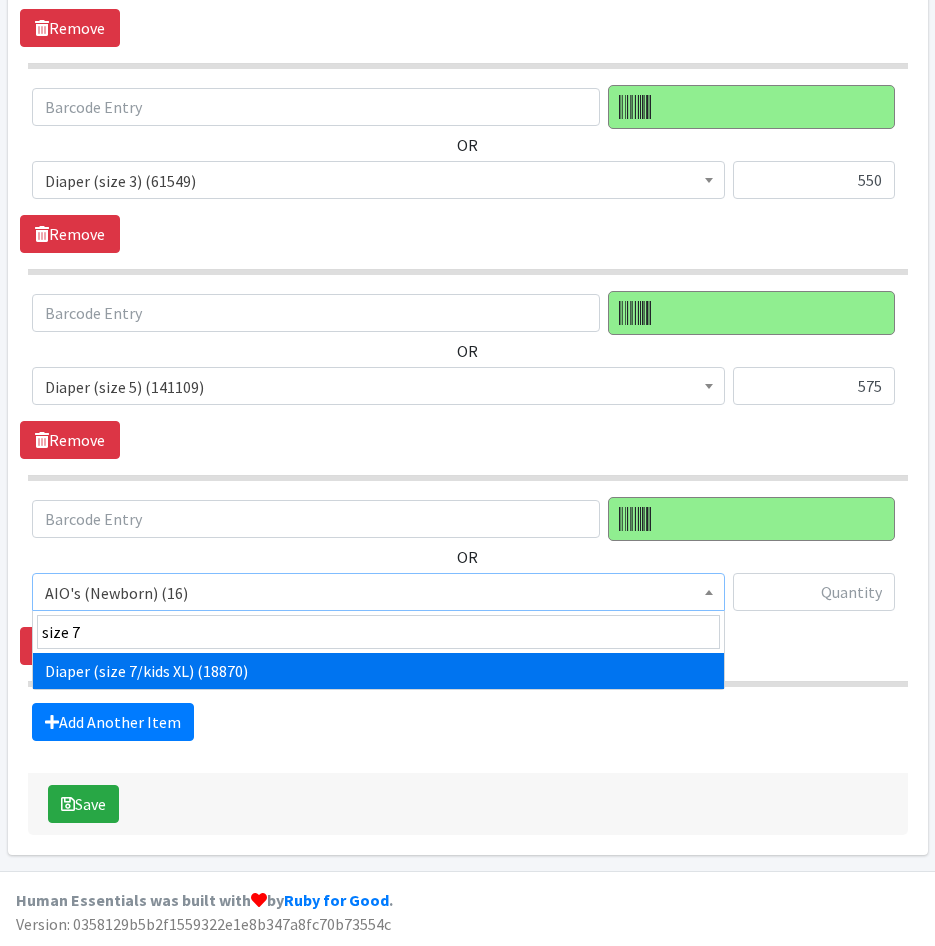 select on "5868" 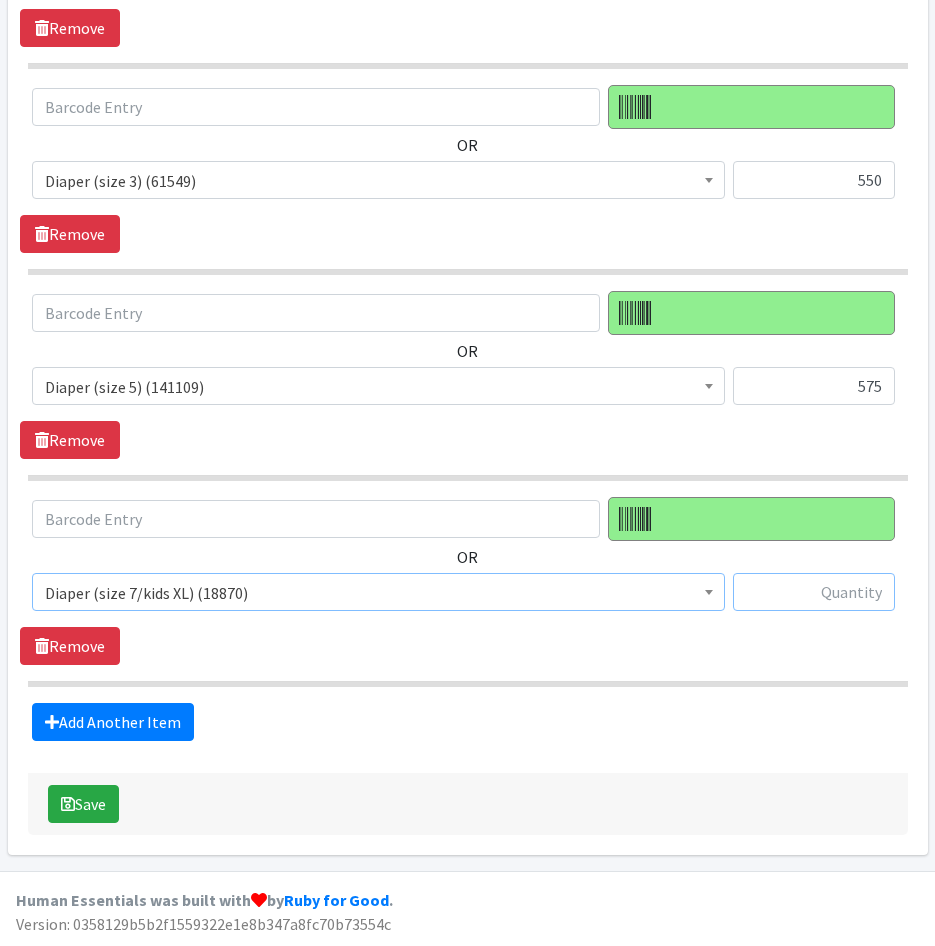 click at bounding box center [814, 592] 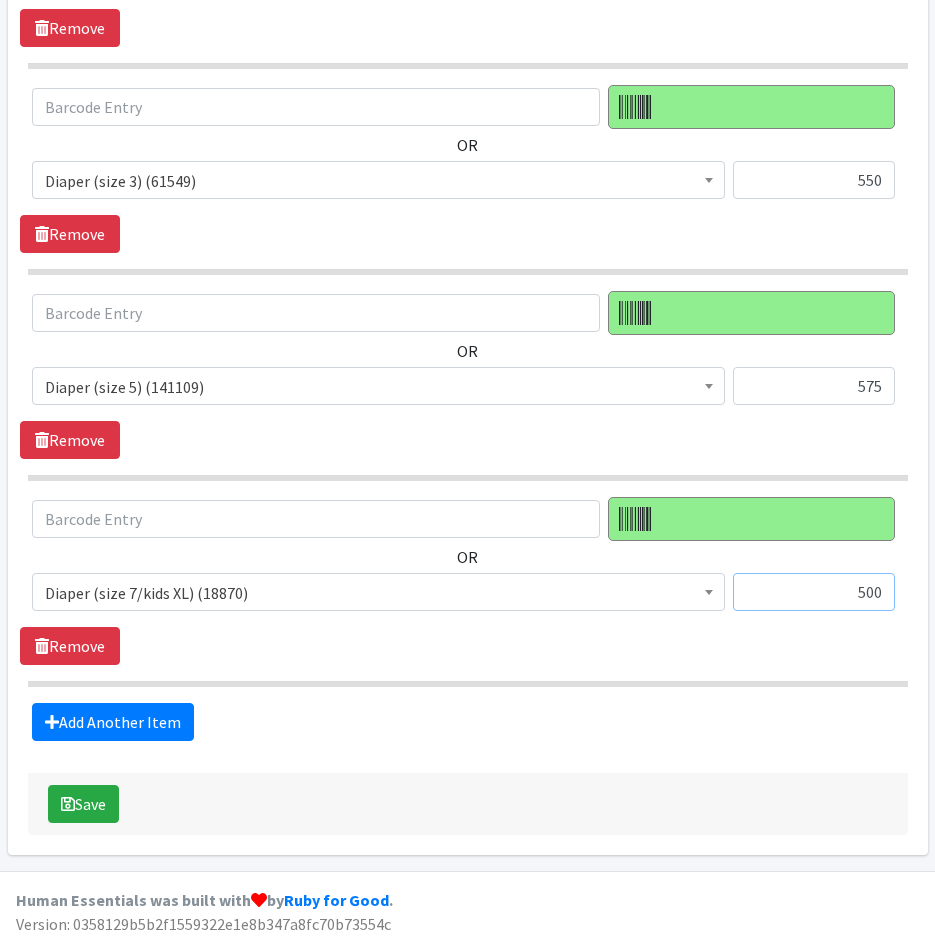 type on "500" 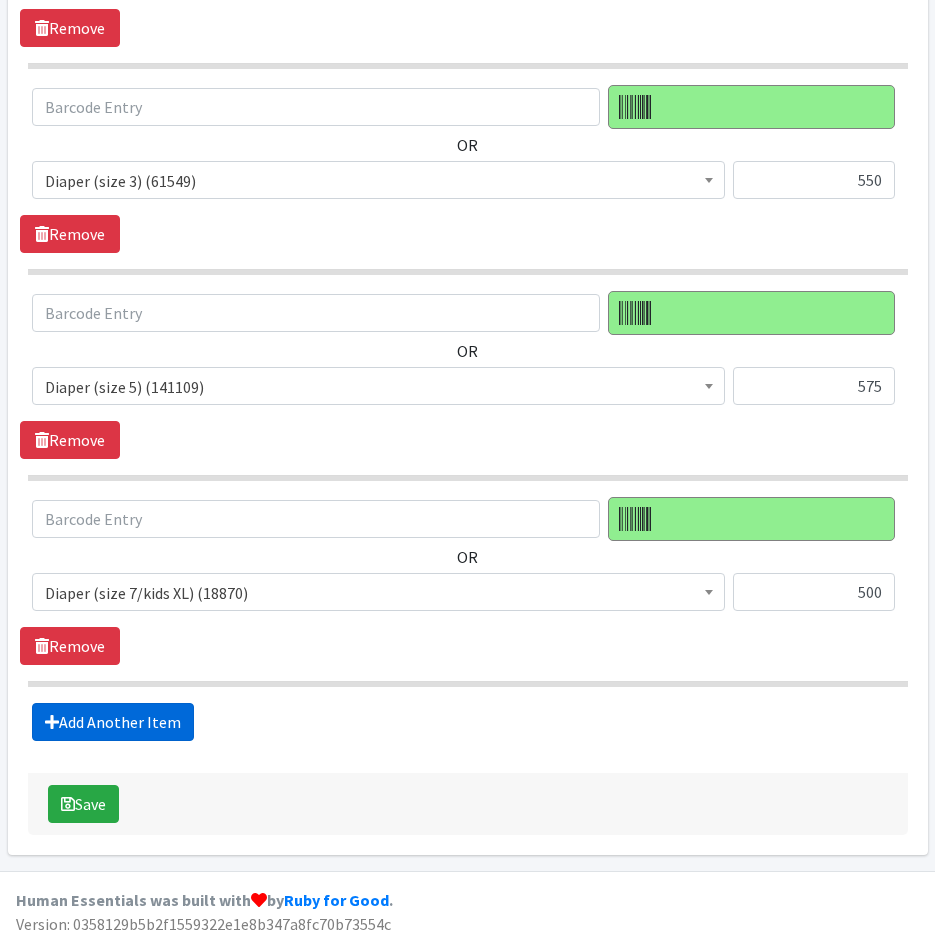 click on "Add Another Item" at bounding box center [113, 722] 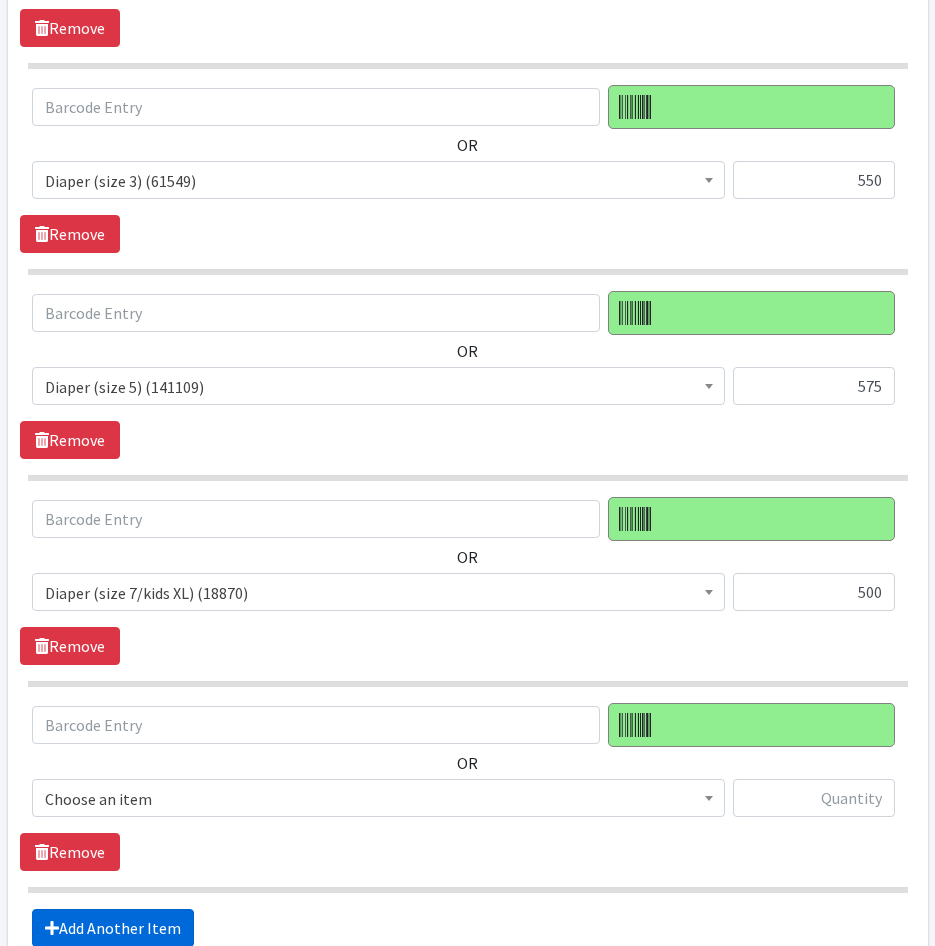 scroll, scrollTop: 1596, scrollLeft: 0, axis: vertical 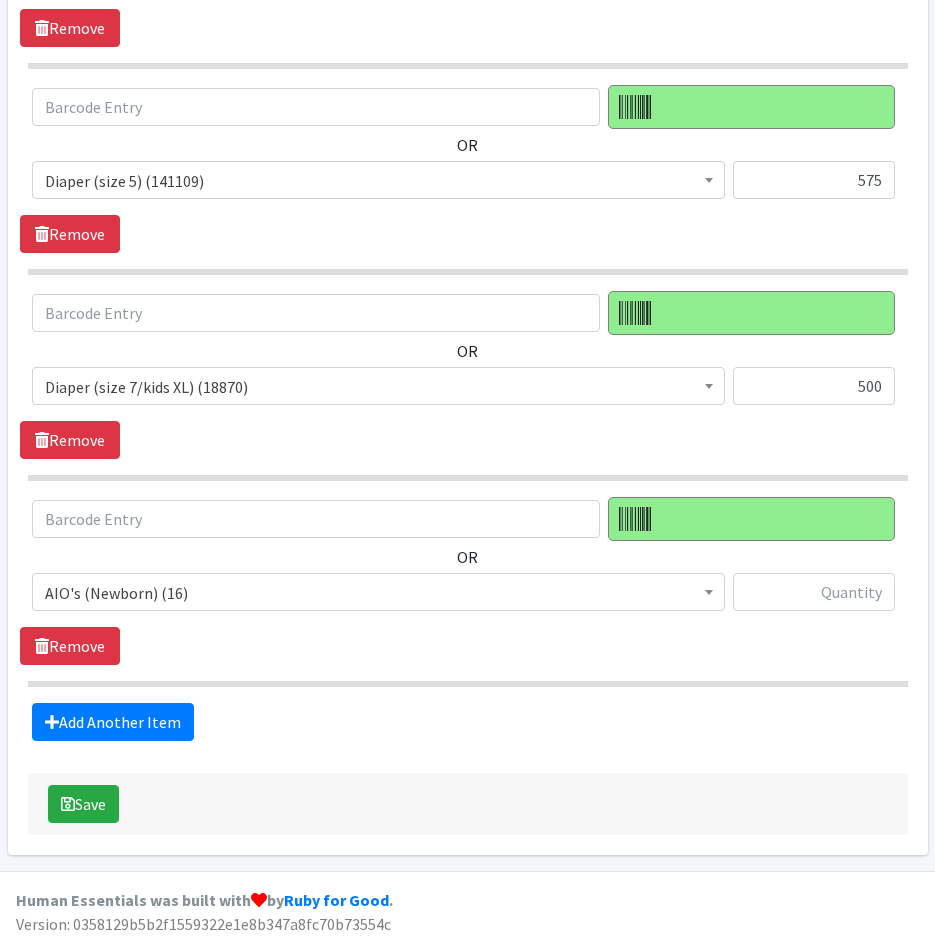 click on "AIO's (Newborn) (16)" at bounding box center (378, 593) 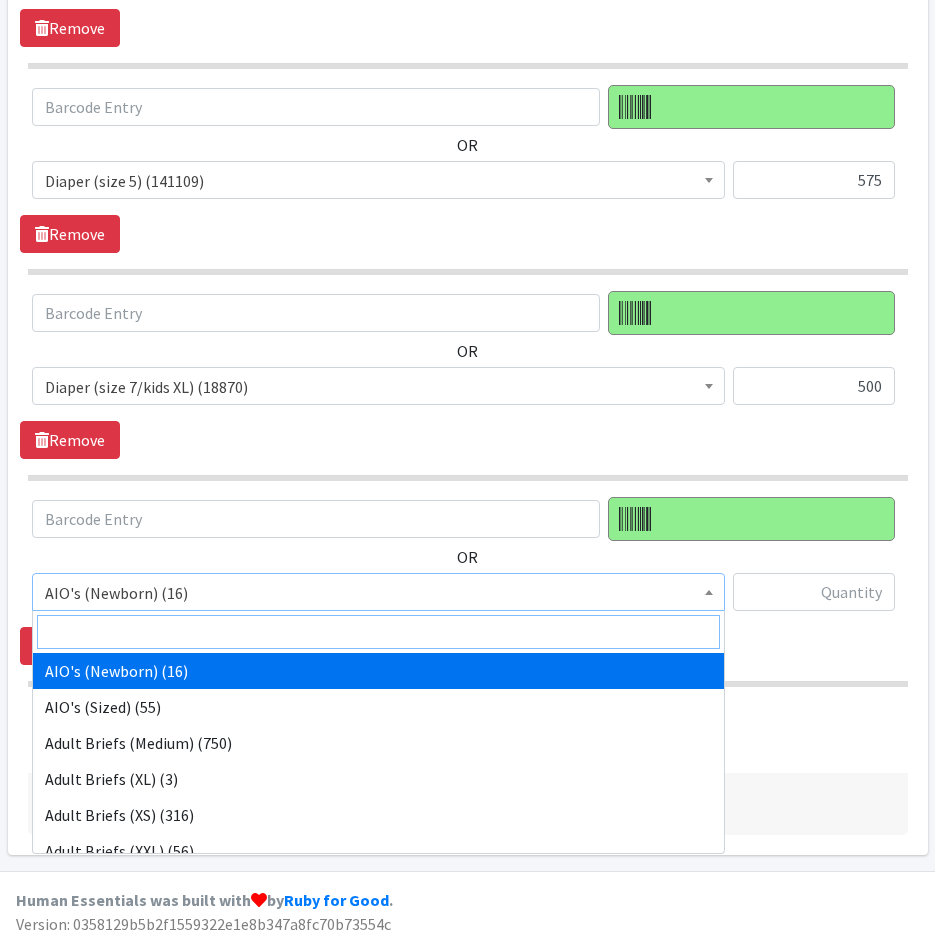 click at bounding box center [378, 632] 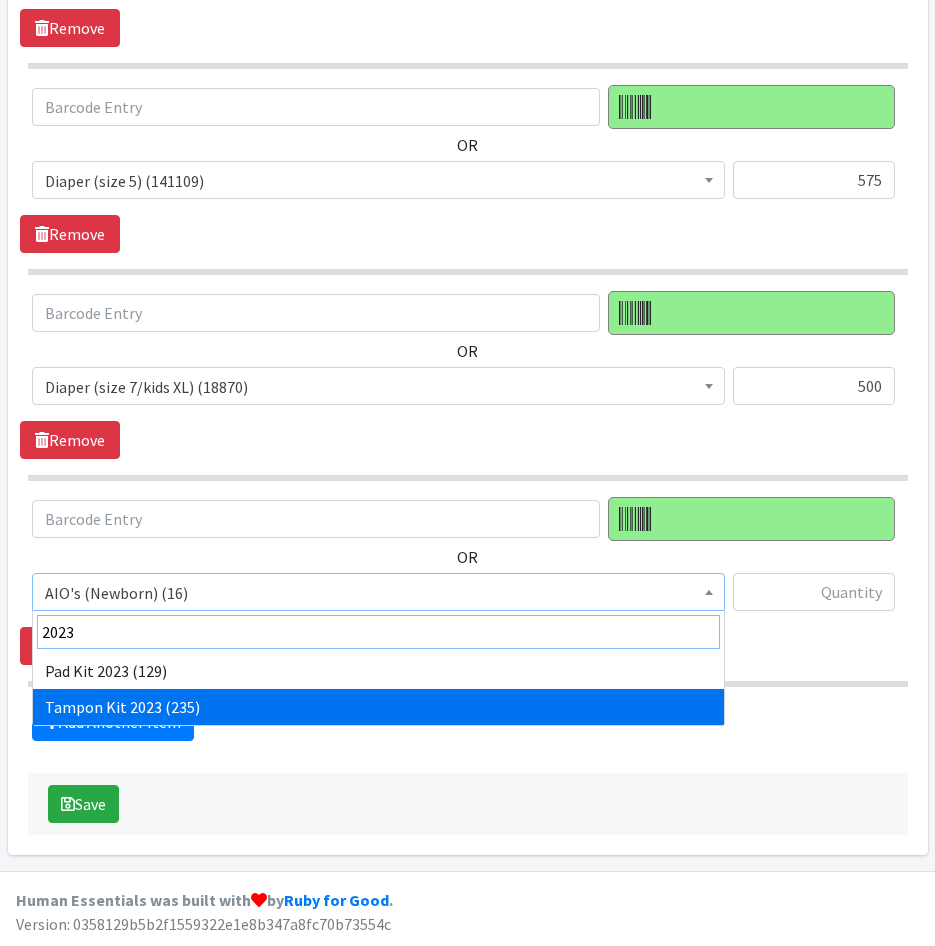 type on "2023" 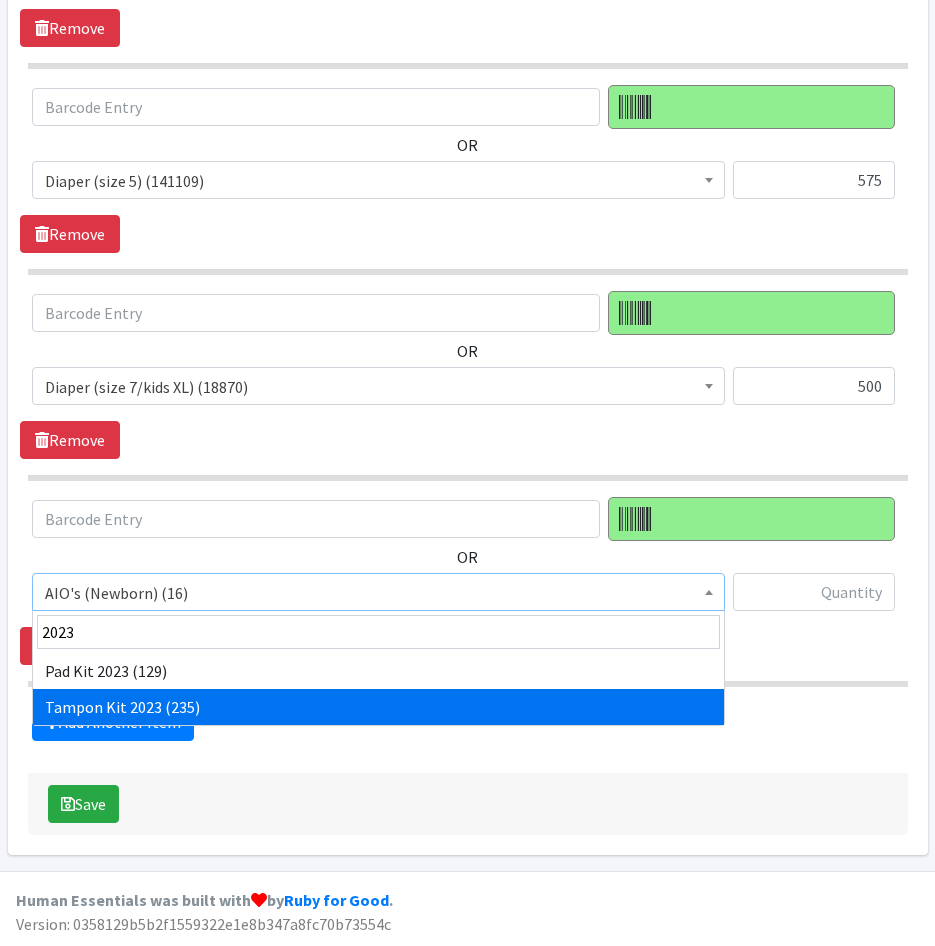 select on "12643" 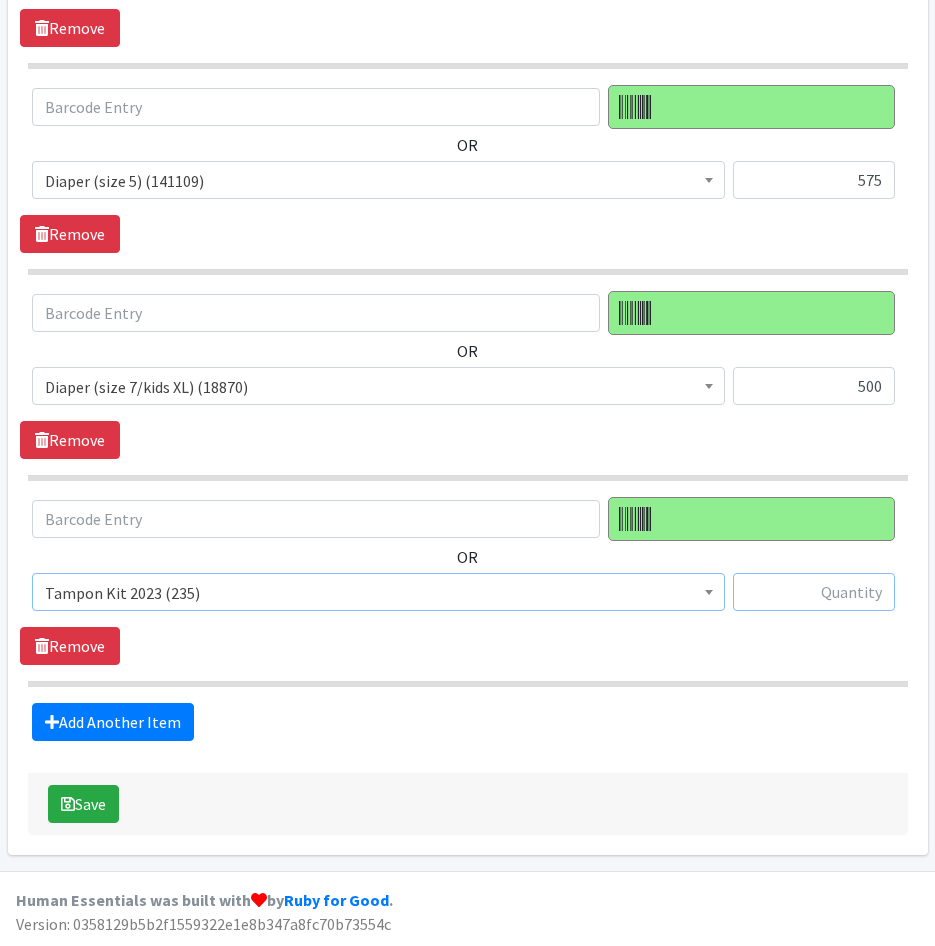 click at bounding box center (814, 592) 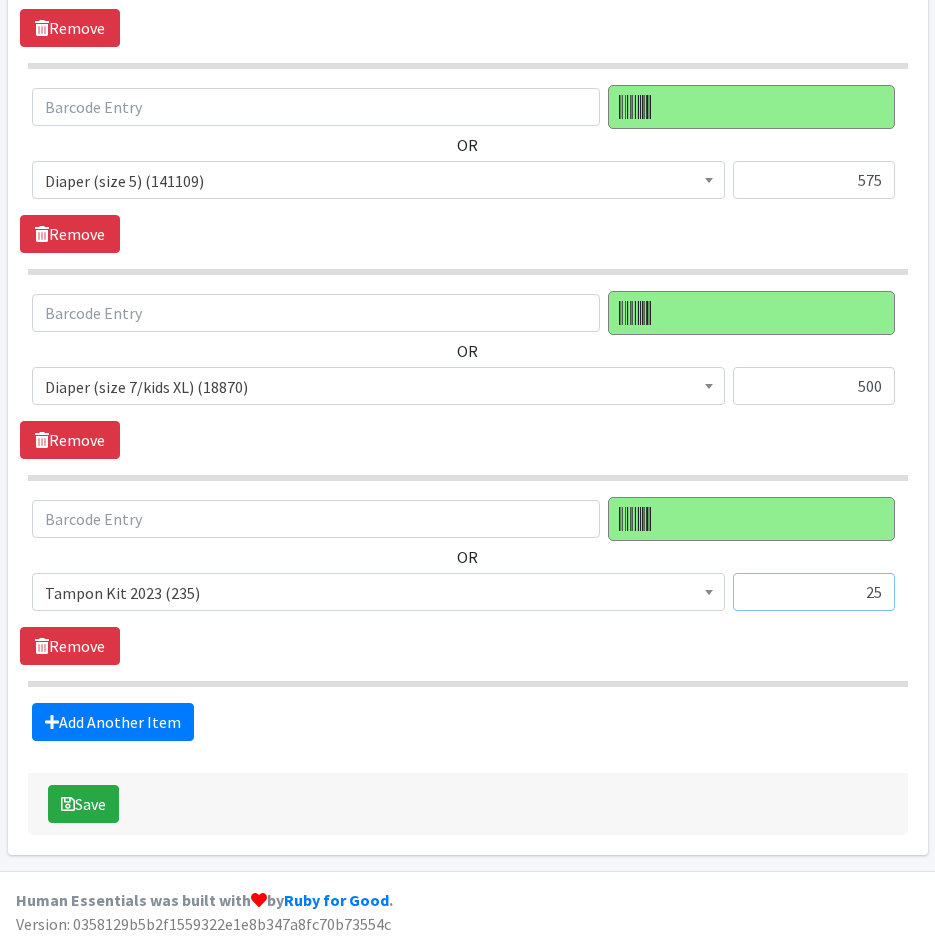 type on "25" 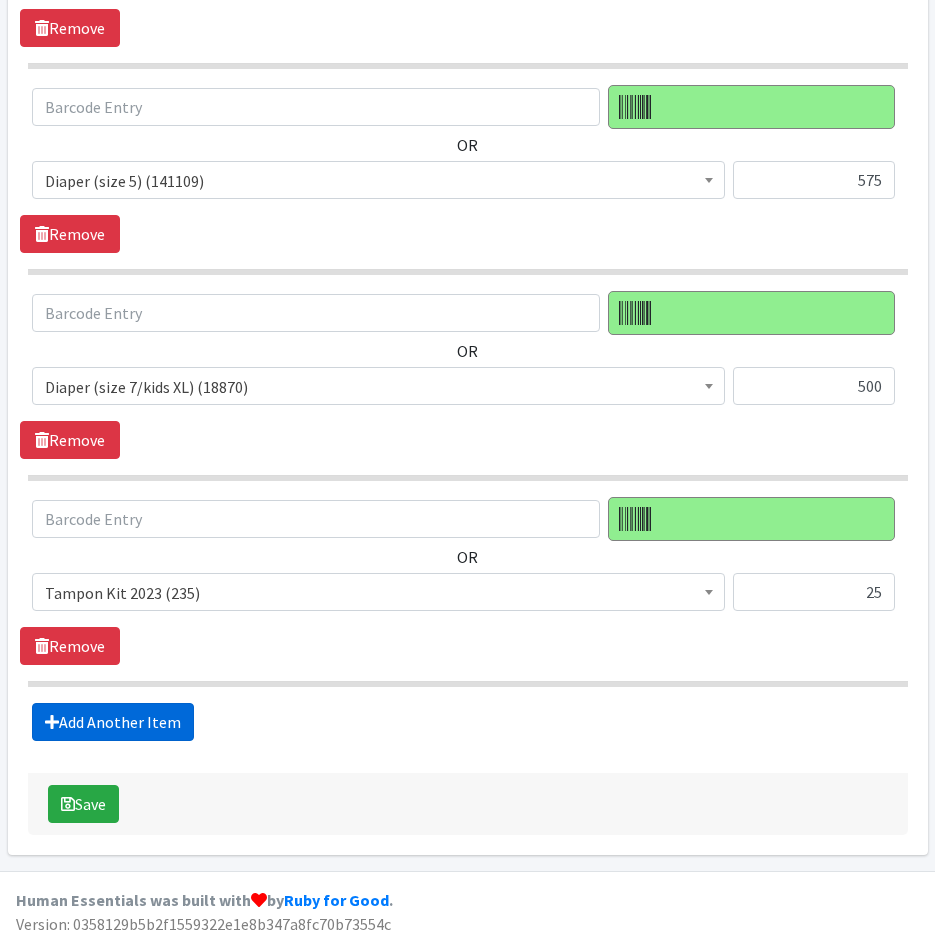 click on "Add Another Item" at bounding box center (113, 722) 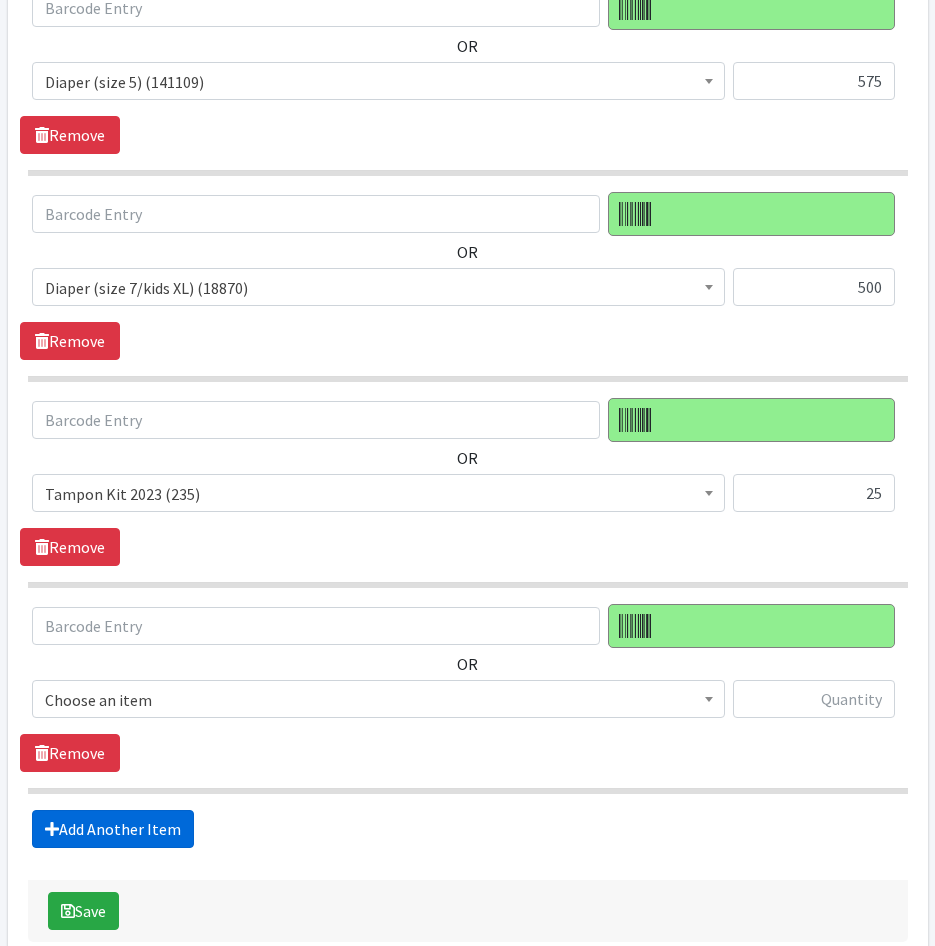scroll, scrollTop: 1802, scrollLeft: 0, axis: vertical 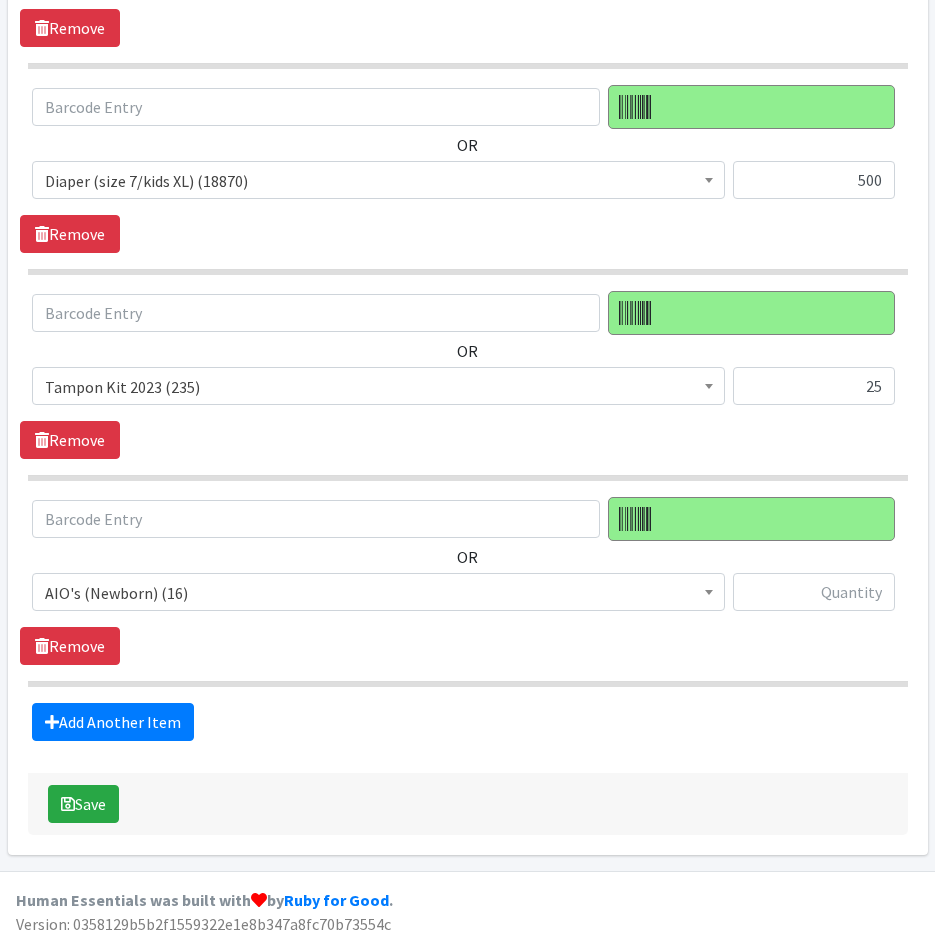click on "AIO's (Newborn) (16)" at bounding box center (378, 593) 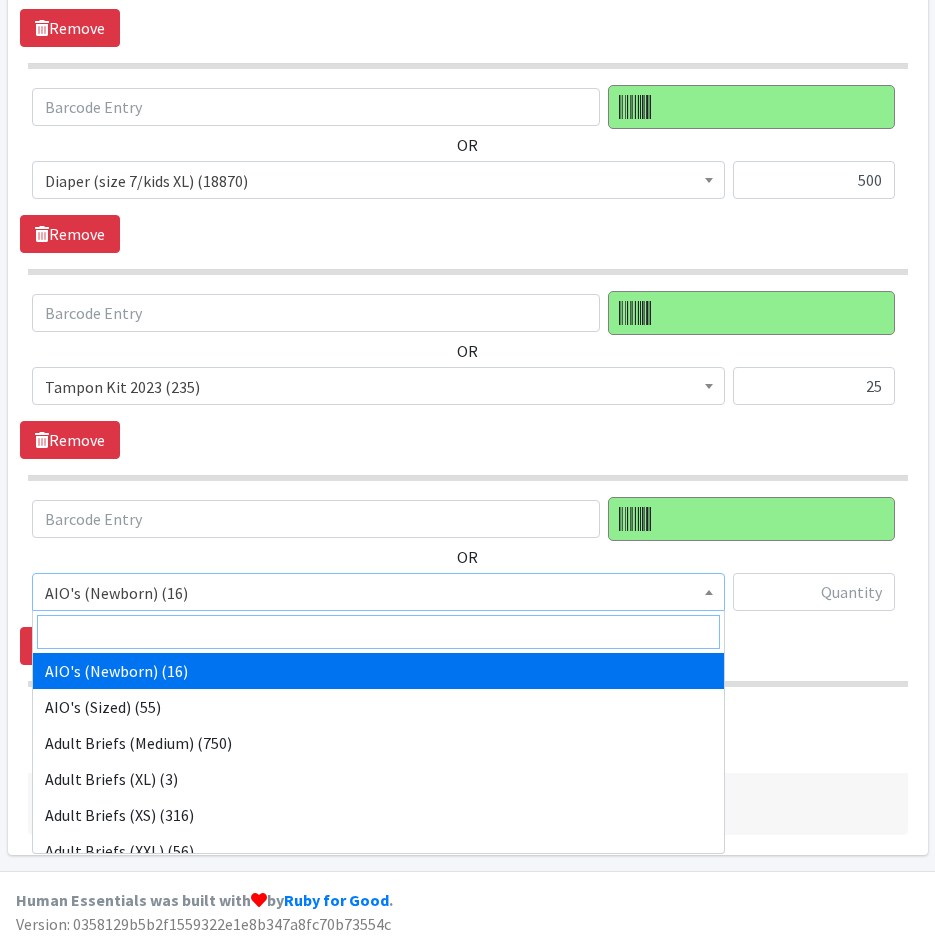 click at bounding box center (378, 632) 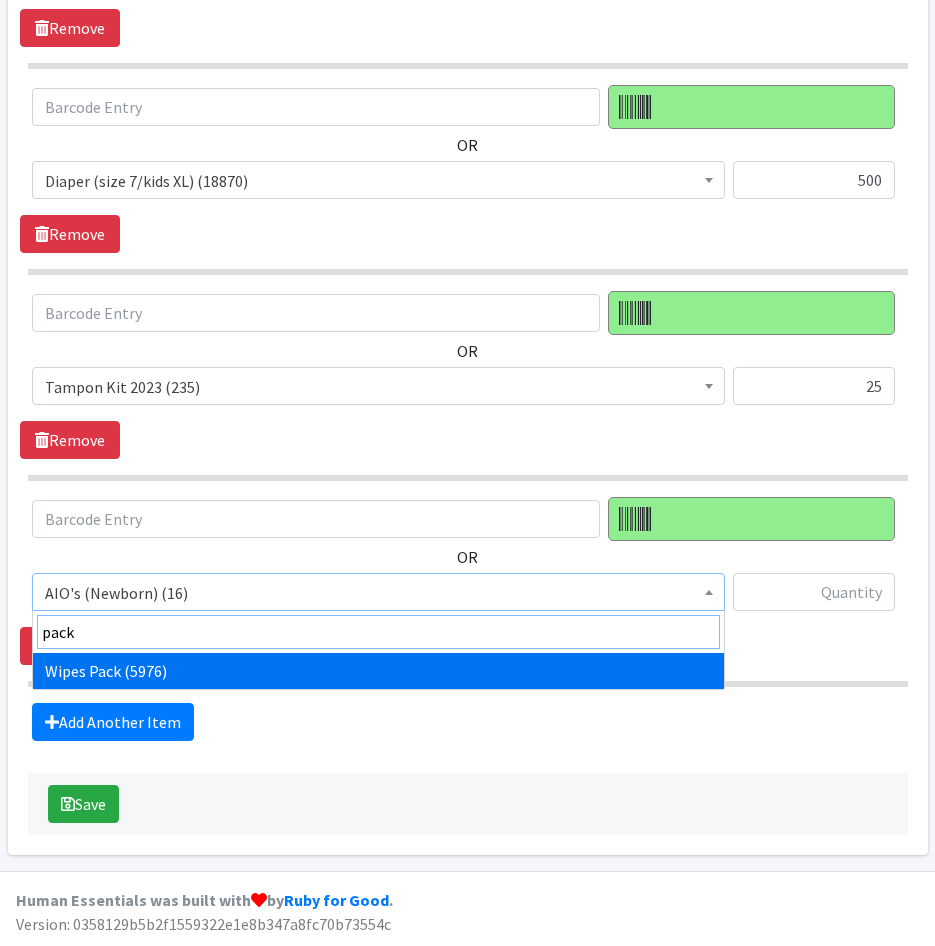 type on "pack" 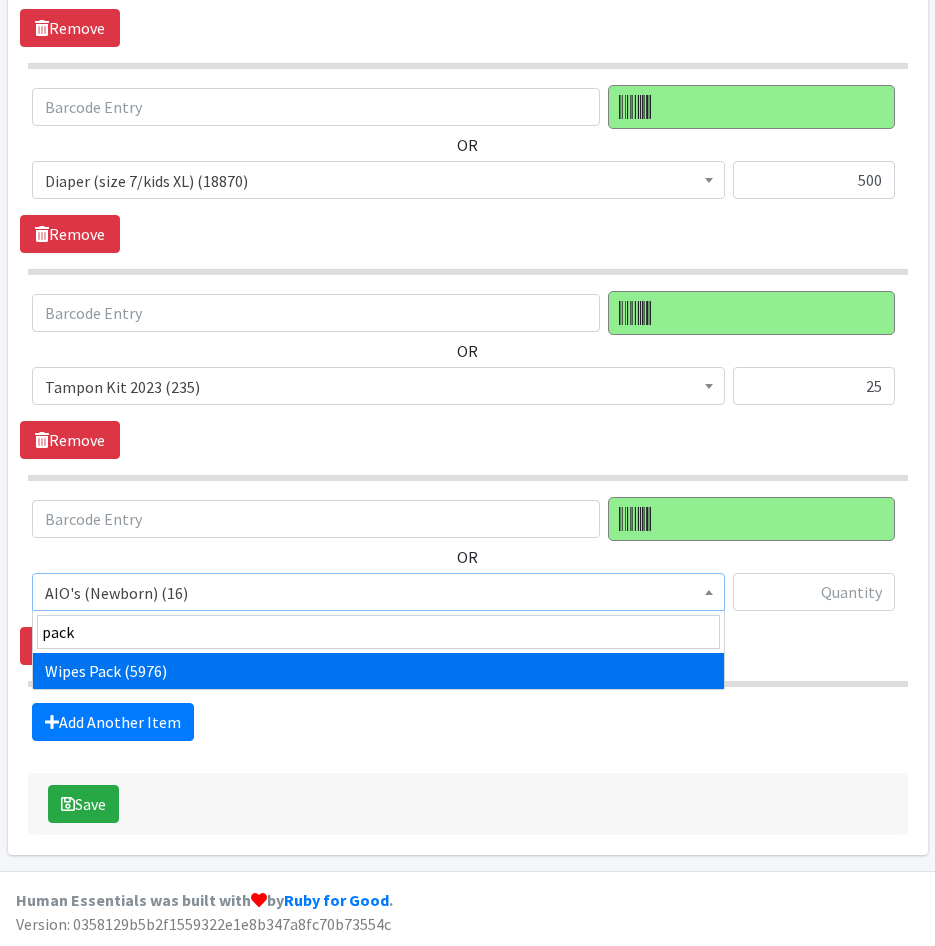 select on "4665" 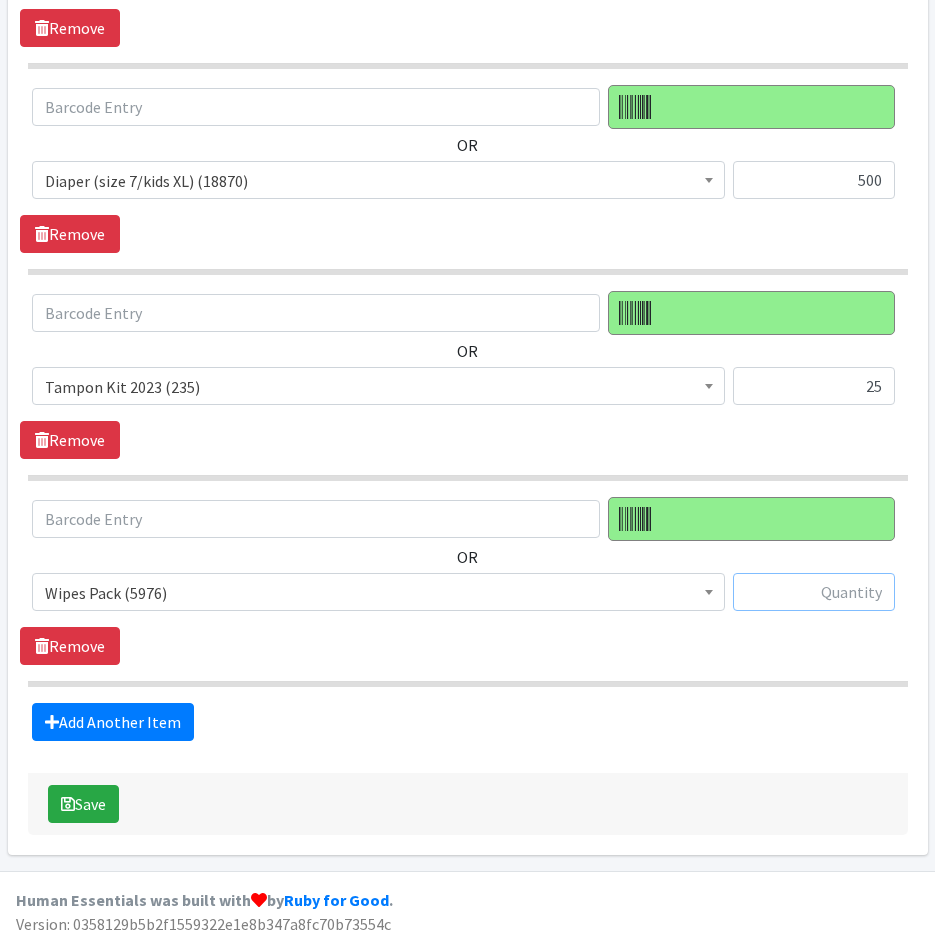 click at bounding box center (814, 592) 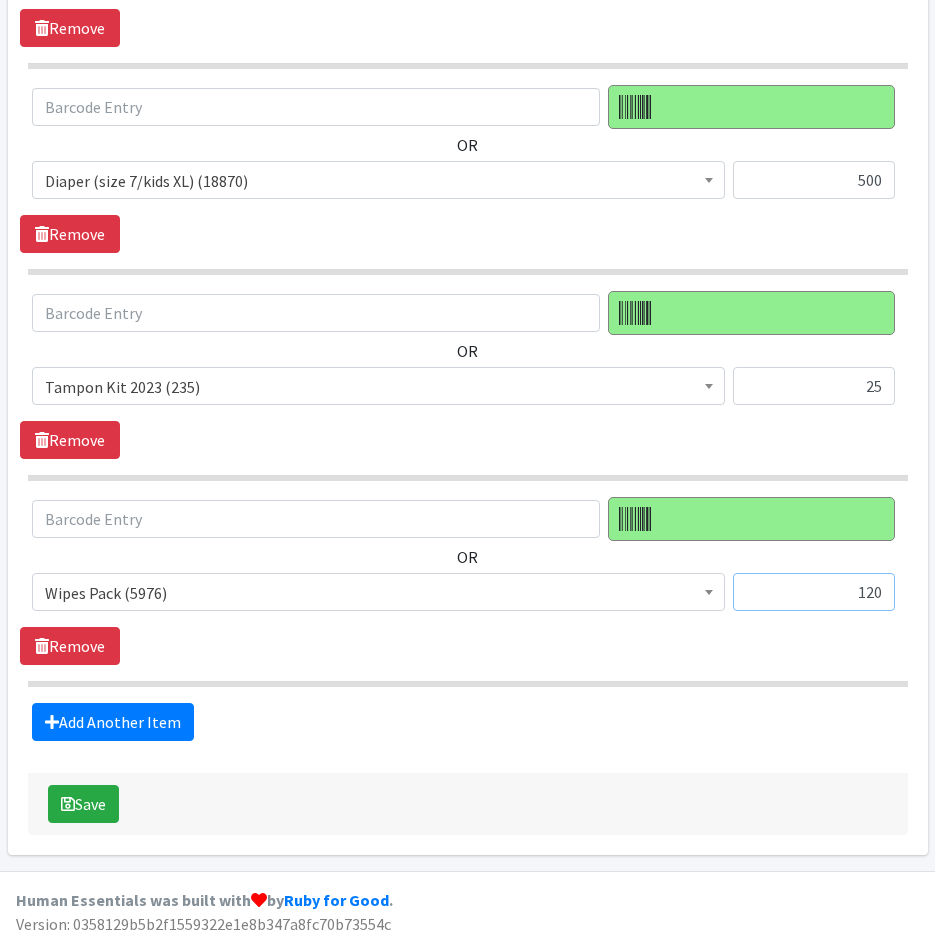 type on "120" 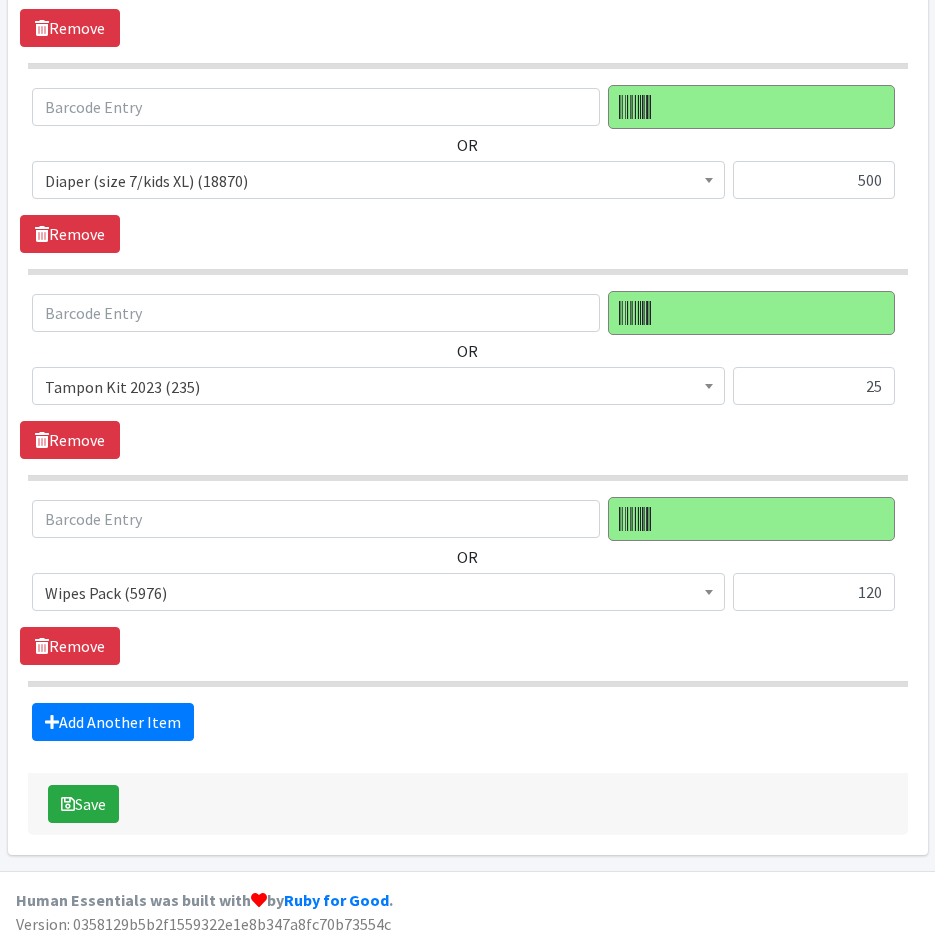 click on "Add Another Item" at bounding box center (467, 722) 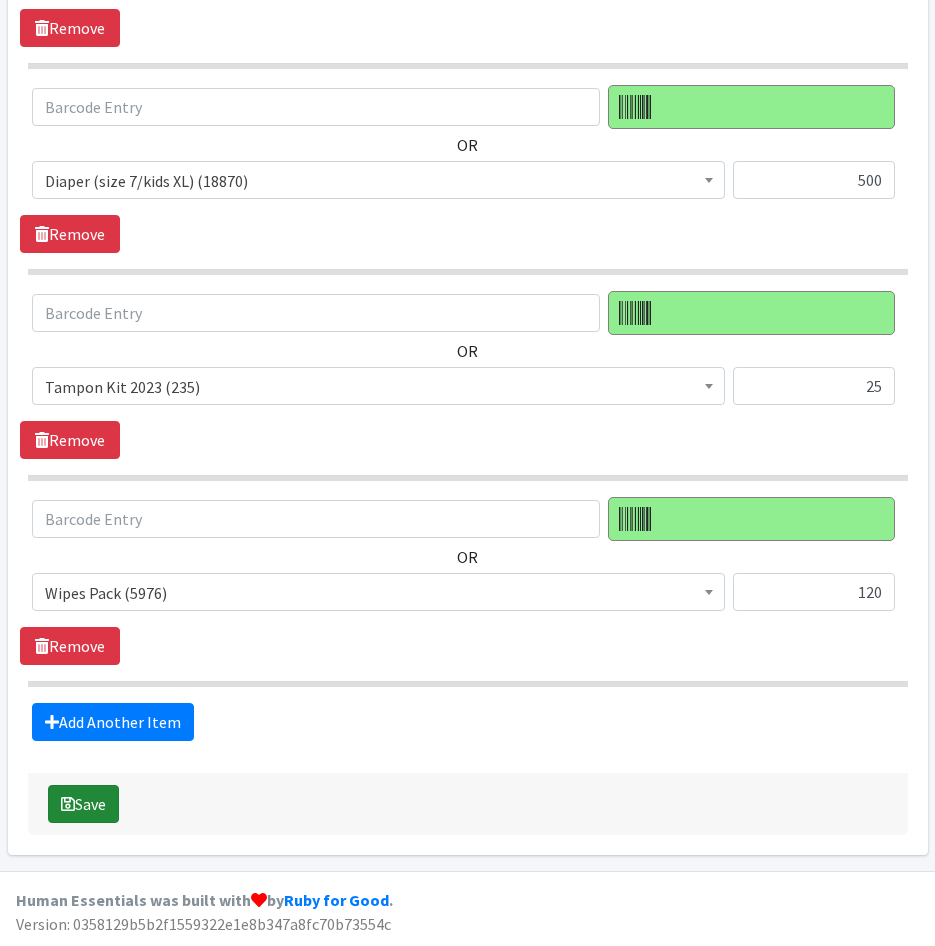 click on "Save" at bounding box center (83, 804) 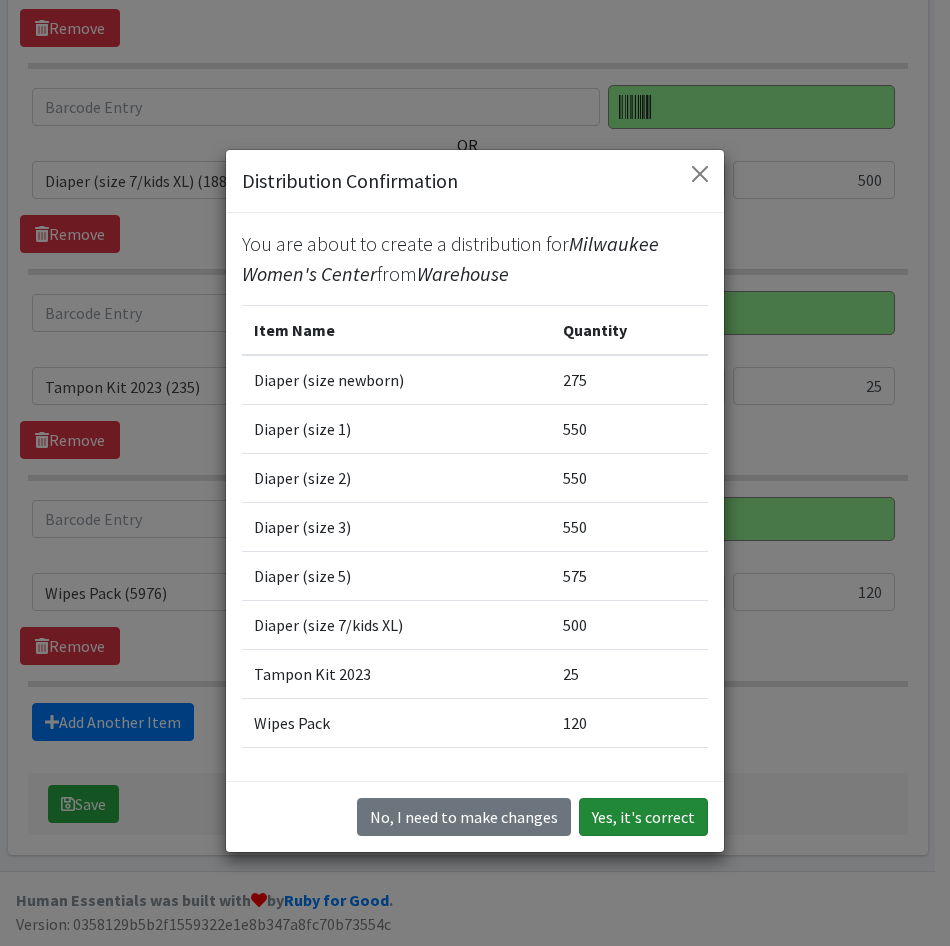 click on "Yes, it's correct" at bounding box center (643, 817) 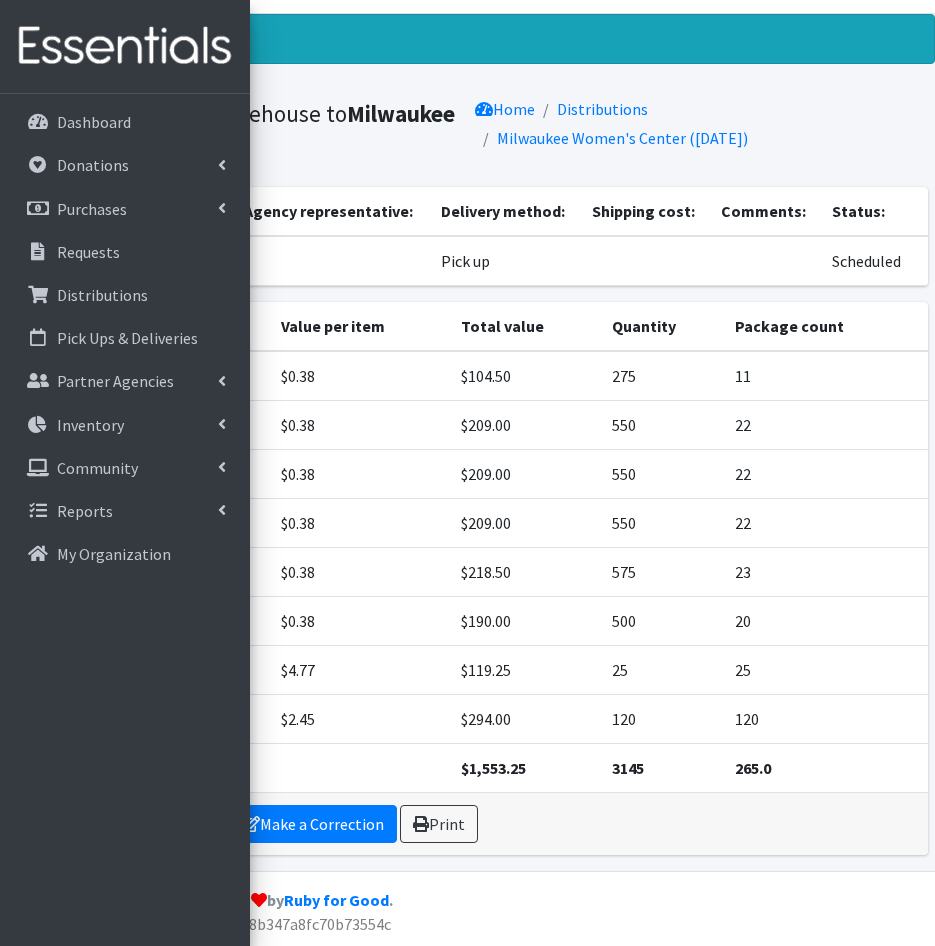 scroll, scrollTop: 0, scrollLeft: 0, axis: both 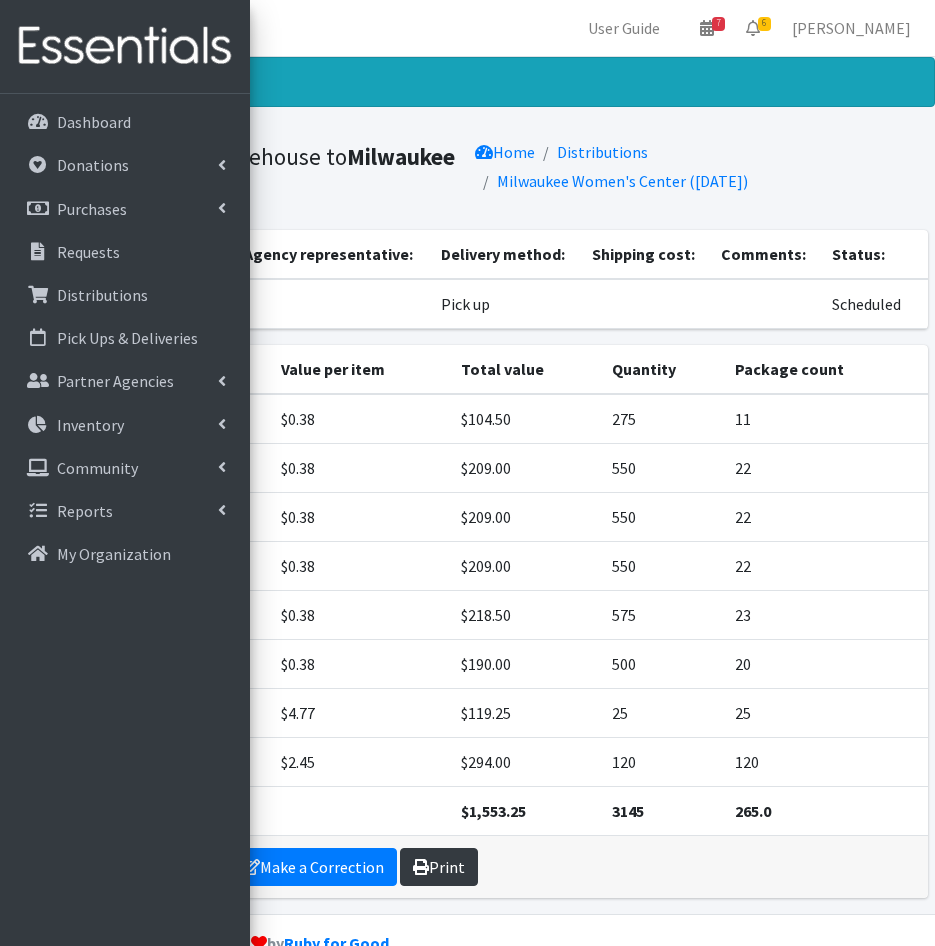 click on "Print" at bounding box center [439, 867] 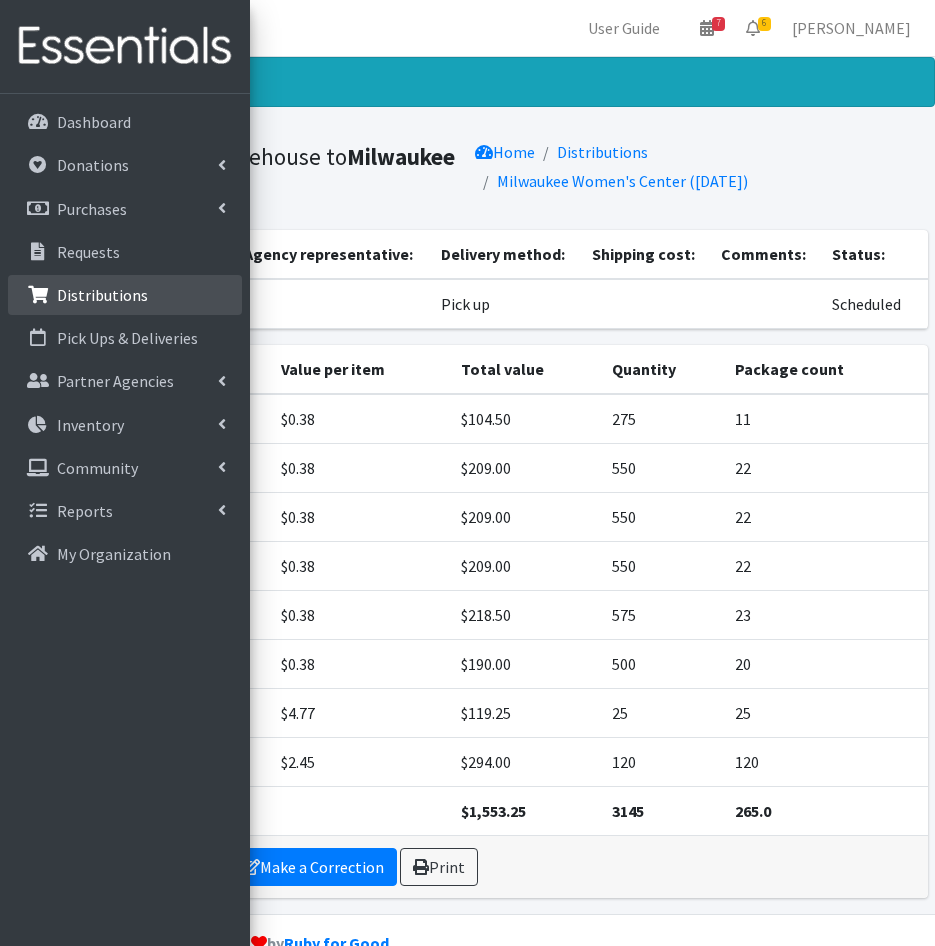 click on "Distributions" at bounding box center (102, 295) 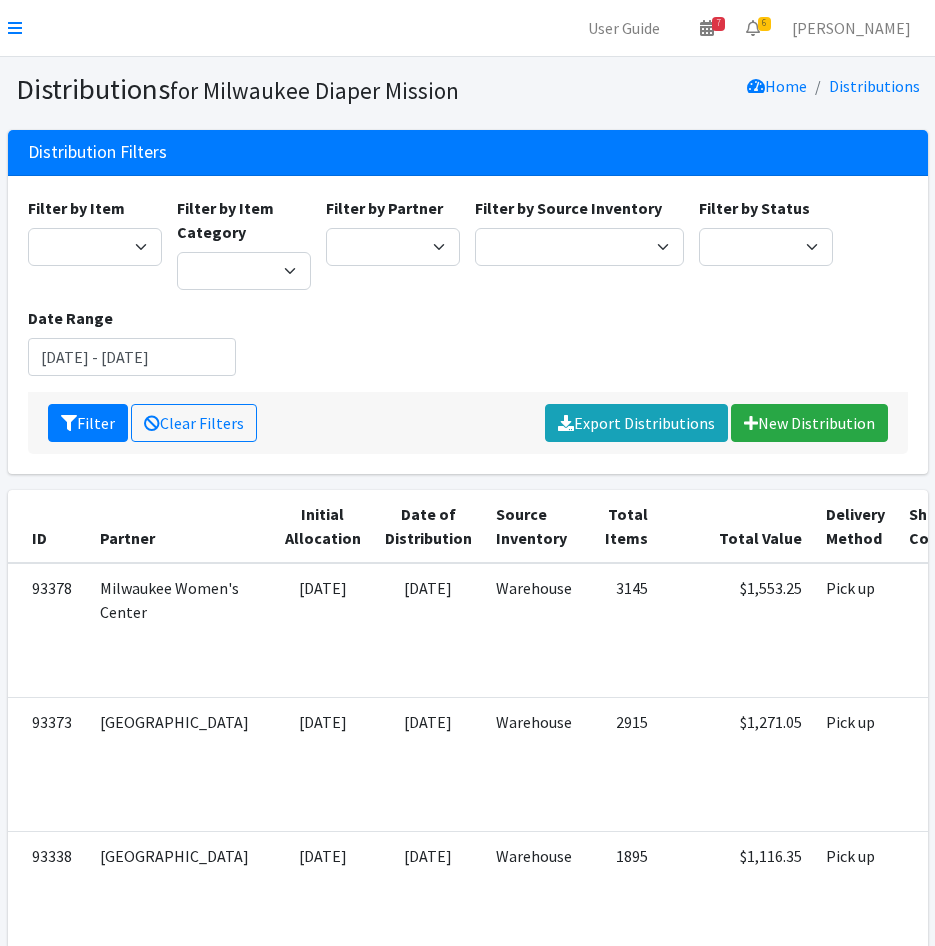 scroll, scrollTop: 0, scrollLeft: 0, axis: both 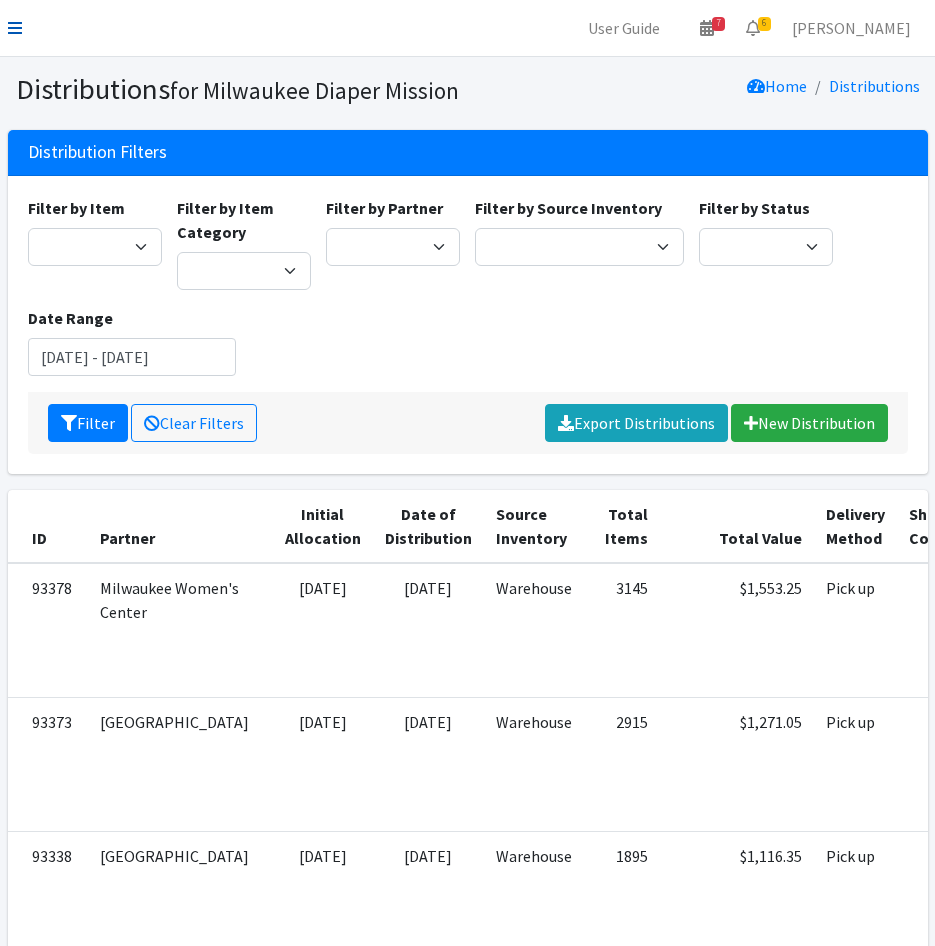 click at bounding box center [15, 28] 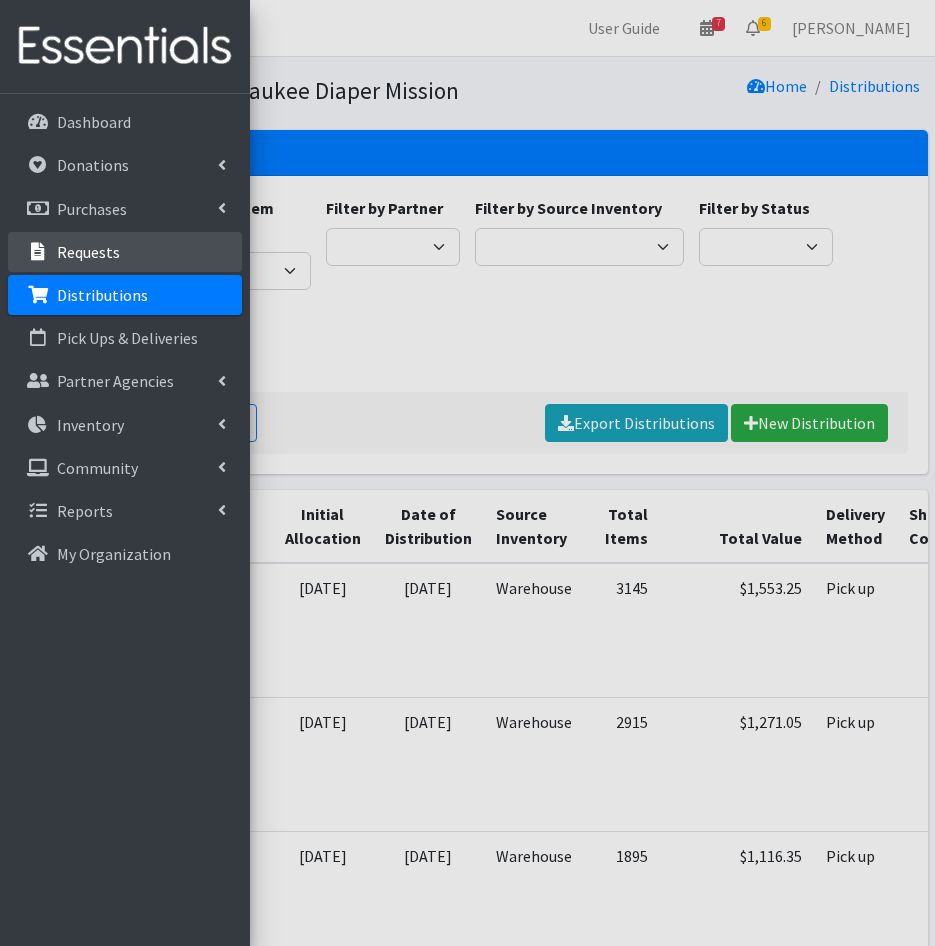 click on "Requests" at bounding box center [88, 252] 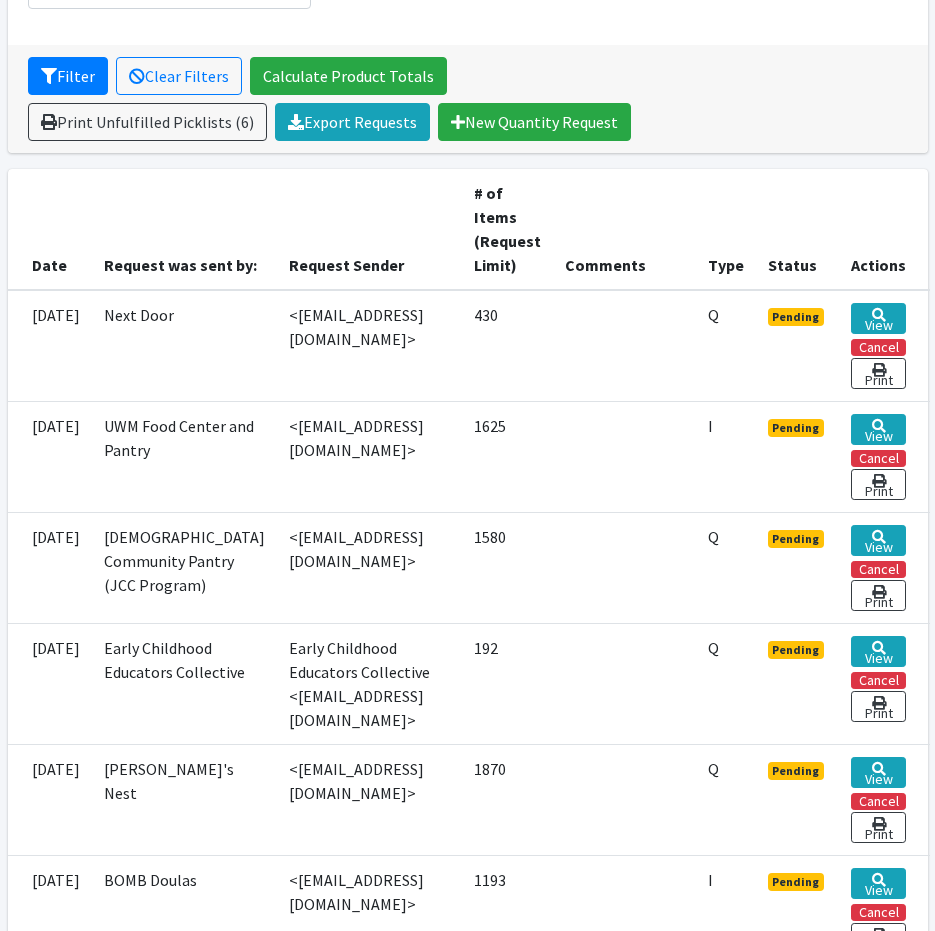 scroll, scrollTop: 400, scrollLeft: 0, axis: vertical 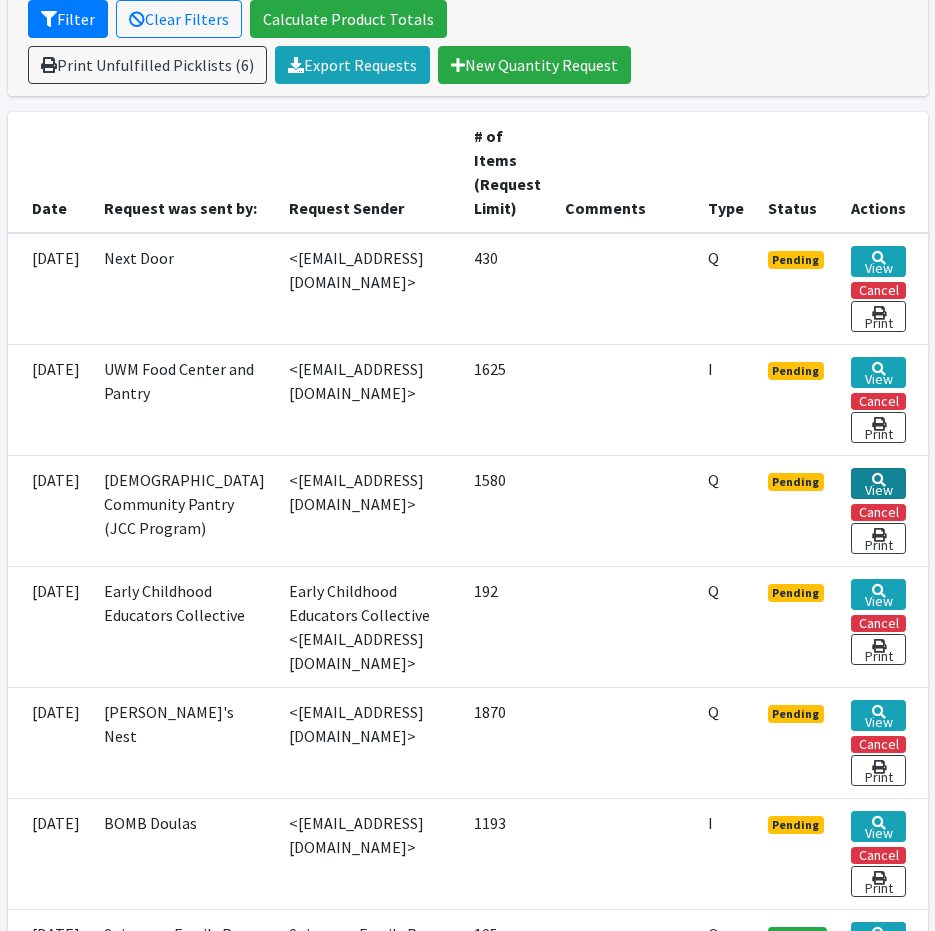 click on "View" at bounding box center [878, 483] 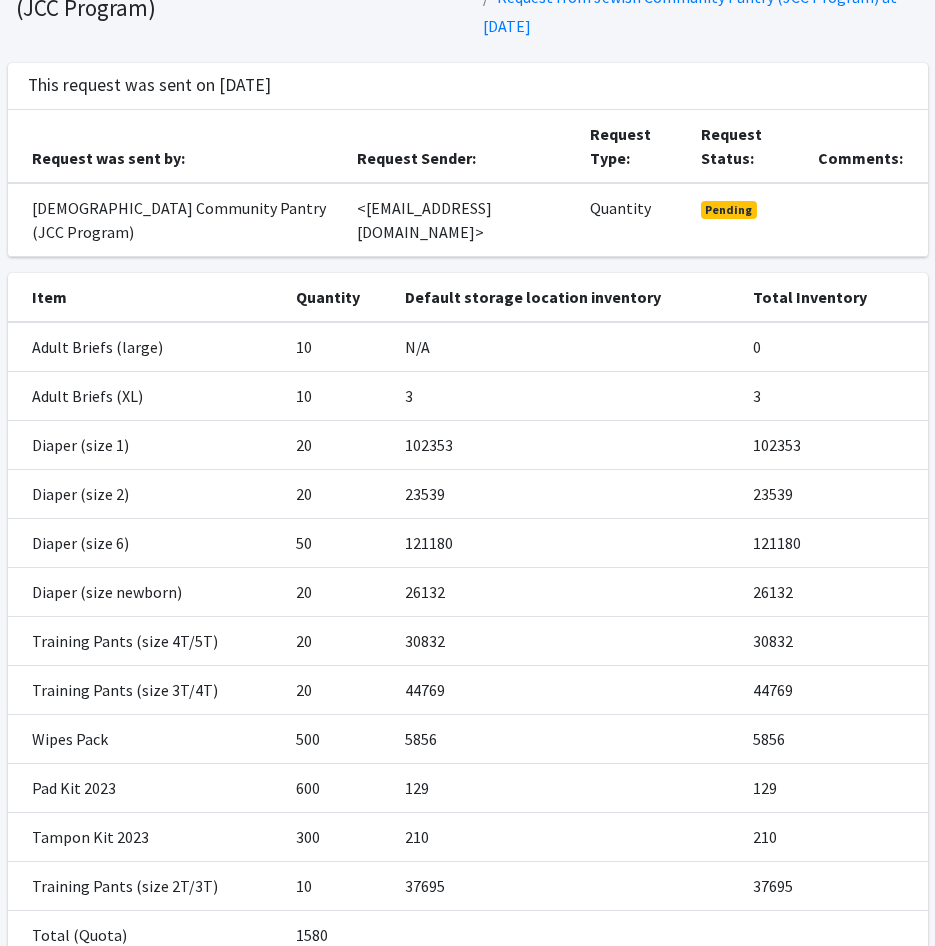 scroll, scrollTop: 237, scrollLeft: 0, axis: vertical 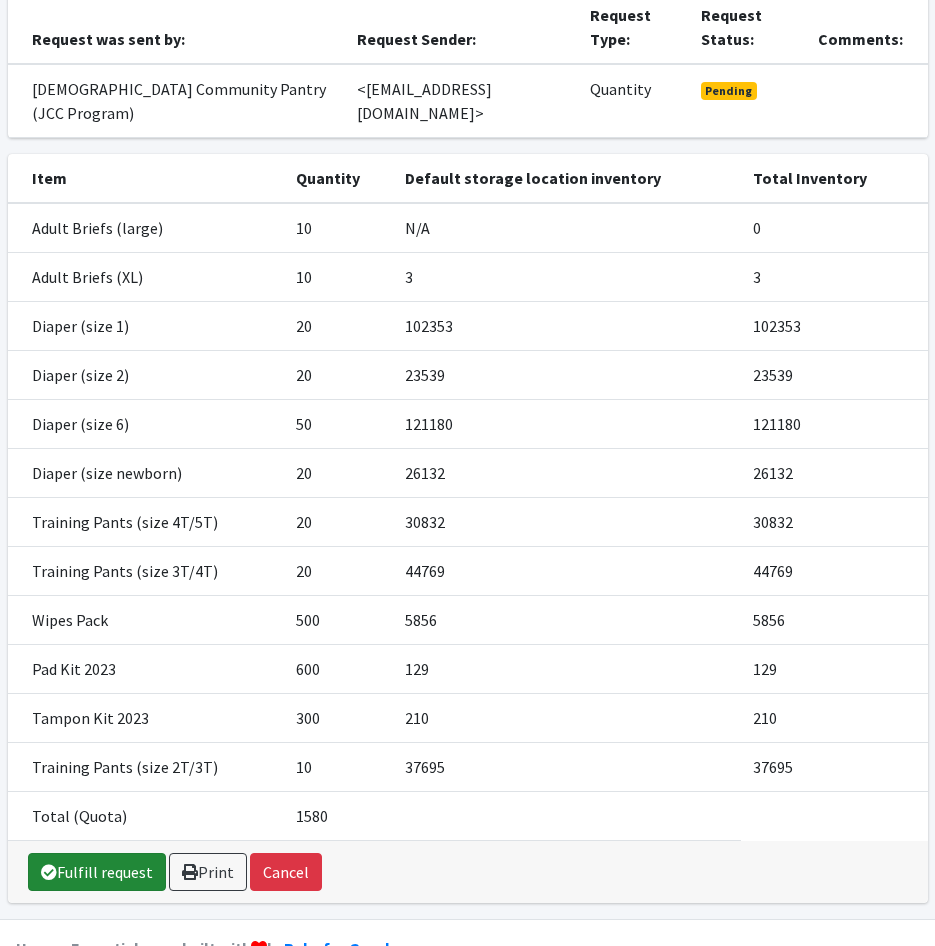 click on "Fulfill request" at bounding box center [97, 872] 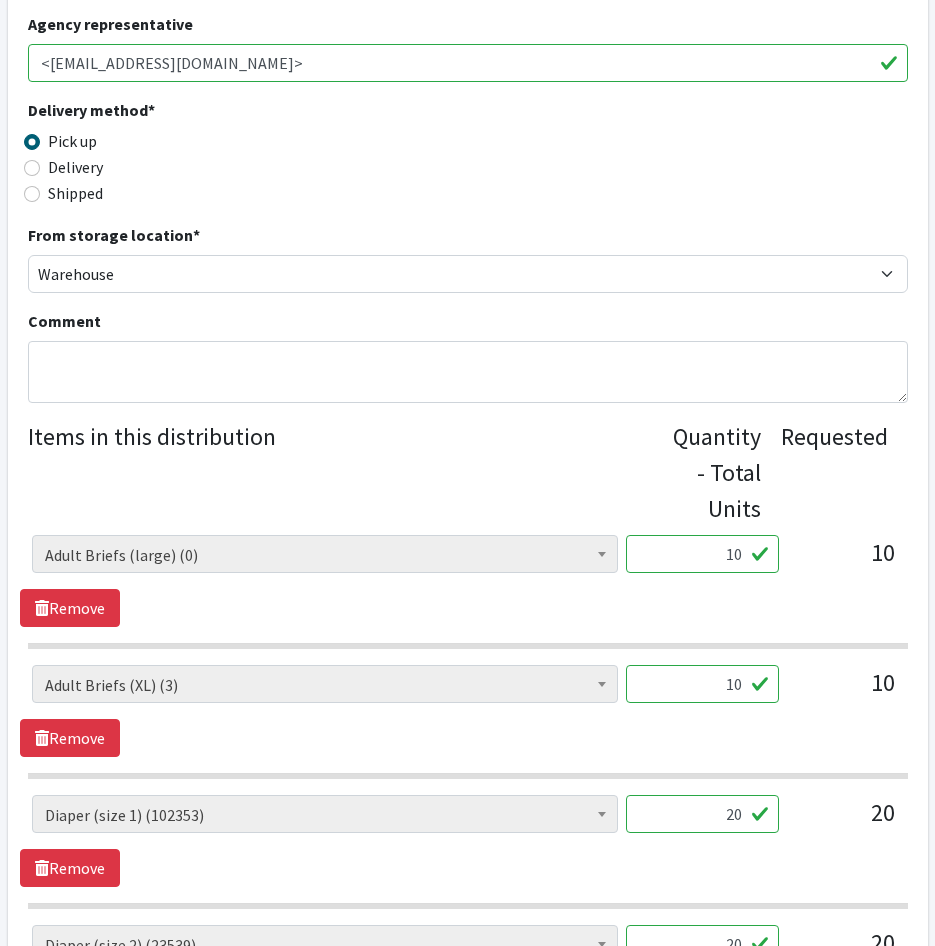 scroll, scrollTop: 600, scrollLeft: 0, axis: vertical 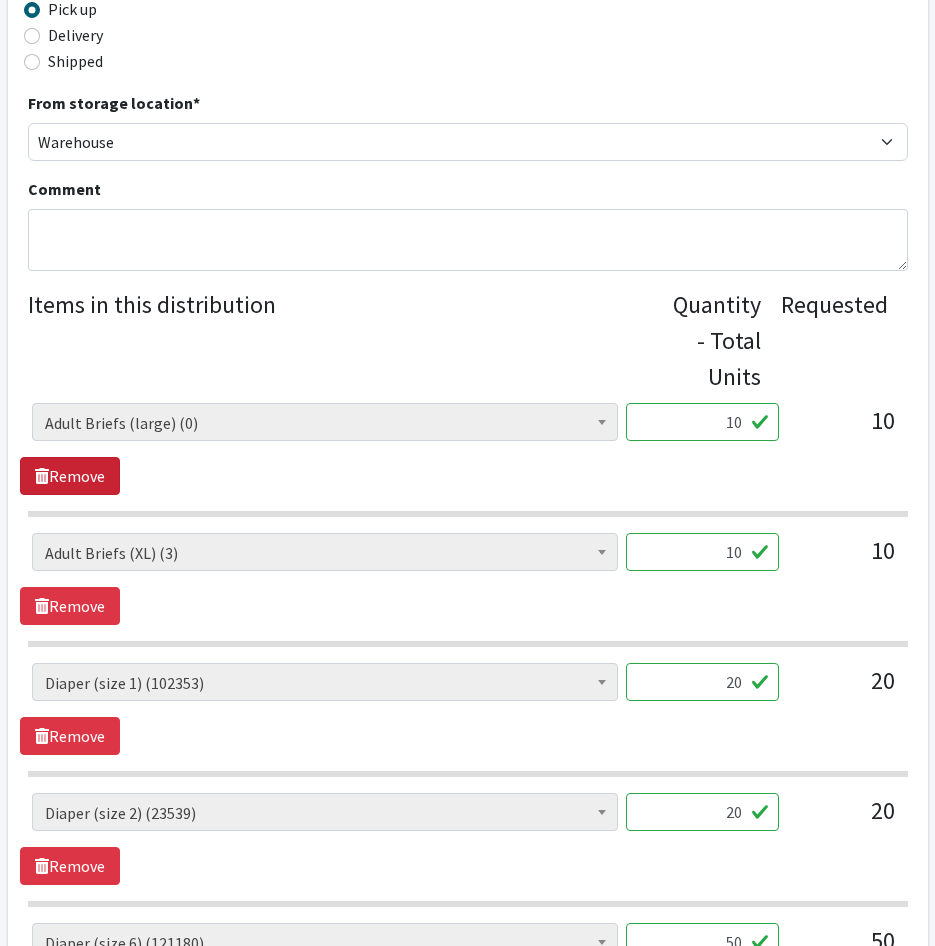 click on "Remove" at bounding box center (70, 476) 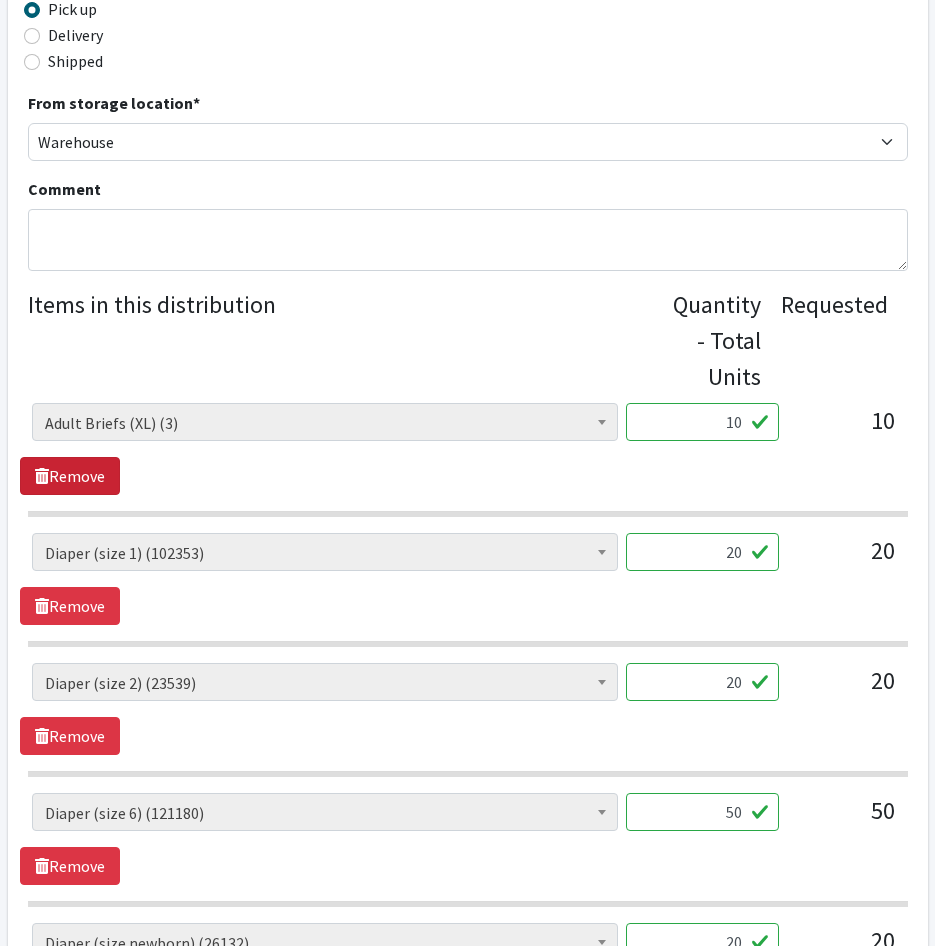 click on "Remove" at bounding box center (70, 476) 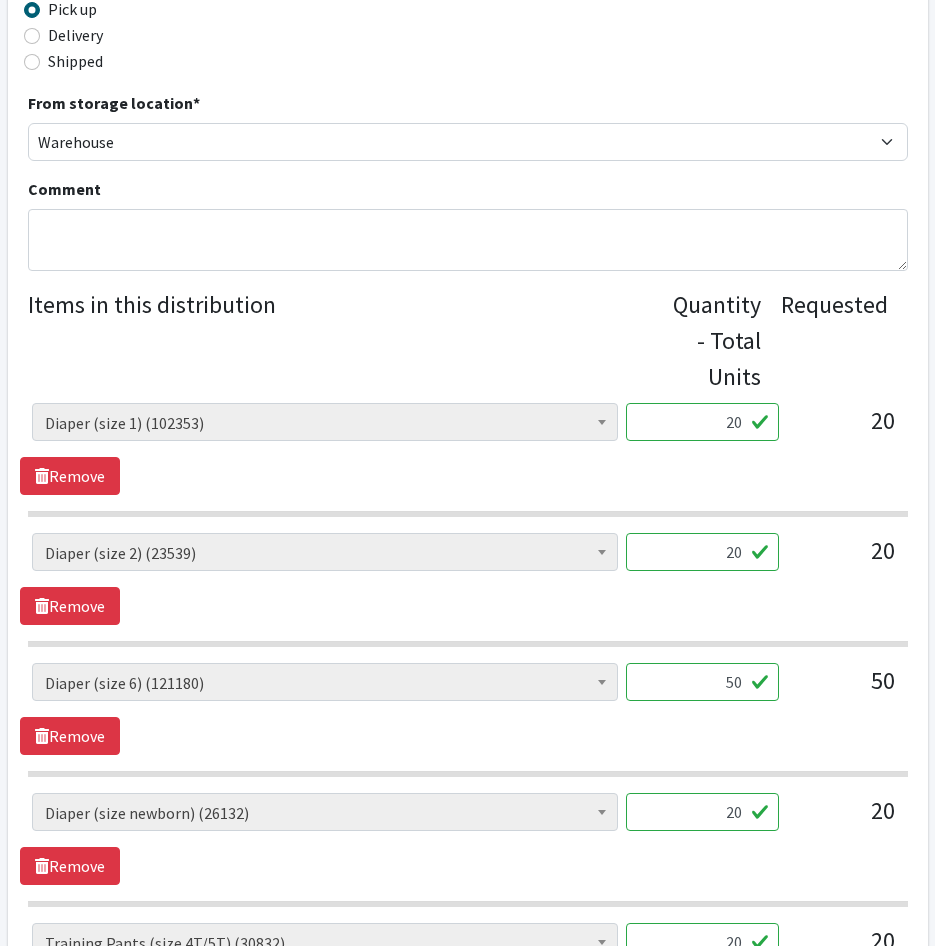drag, startPoint x: 703, startPoint y: 427, endPoint x: 958, endPoint y: 440, distance: 255.33116 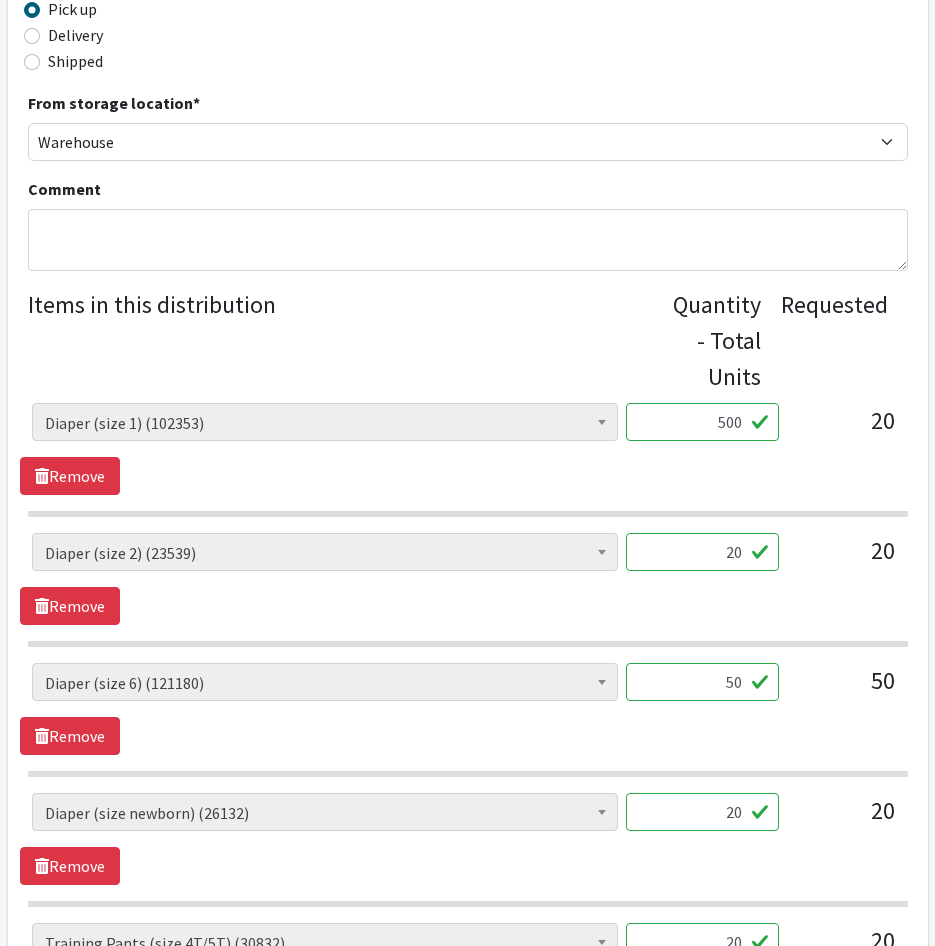 type on "500" 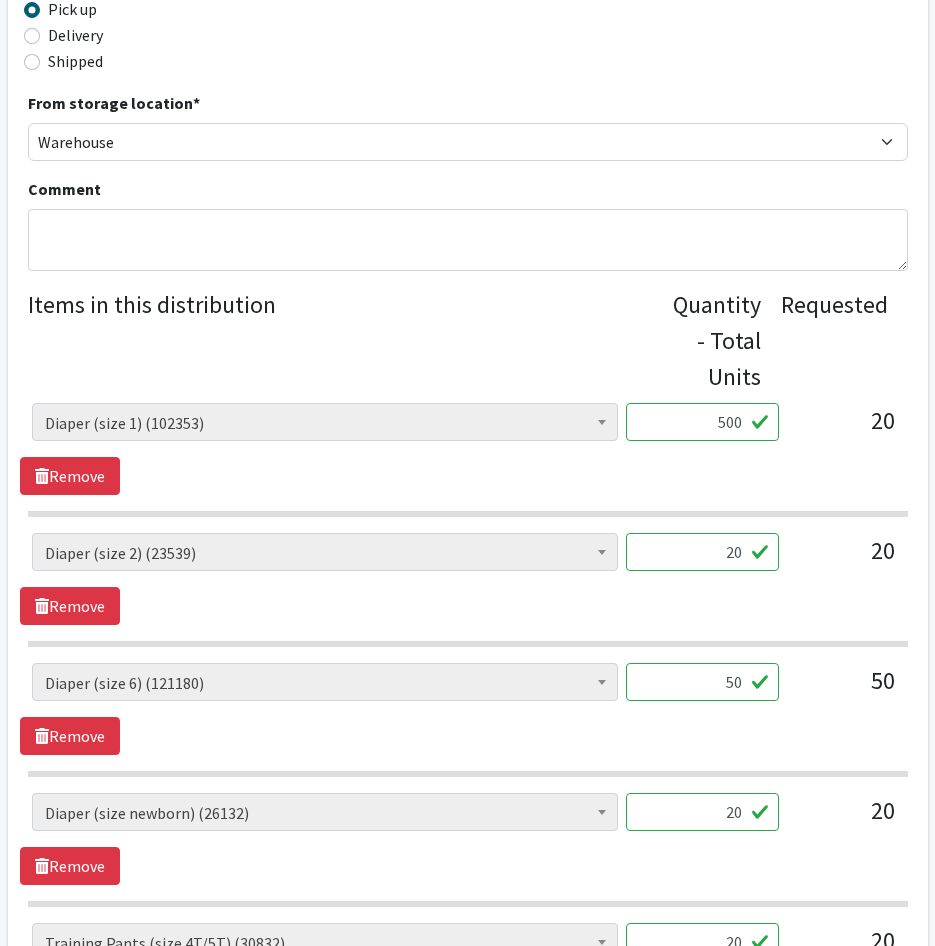 drag, startPoint x: 784, startPoint y: 559, endPoint x: 847, endPoint y: 566, distance: 63.387695 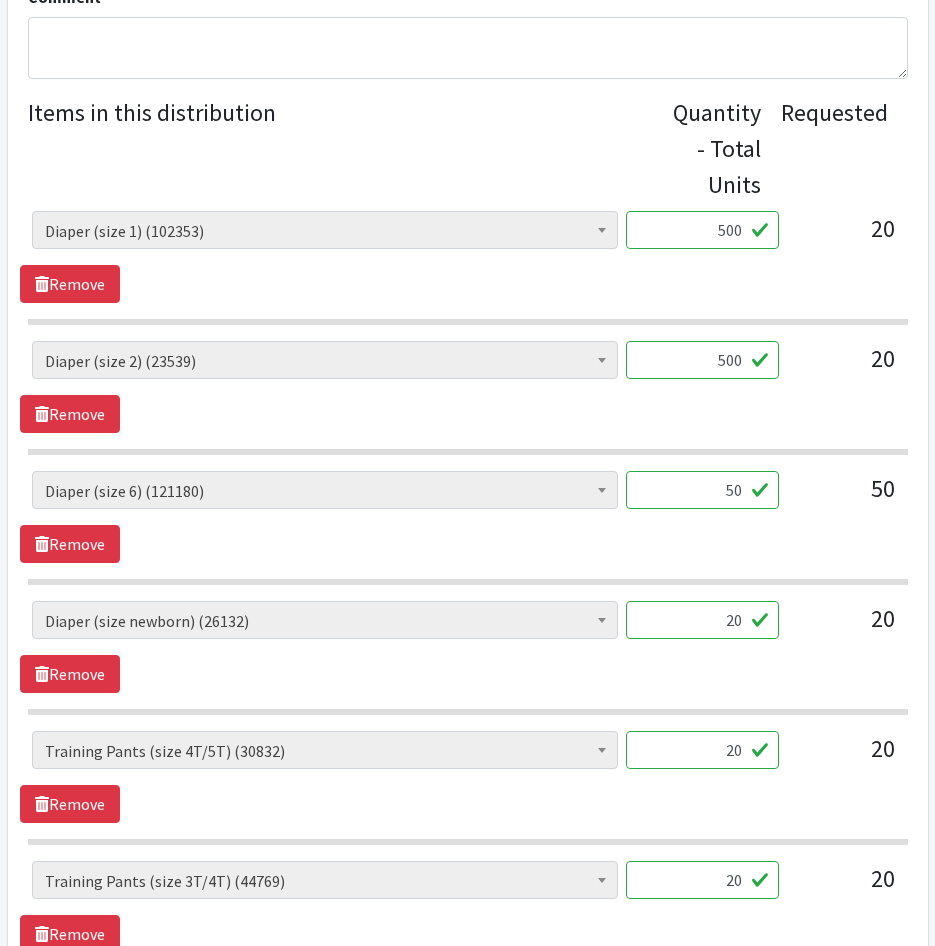 scroll, scrollTop: 800, scrollLeft: 0, axis: vertical 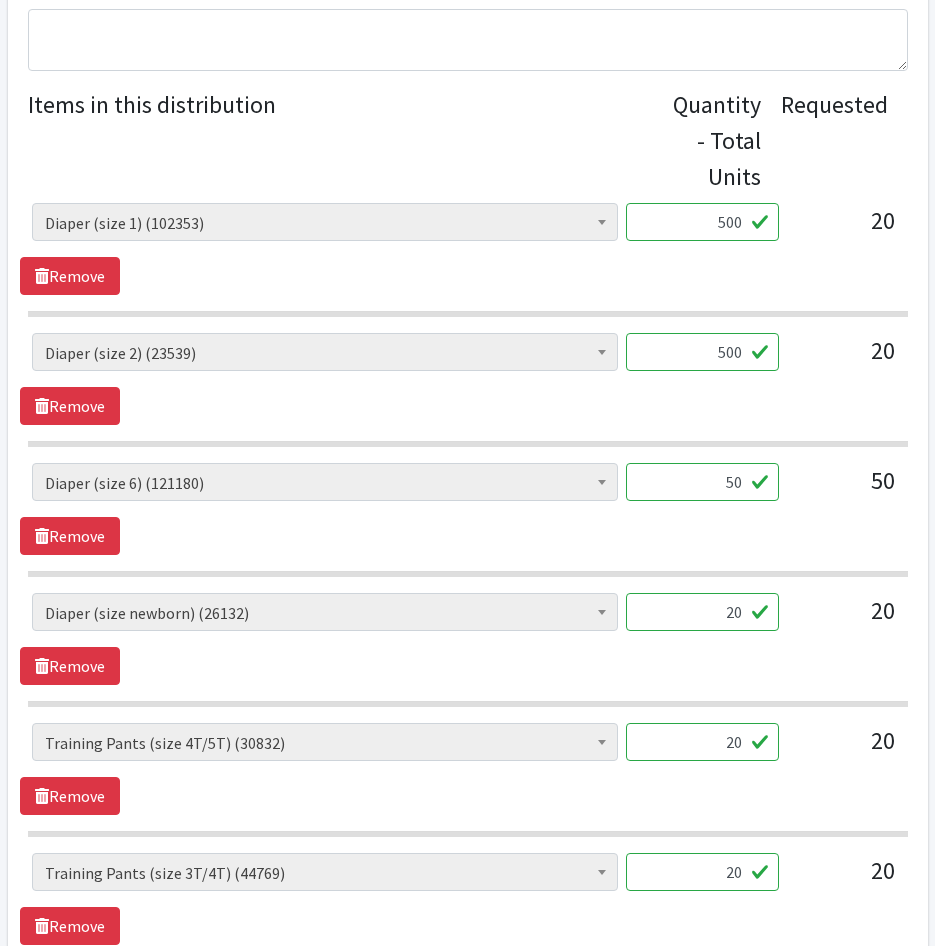 type on "500" 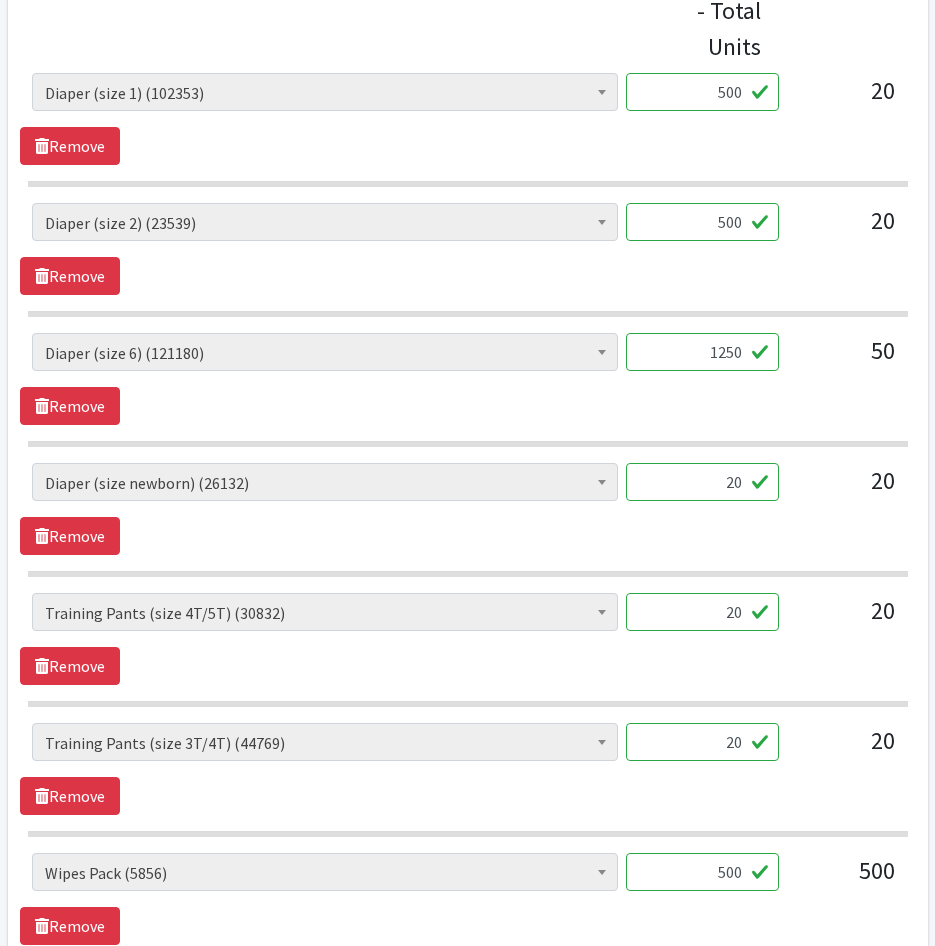 scroll, scrollTop: 1000, scrollLeft: 0, axis: vertical 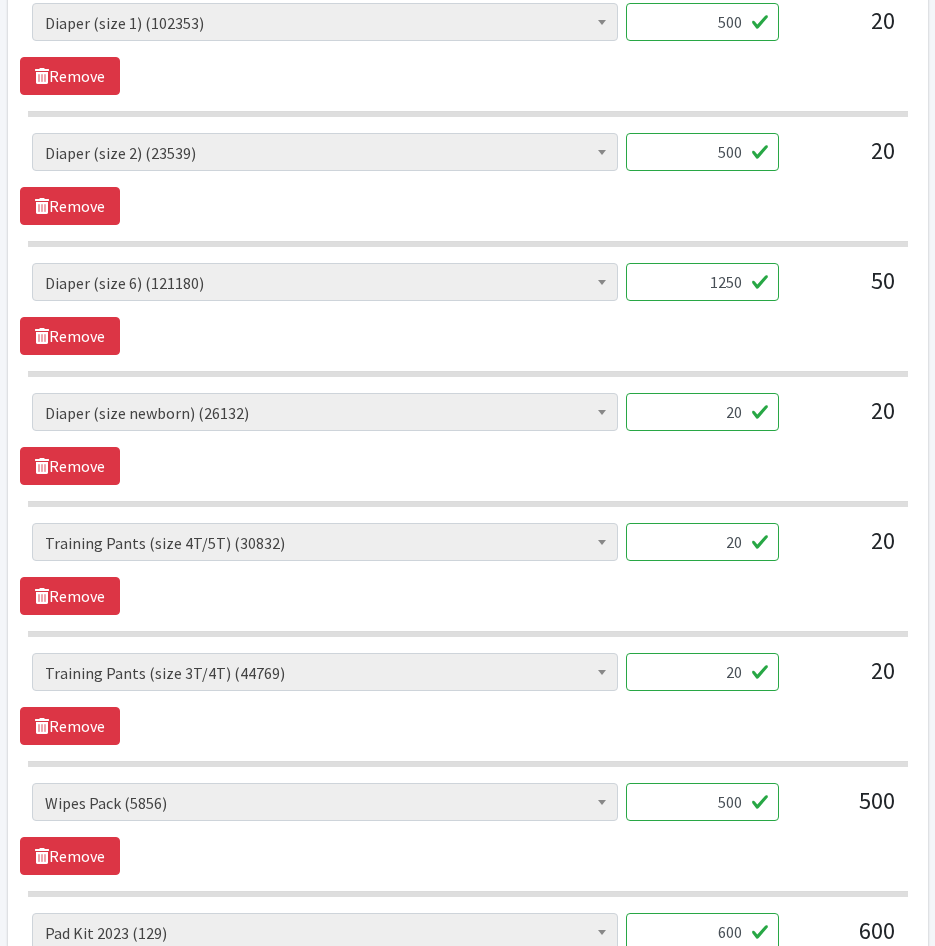 type on "1250" 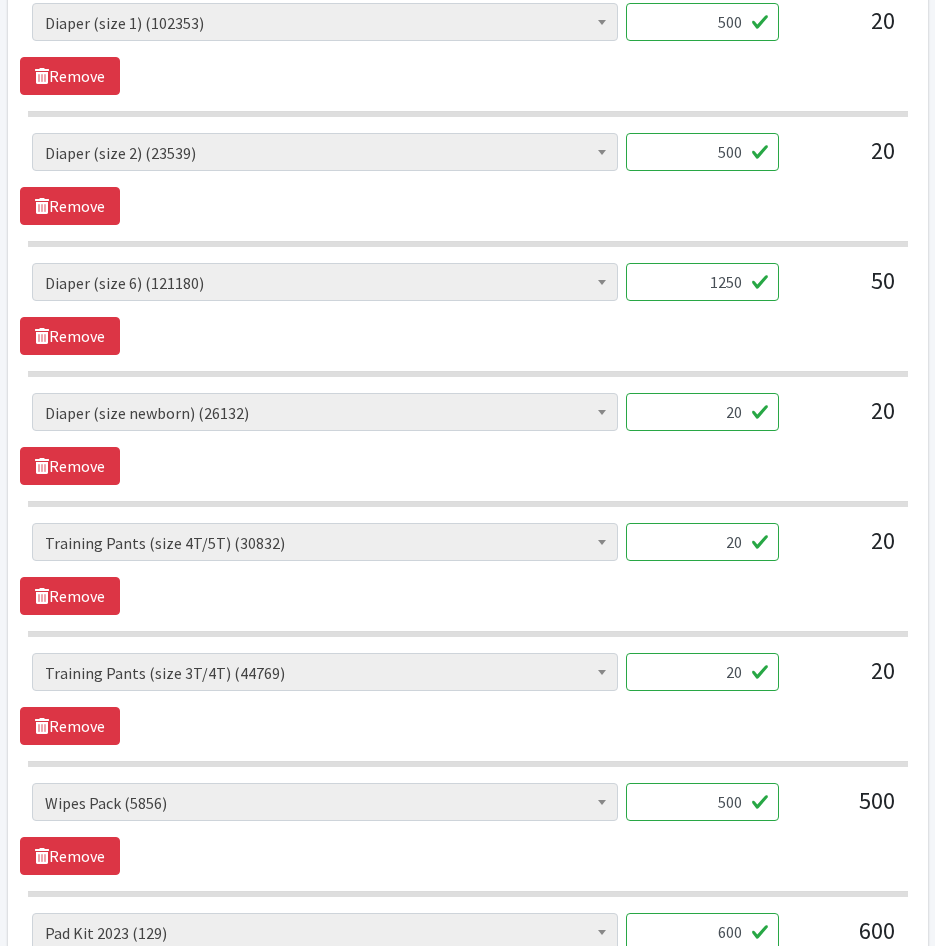 drag, startPoint x: 698, startPoint y: 420, endPoint x: 816, endPoint y: 441, distance: 119.85408 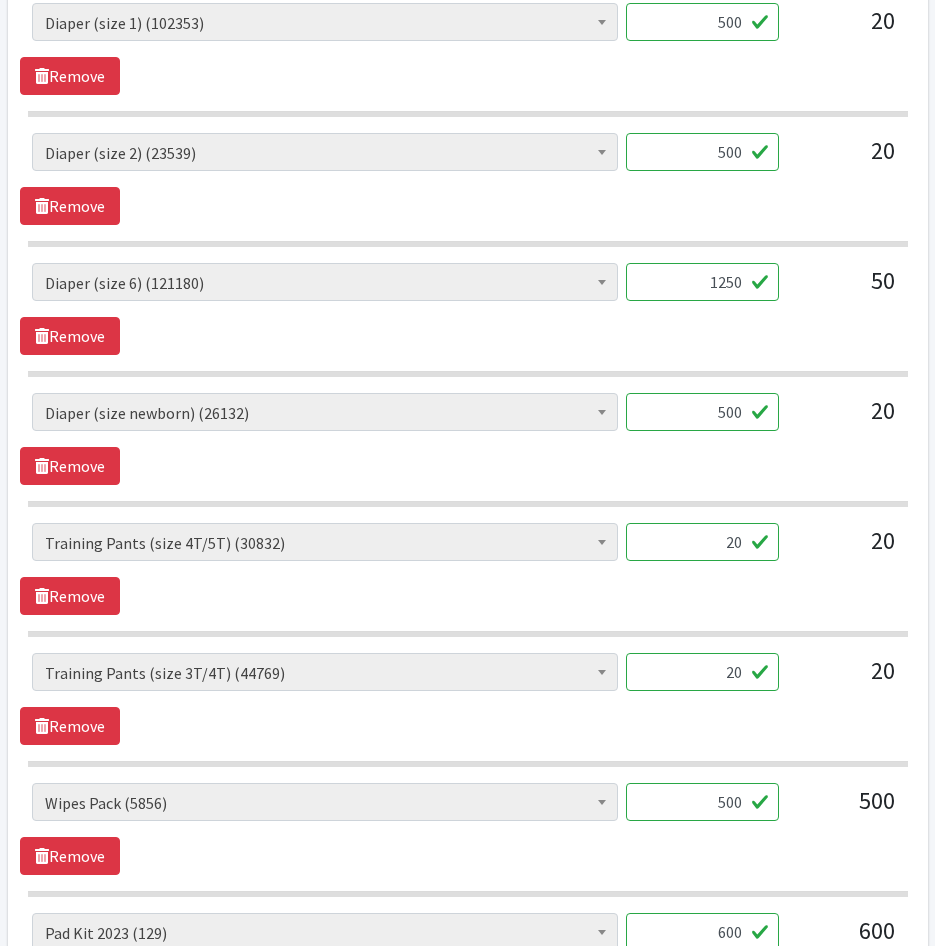 type on "500" 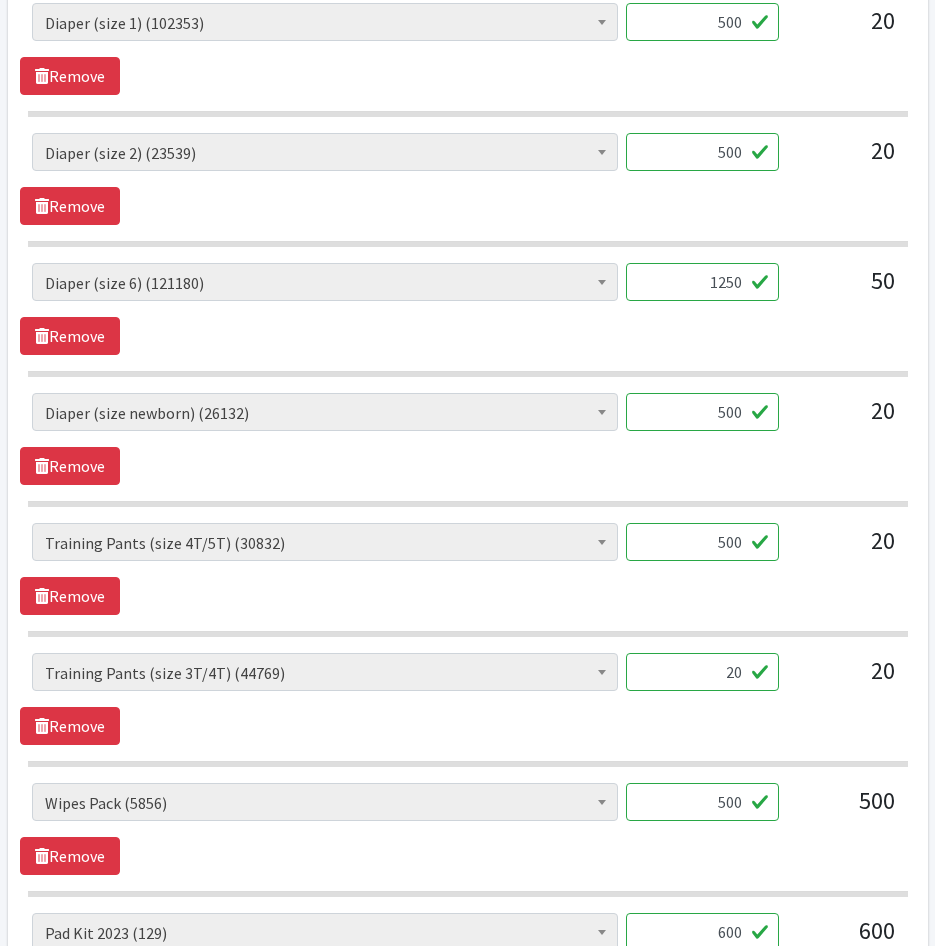 type on "500" 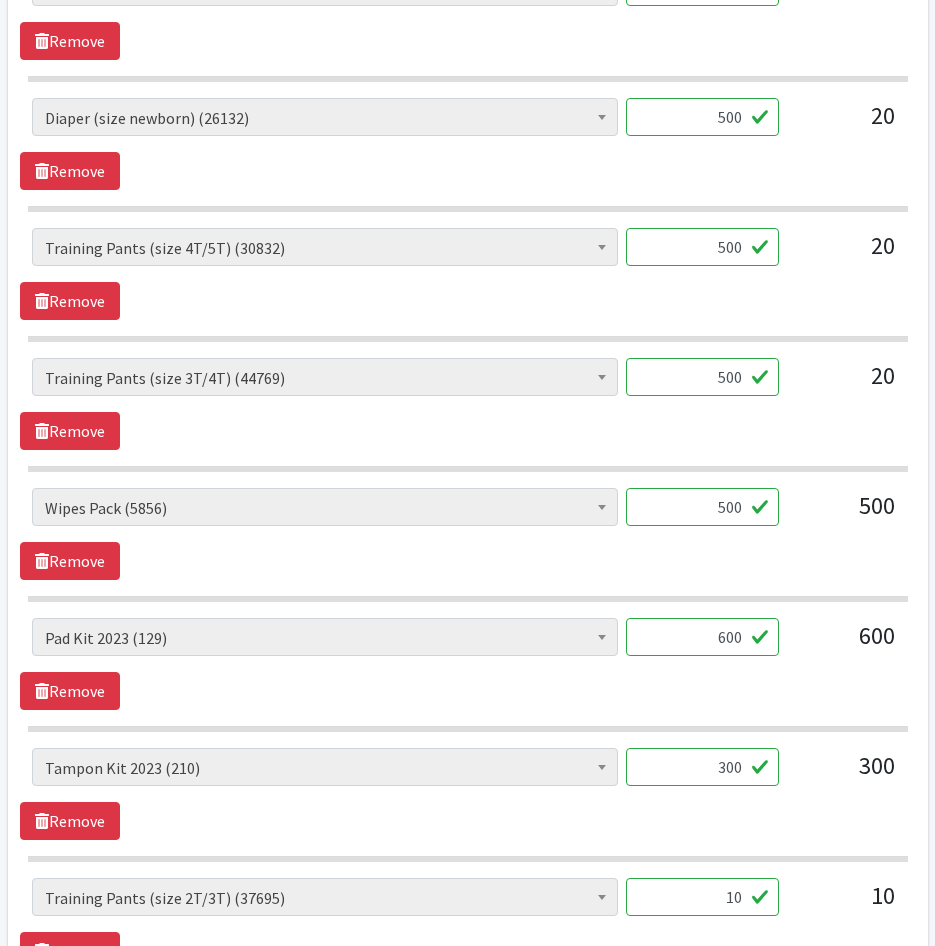 scroll, scrollTop: 1300, scrollLeft: 0, axis: vertical 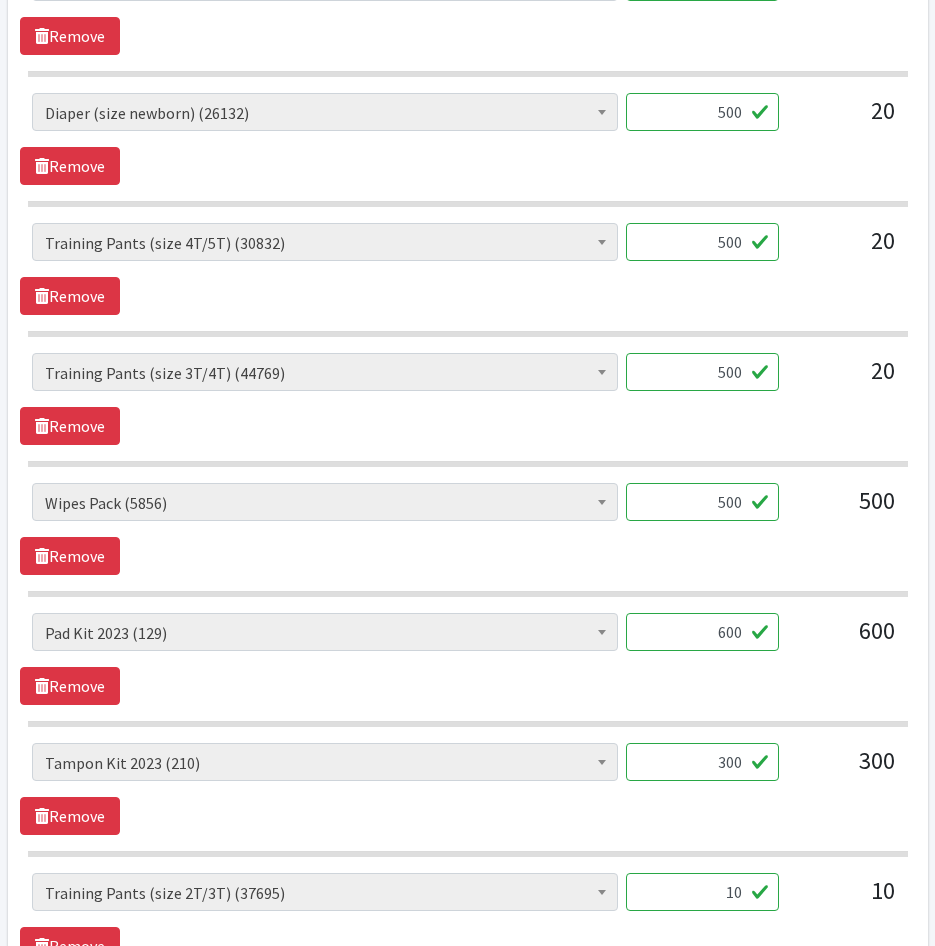 type on "500" 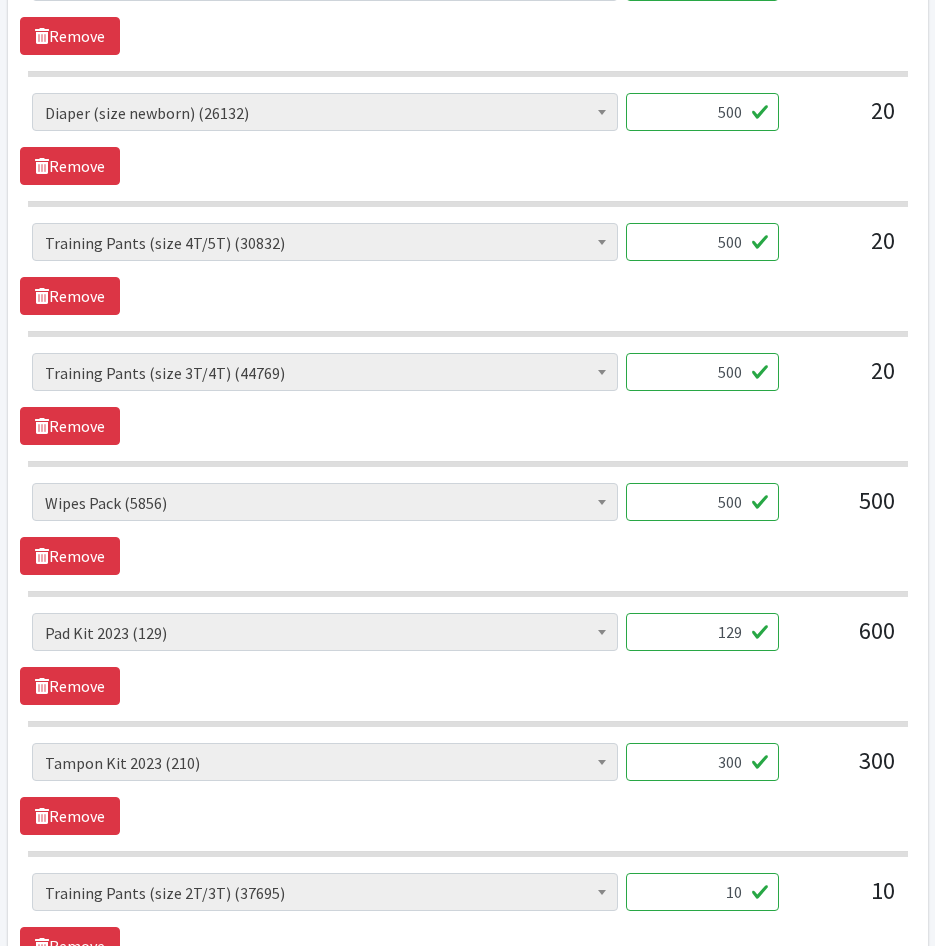 scroll, scrollTop: 1400, scrollLeft: 0, axis: vertical 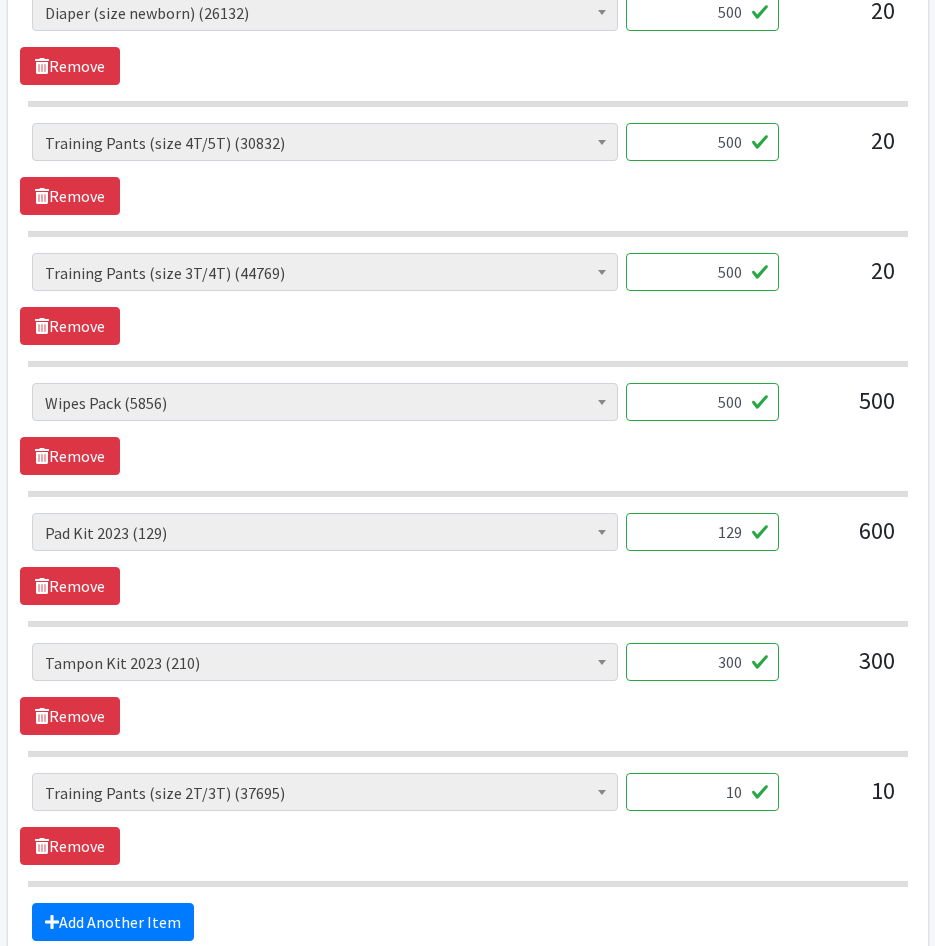 type on "129" 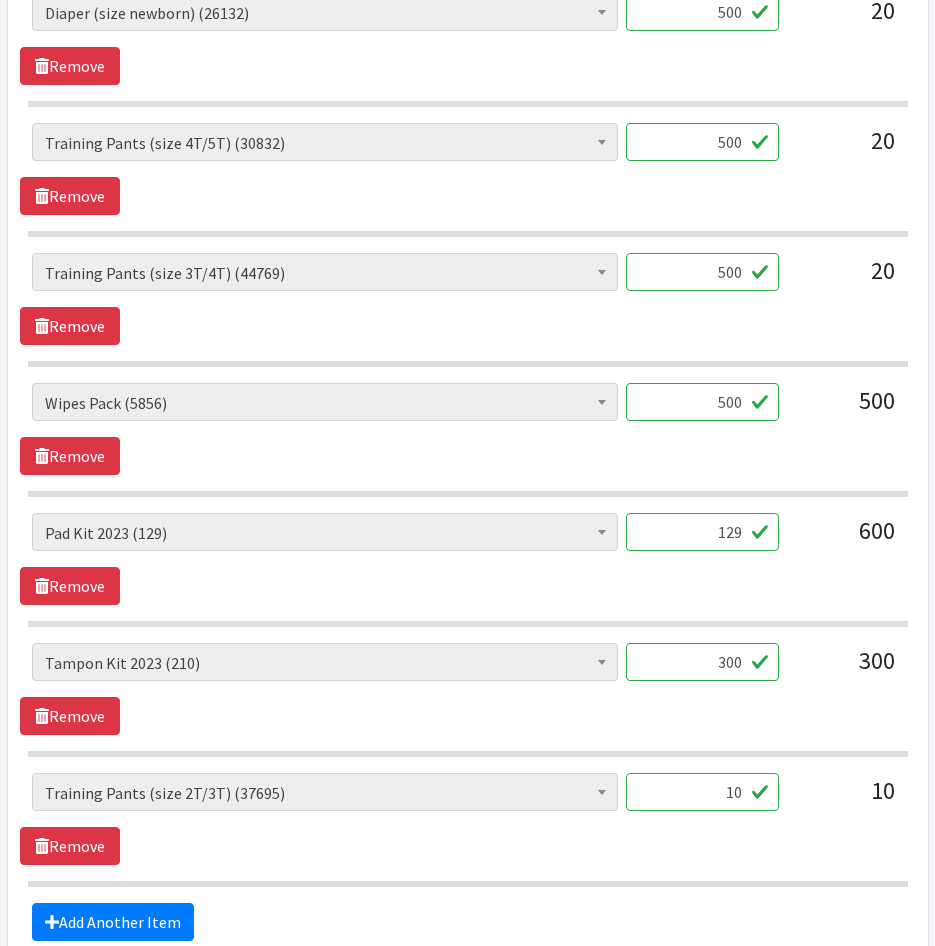 drag, startPoint x: 694, startPoint y: 658, endPoint x: 873, endPoint y: 670, distance: 179.40178 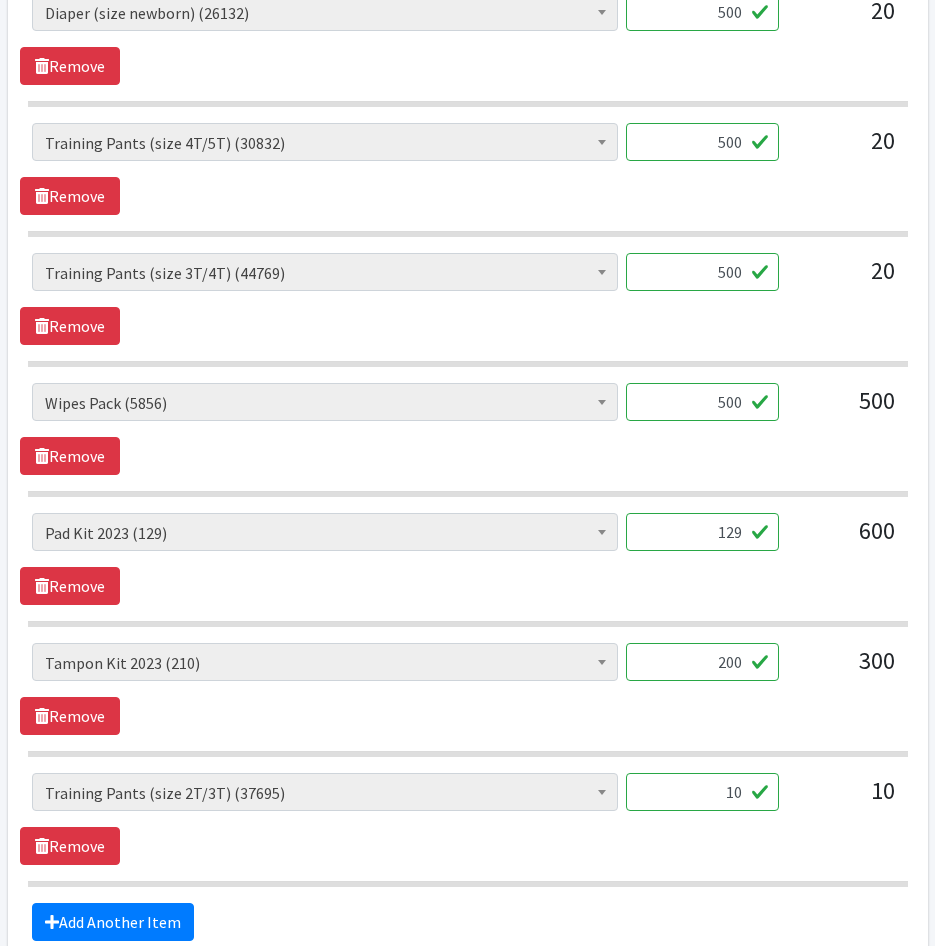 type on "200" 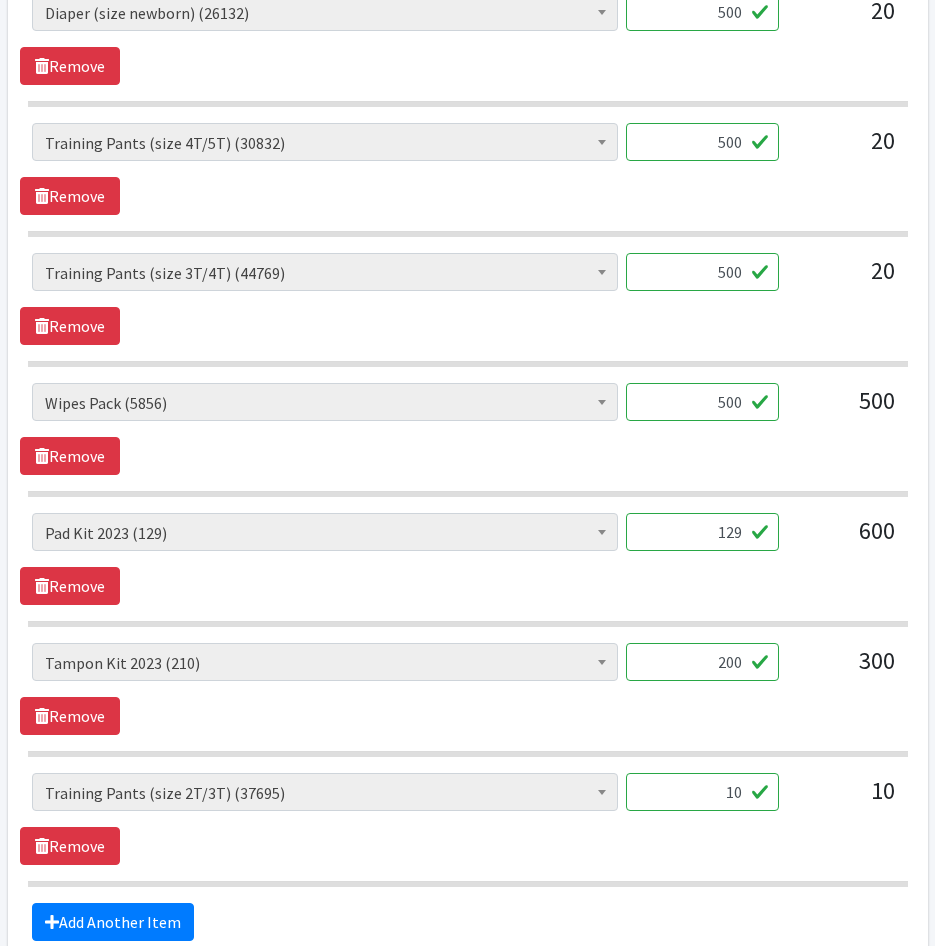drag, startPoint x: 687, startPoint y: 792, endPoint x: 856, endPoint y: 801, distance: 169.23947 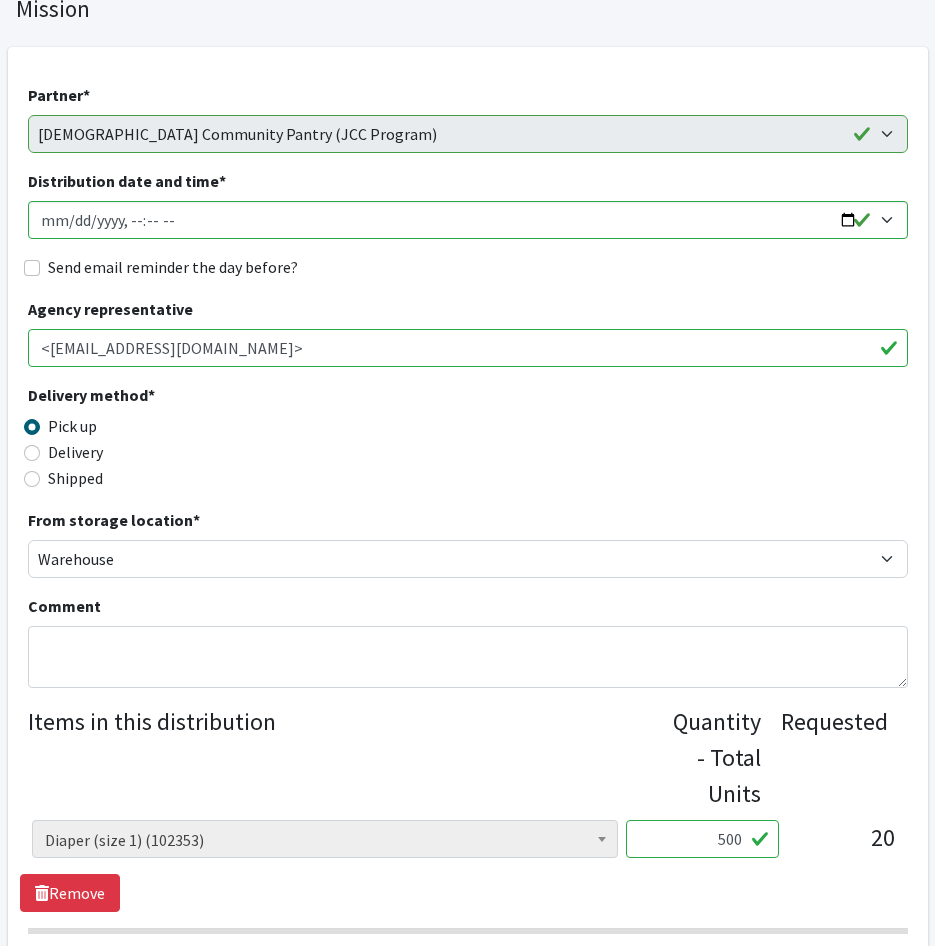 scroll, scrollTop: 400, scrollLeft: 0, axis: vertical 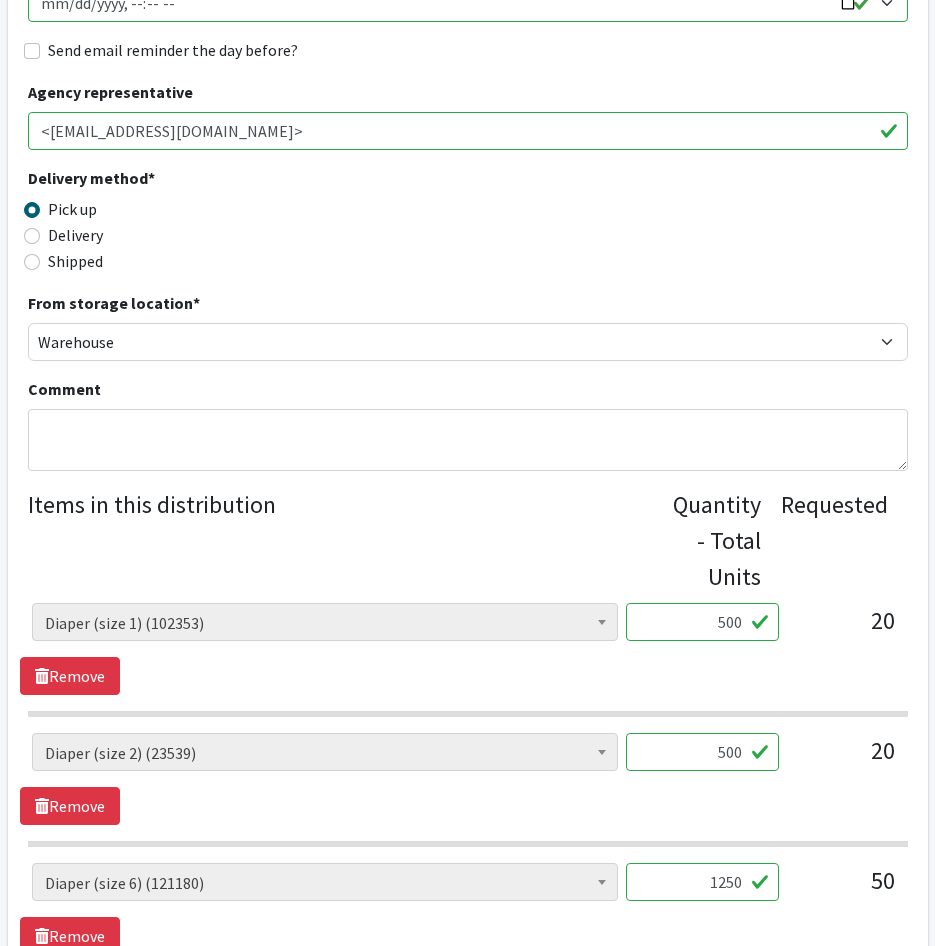 type on "250" 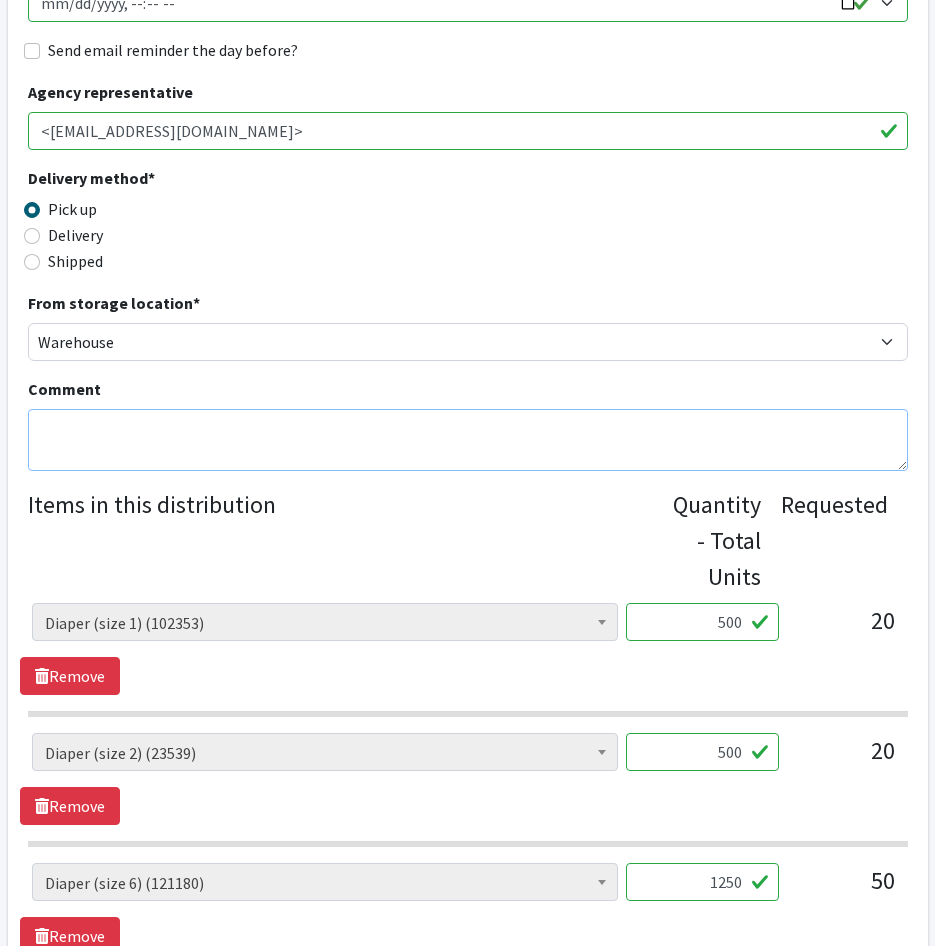 click on "Comment" at bounding box center [468, 440] 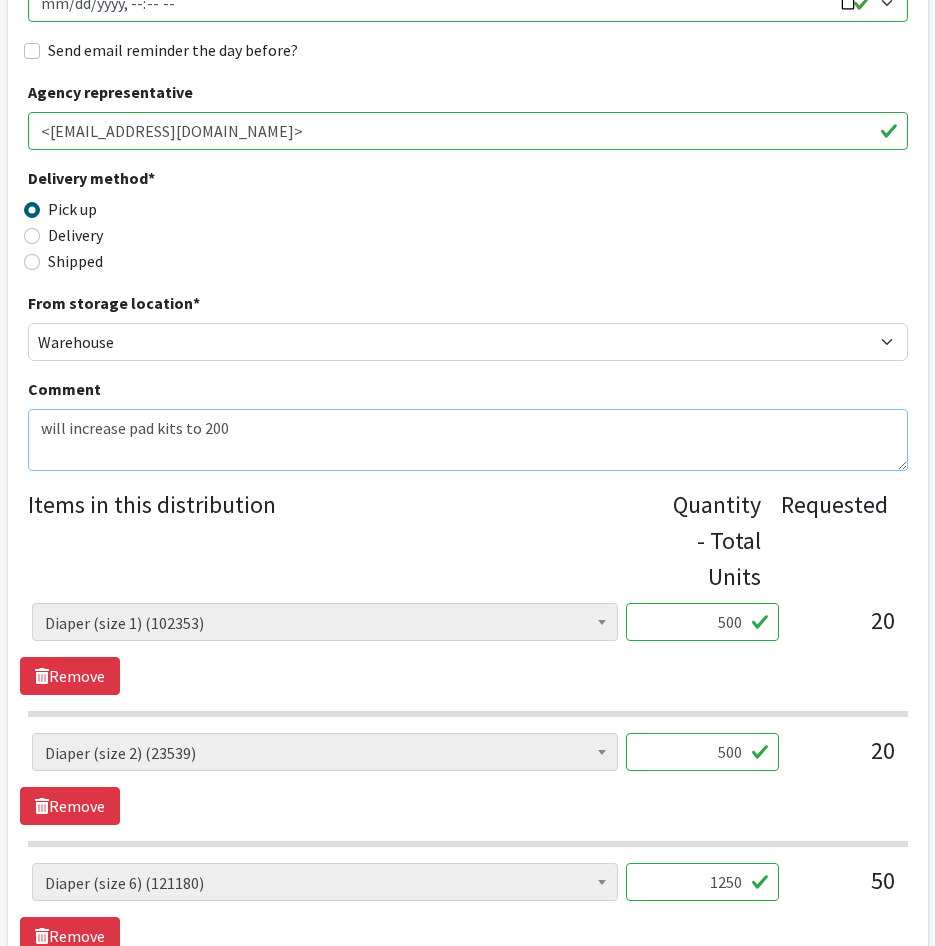 drag, startPoint x: 335, startPoint y: 452, endPoint x: -5, endPoint y: 432, distance: 340.58774 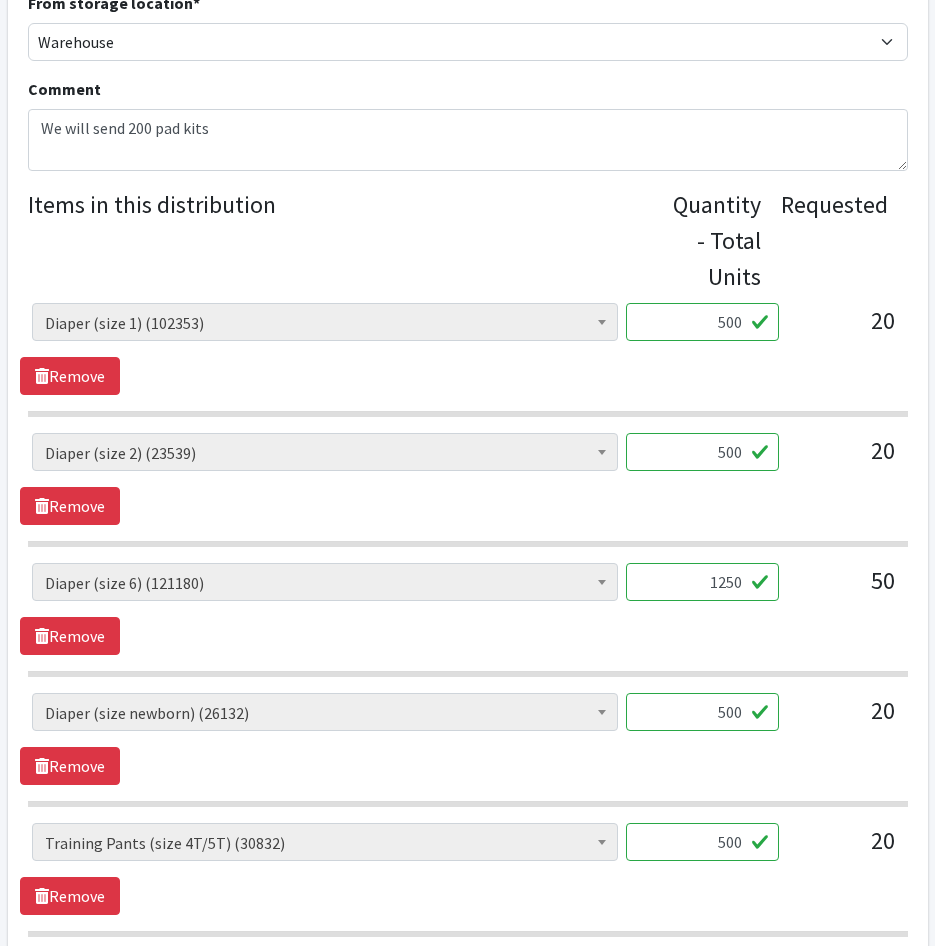 drag, startPoint x: 422, startPoint y: 288, endPoint x: 425, endPoint y: 308, distance: 20.22375 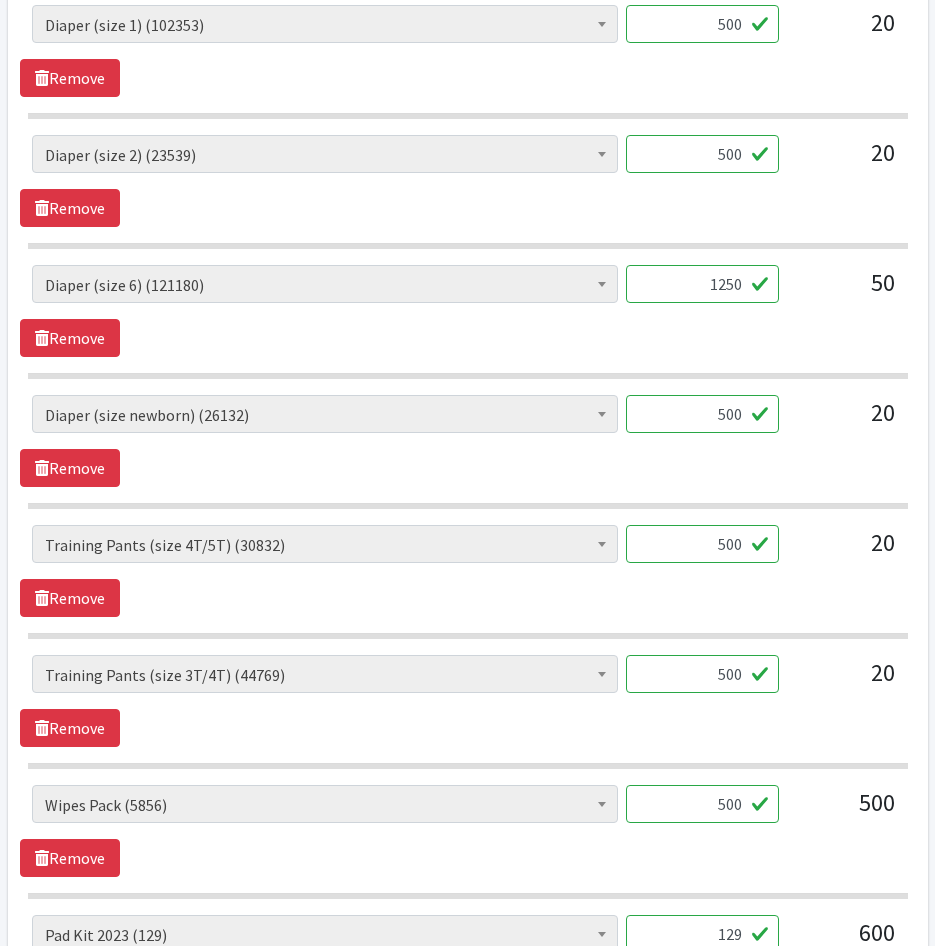 scroll, scrollTop: 1200, scrollLeft: 0, axis: vertical 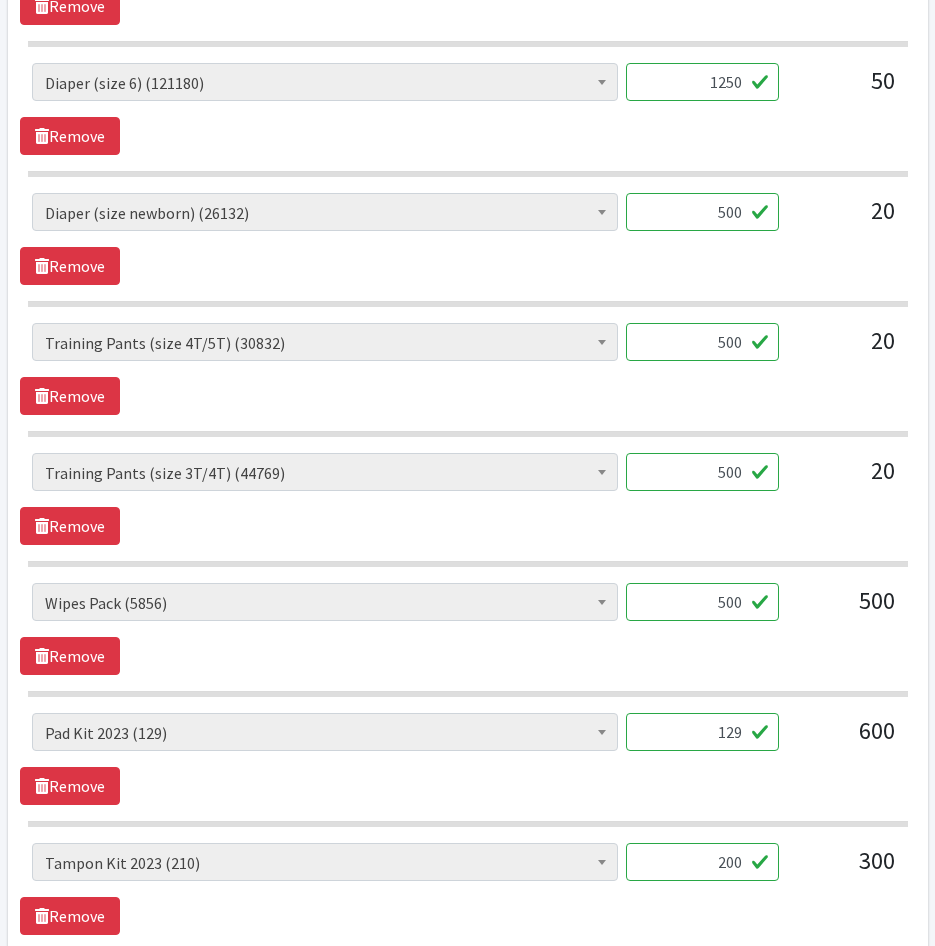 drag, startPoint x: 425, startPoint y: 308, endPoint x: 445, endPoint y: 259, distance: 52.924473 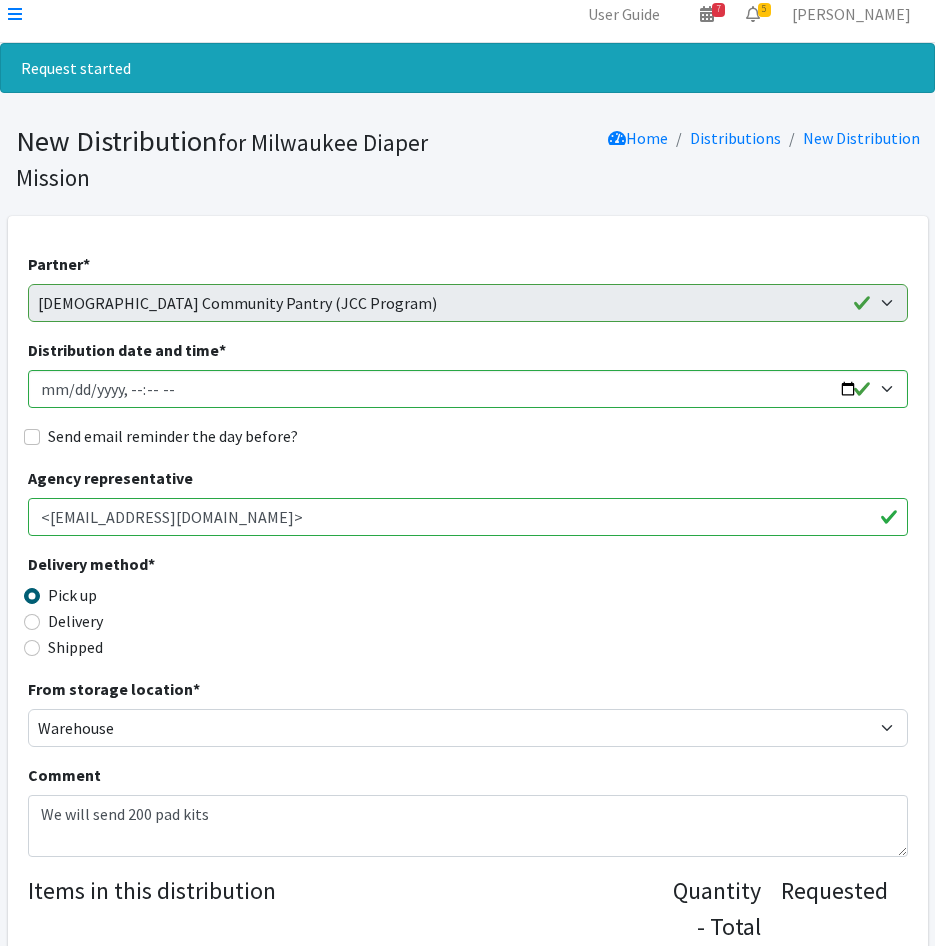 scroll, scrollTop: 0, scrollLeft: 0, axis: both 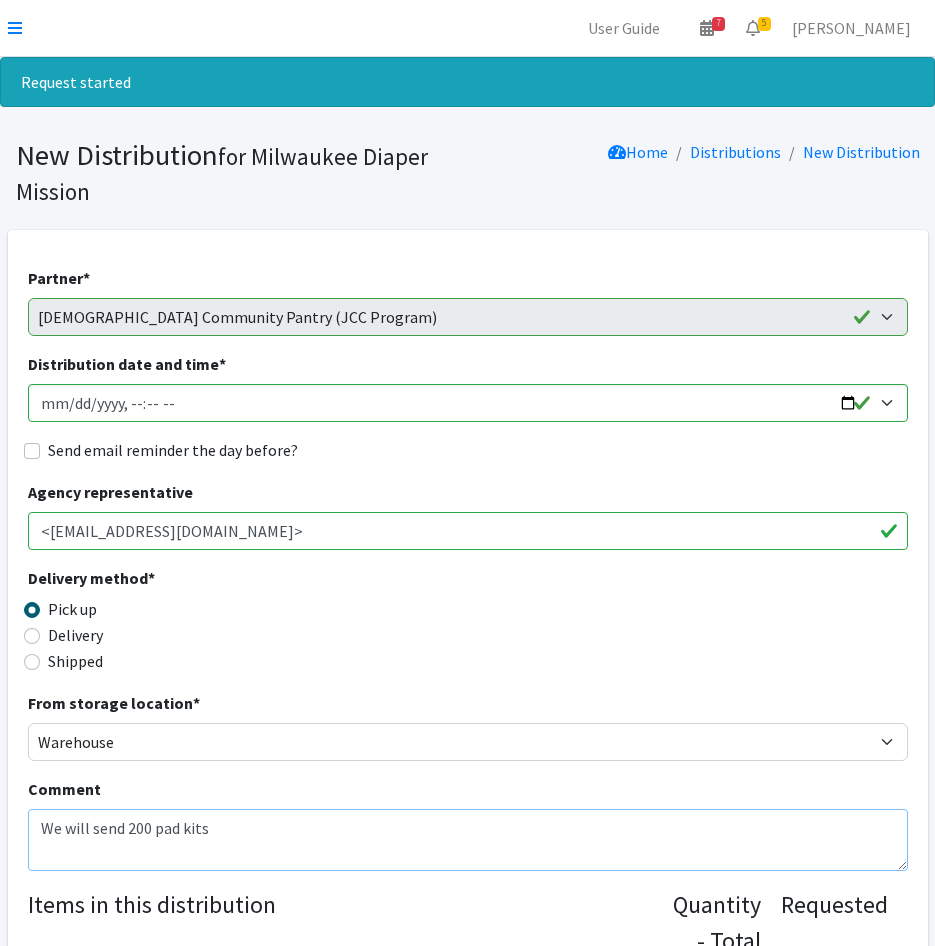 click on "We will send 200 pad kits" at bounding box center [468, 840] 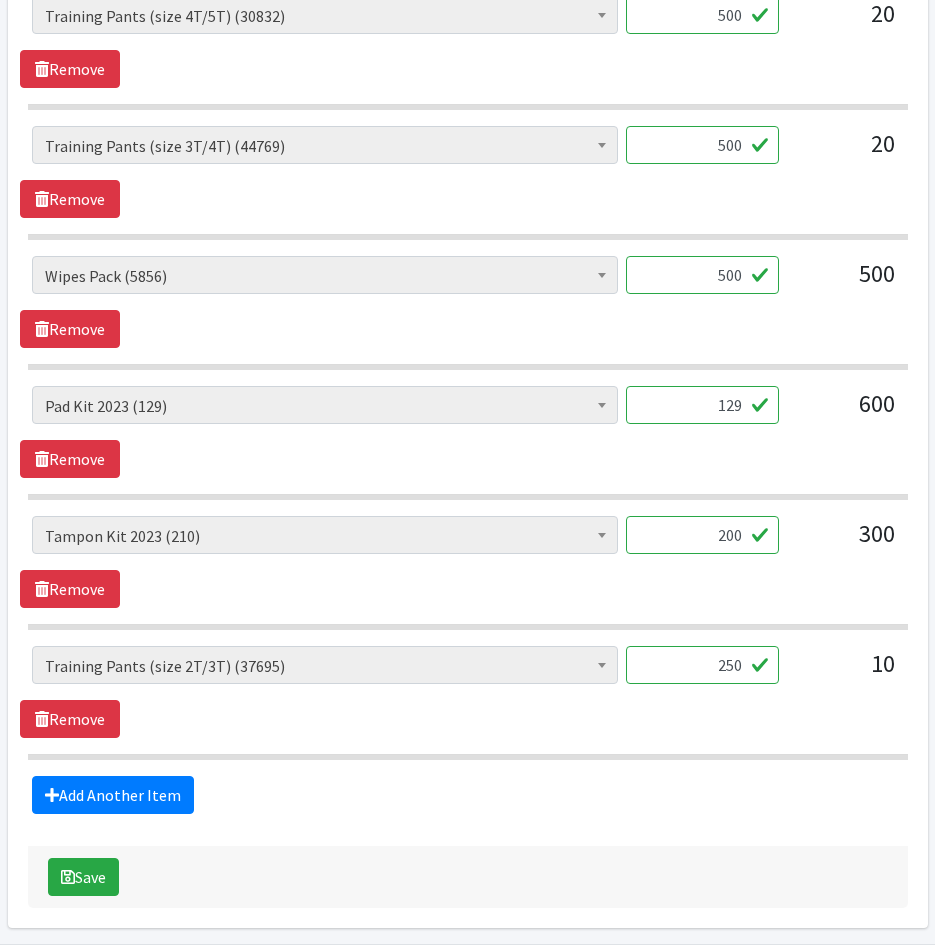 scroll, scrollTop: 1600, scrollLeft: 0, axis: vertical 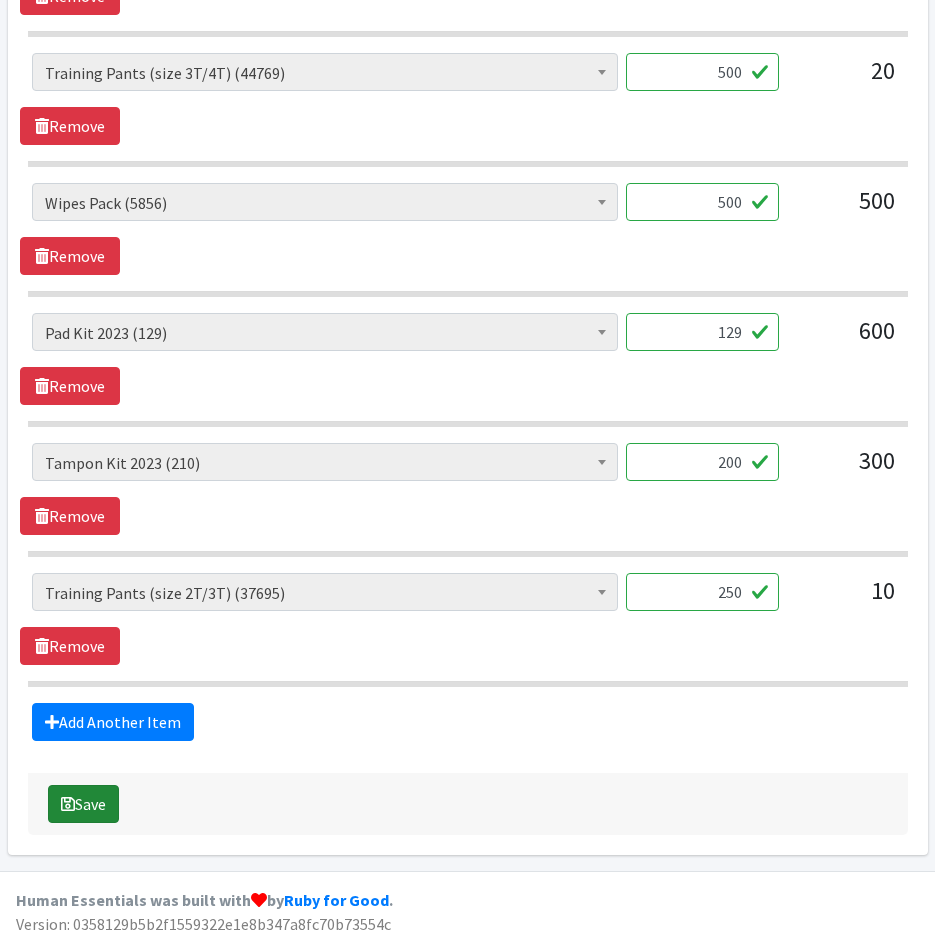 type on "We will send 200 pad kits - will increase total in database next week" 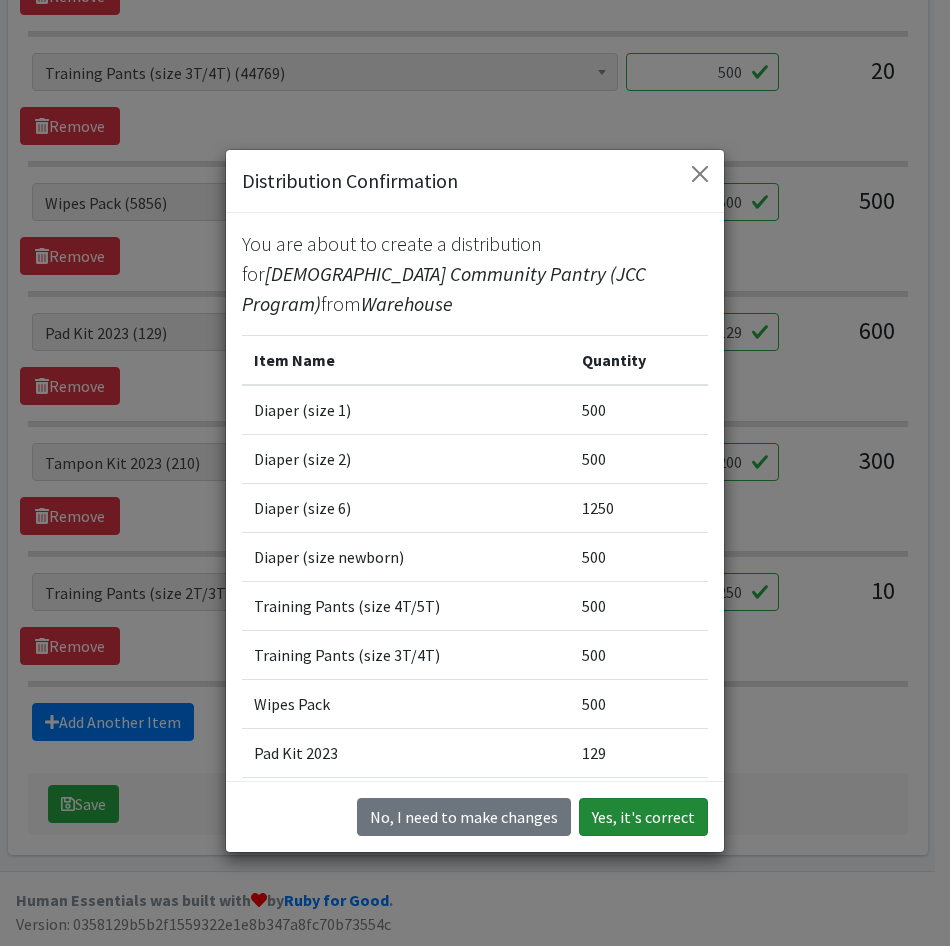 click on "Yes, it's correct" at bounding box center [643, 817] 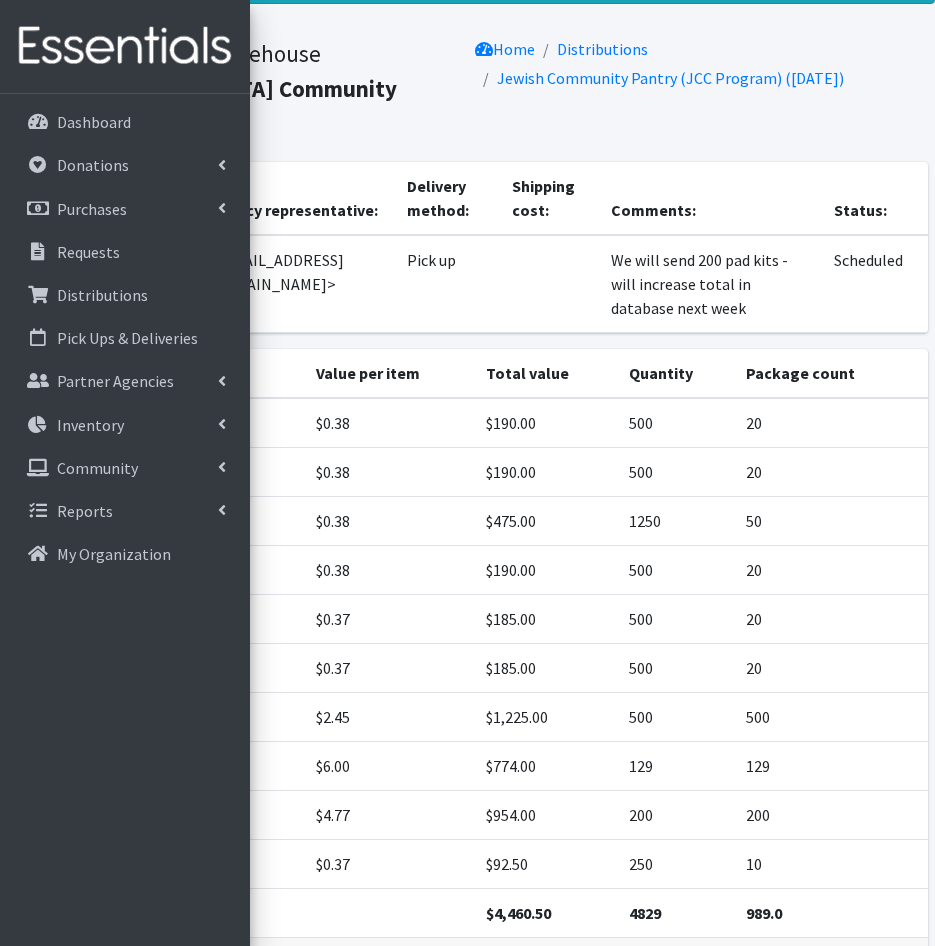 scroll, scrollTop: 213, scrollLeft: 0, axis: vertical 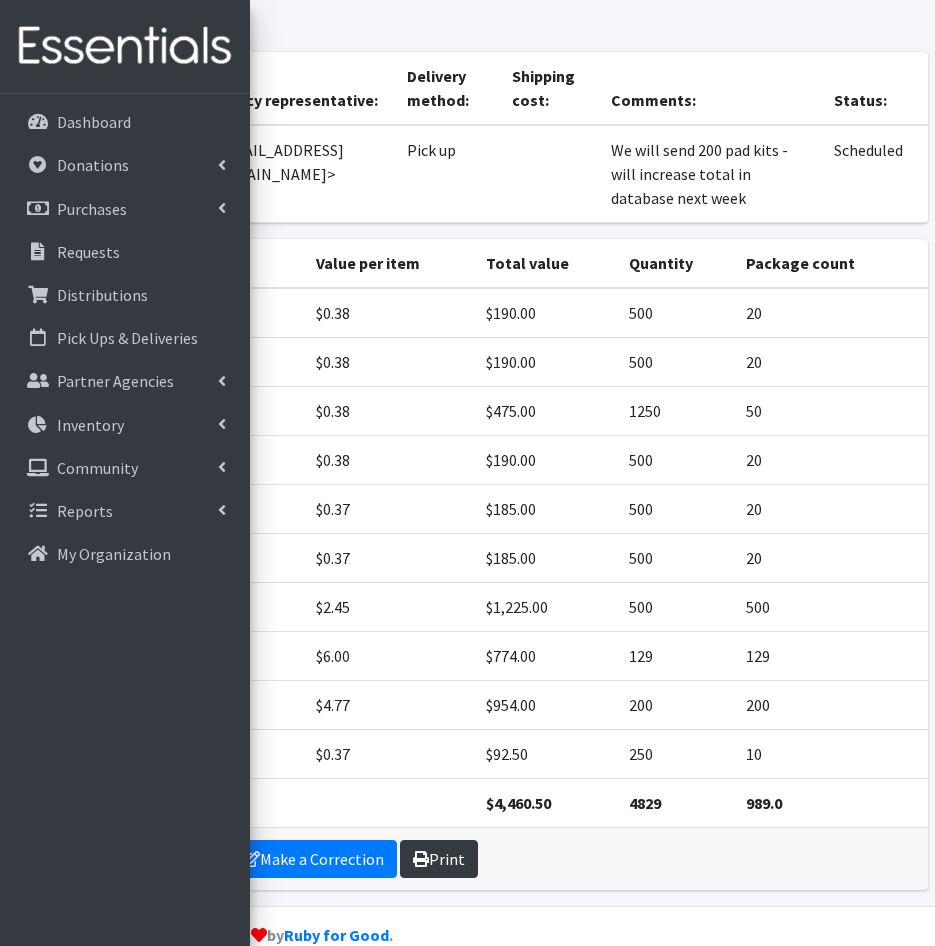 click on "Print" at bounding box center (439, 859) 